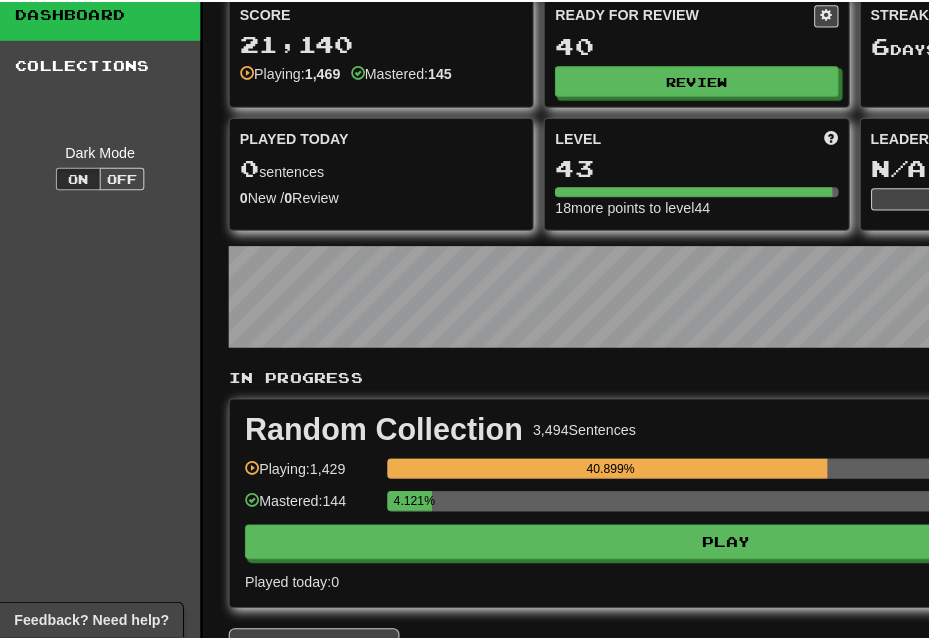 scroll, scrollTop: 200, scrollLeft: 0, axis: vertical 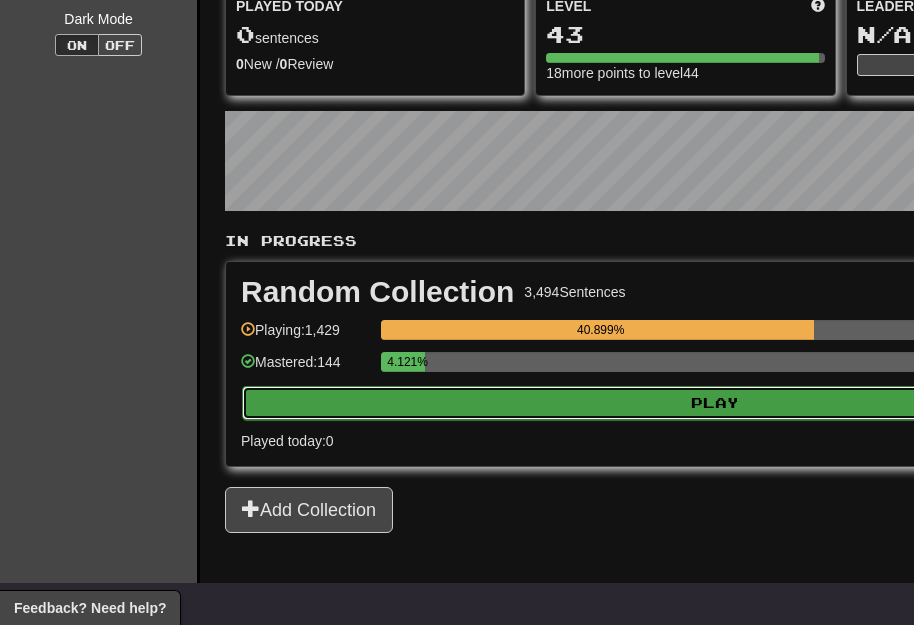 click on "Play" at bounding box center (715, 403) 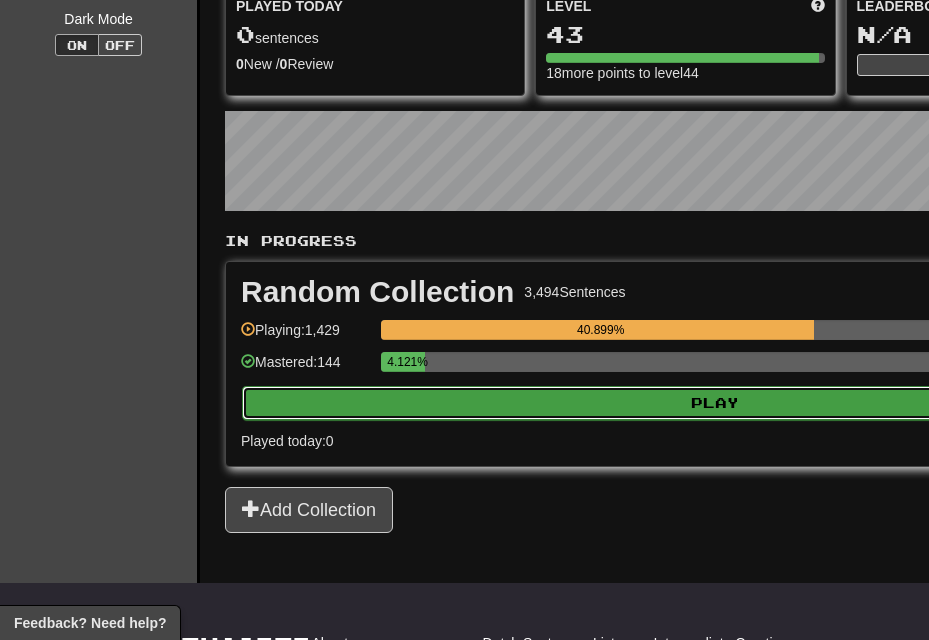 select on "**" 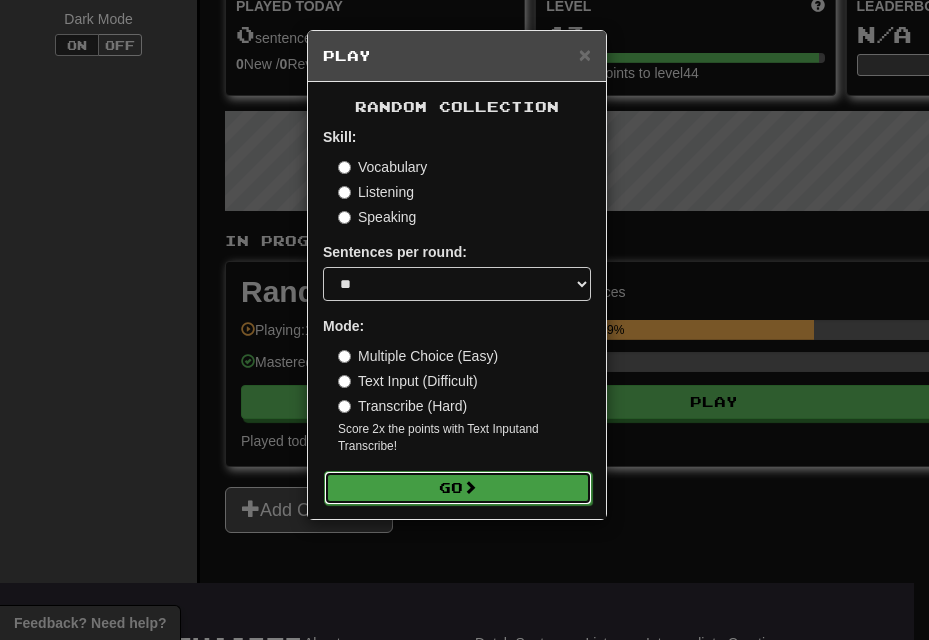 click on "Go" at bounding box center [458, 488] 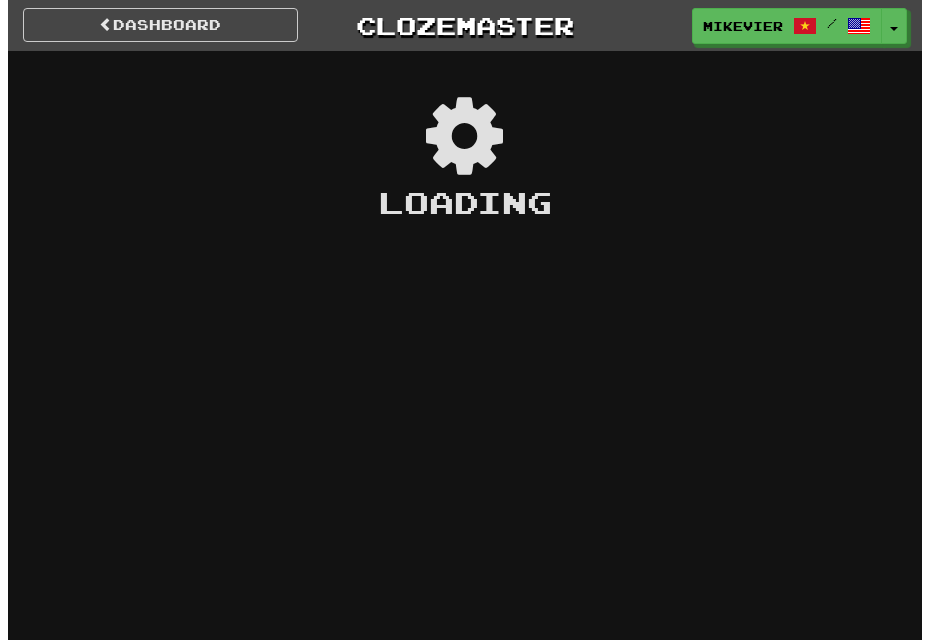 scroll, scrollTop: 0, scrollLeft: 0, axis: both 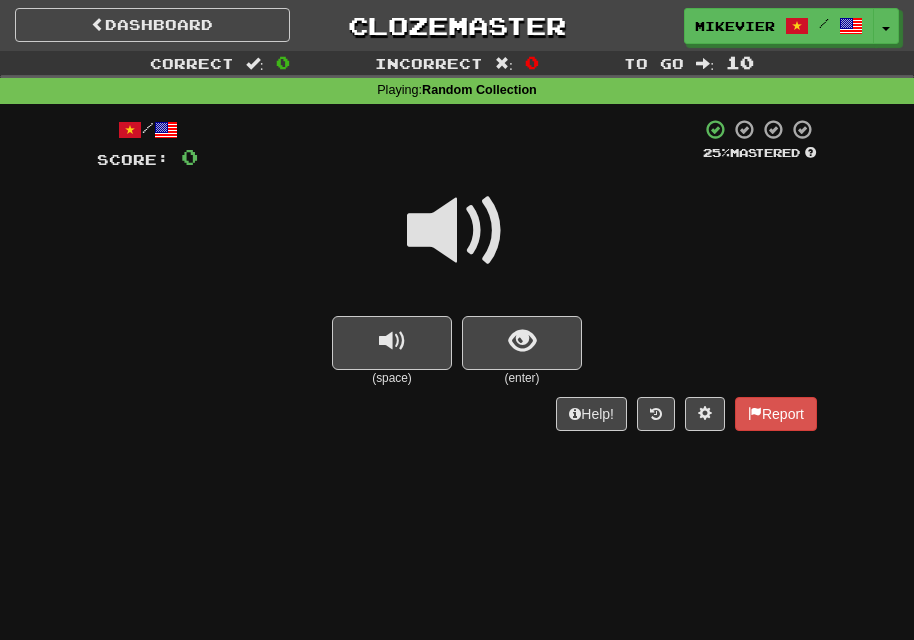 click at bounding box center (457, 231) 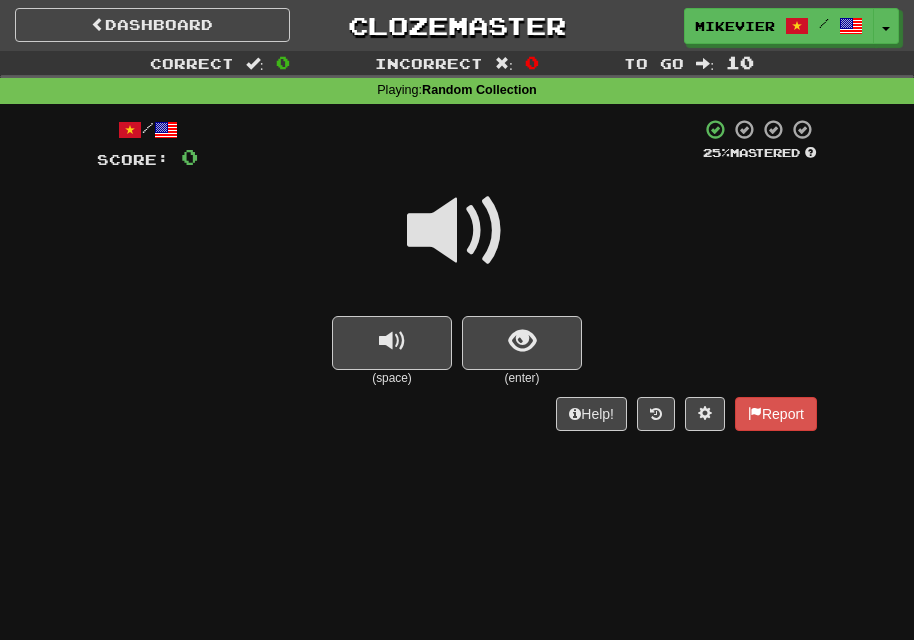 click at bounding box center [457, 231] 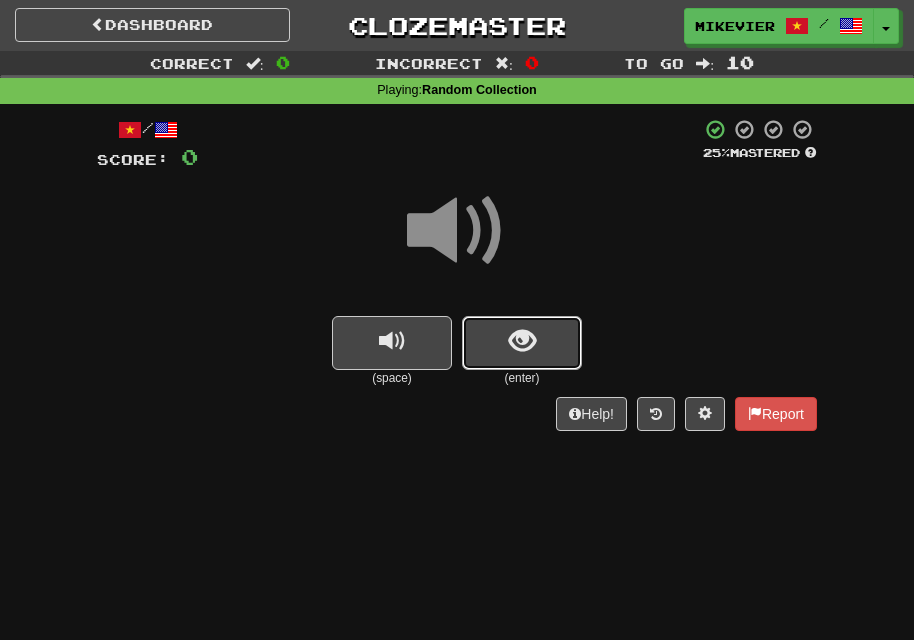 click at bounding box center (522, 343) 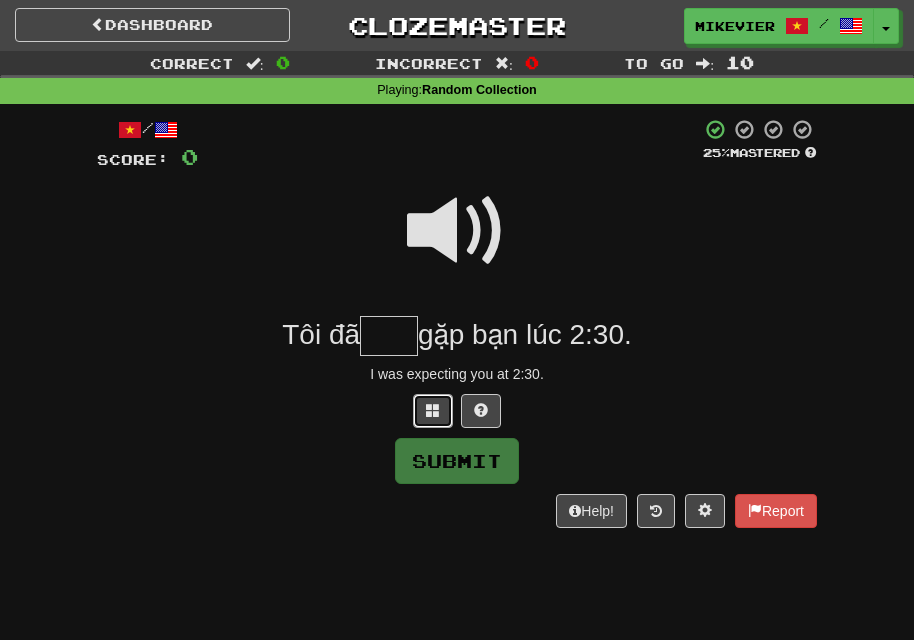 click at bounding box center (433, 410) 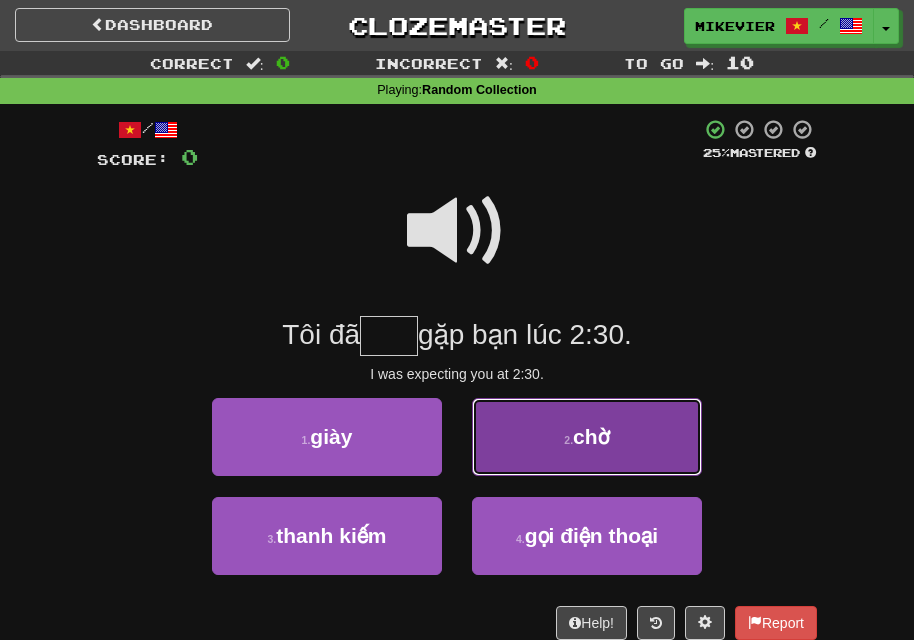click on "2 .  chờ" at bounding box center (587, 437) 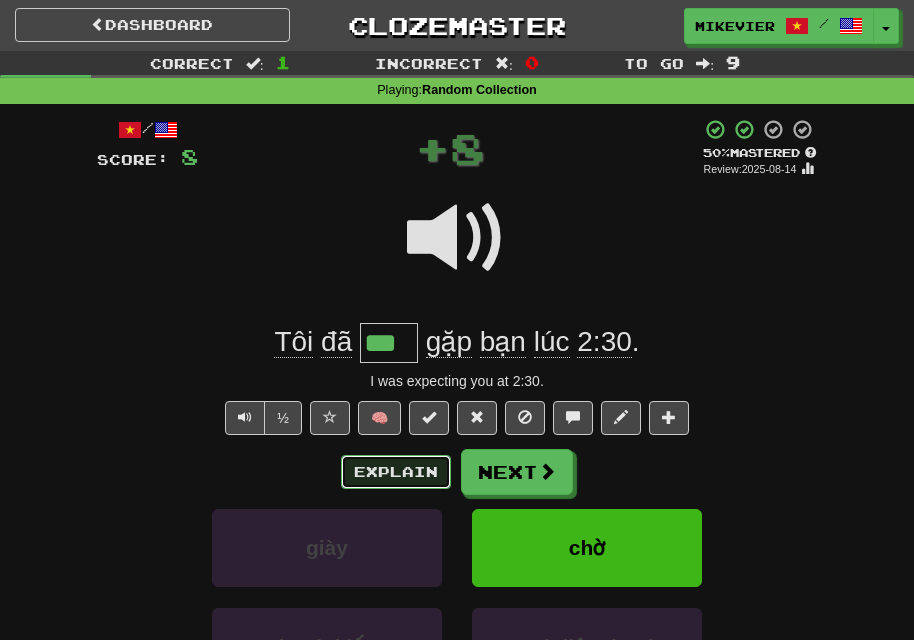 click on "Explain" at bounding box center [396, 472] 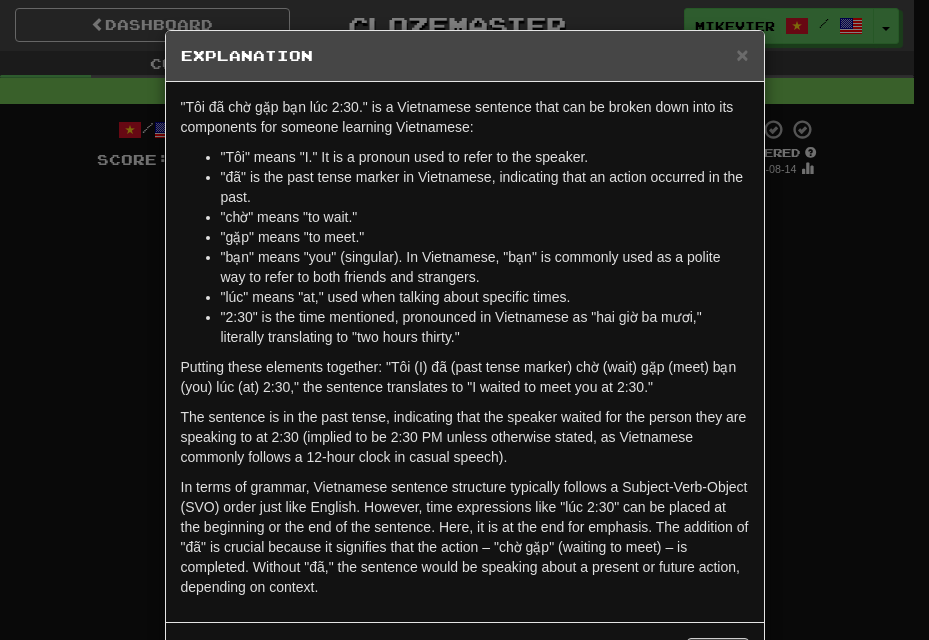 click on "× Explanation "Tôi đã chờ gặp bạn lúc 2:30." is a Vietnamese sentence that can be broken down into its components for someone learning Vietnamese:
"Tôi" means "I." It is a pronoun used to refer to the speaker.
"đã" is the past tense marker in Vietnamese, indicating that an action occurred in the past.
"chờ" means "to wait."
"gặp" means "to meet."
"bạn" means "you" (singular). In Vietnamese, "bạn" is commonly used as a polite way to refer to both friends and strangers.
"lúc" means "at," used when talking about specific times.
"2:30" is the time mentioned, pronounced in Vietnamese as "hai giờ ba mươi," literally translating to "two hours thirty."
Putting these elements together: "Tôi (I) đã (past tense marker) chờ (wait) gặp (meet) bạn (you) lúc (at) 2:30," the sentence translates to "I waited to meet you at 2:30."
In beta. Generated by ChatGPT. Like it? Hate it?  Let us know ! Close" at bounding box center (464, 320) 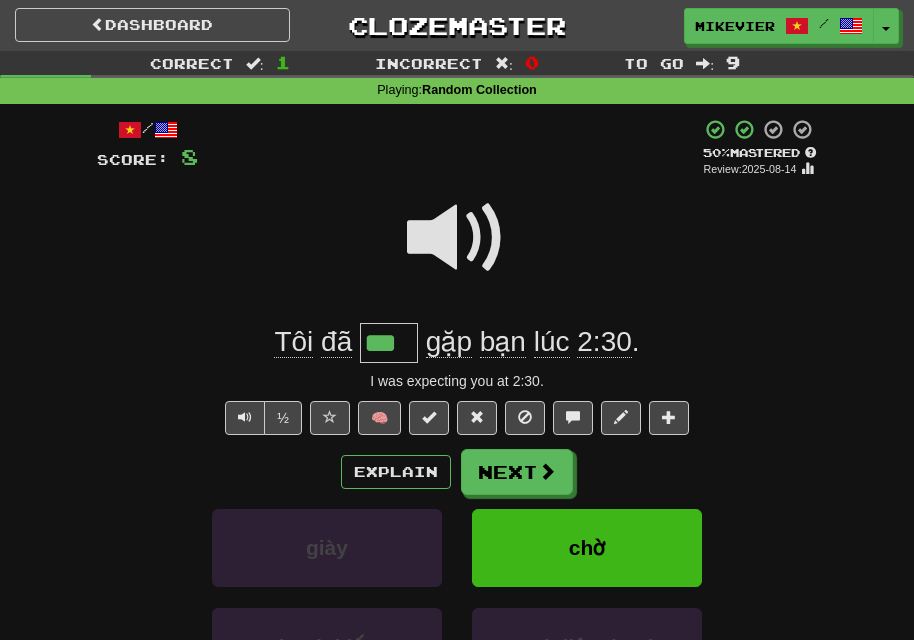 click at bounding box center [457, 238] 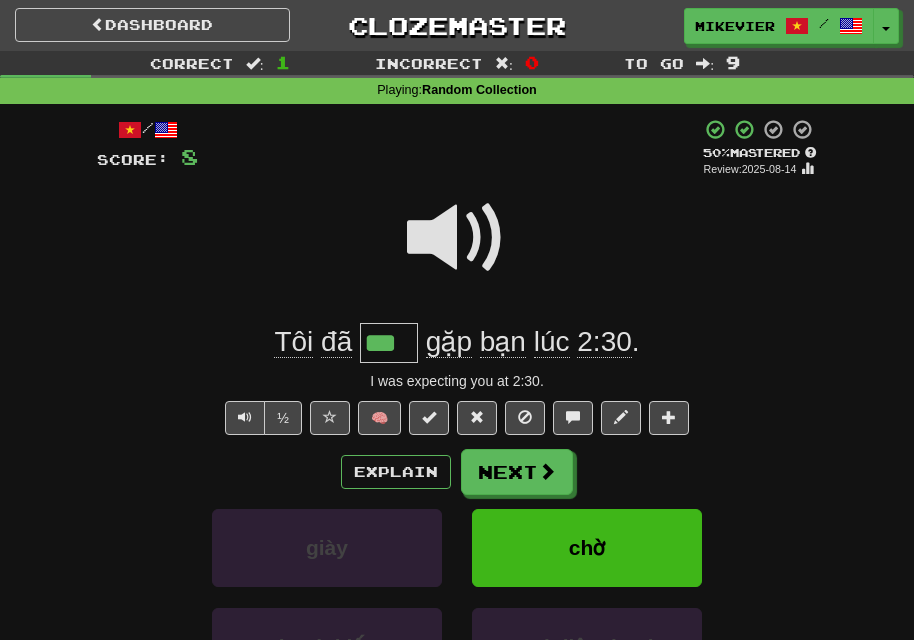 click at bounding box center [457, 238] 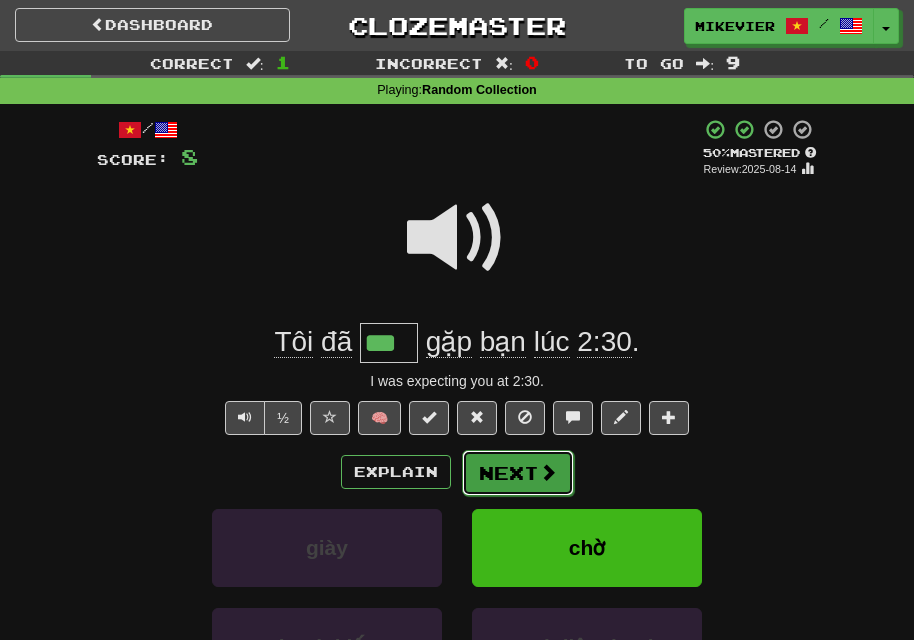click at bounding box center (548, 472) 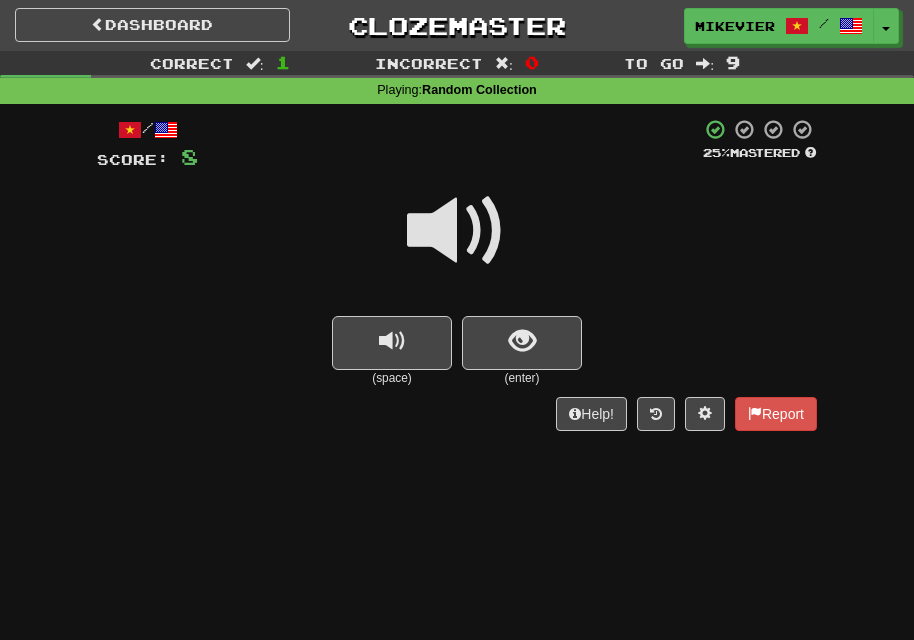 click at bounding box center (457, 231) 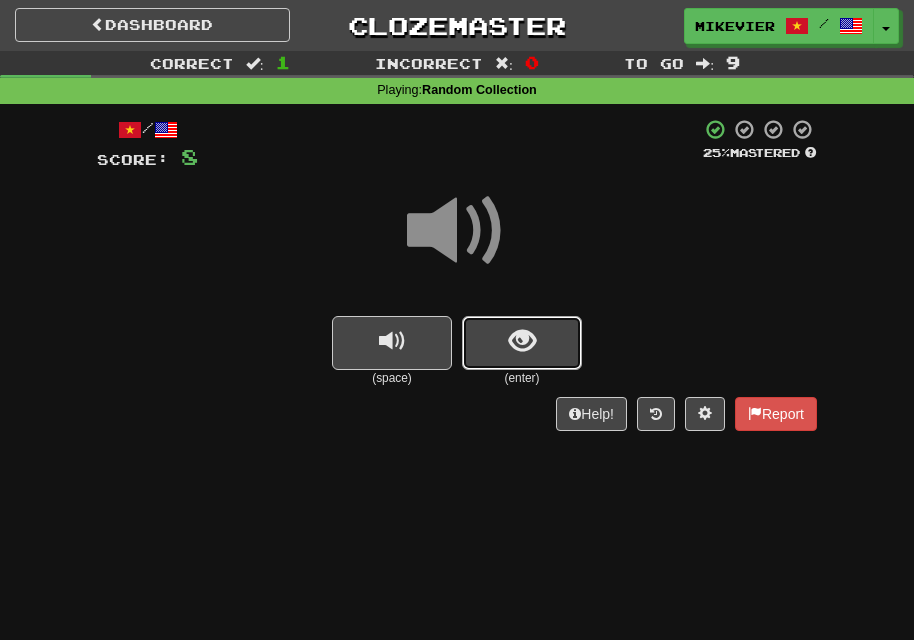 click at bounding box center [522, 343] 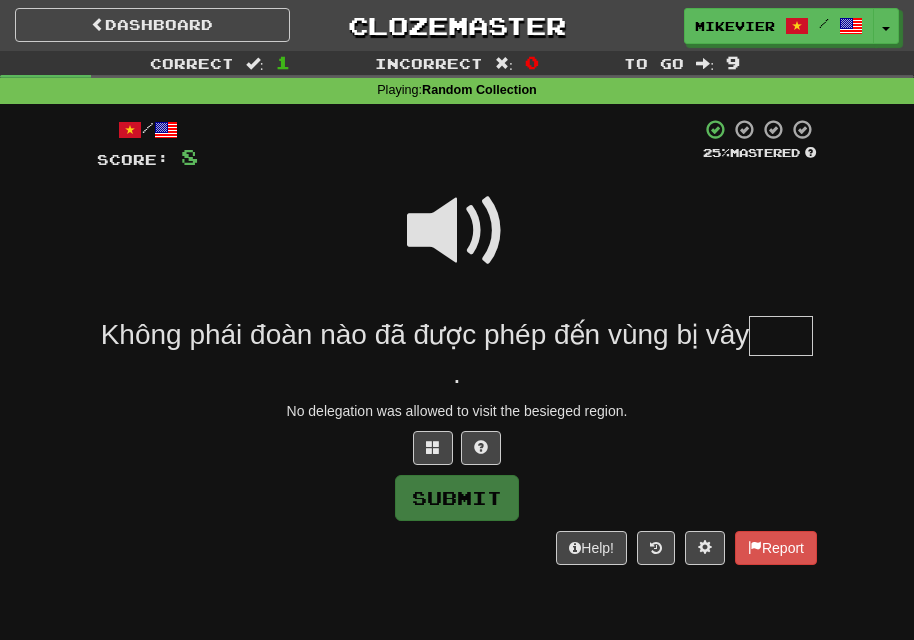 click at bounding box center [457, 231] 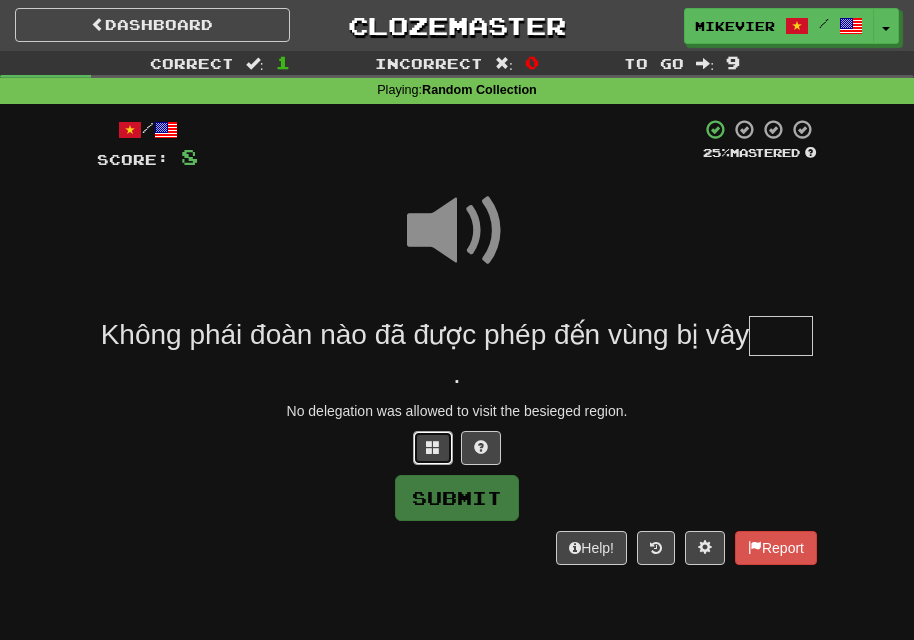 click at bounding box center [433, 448] 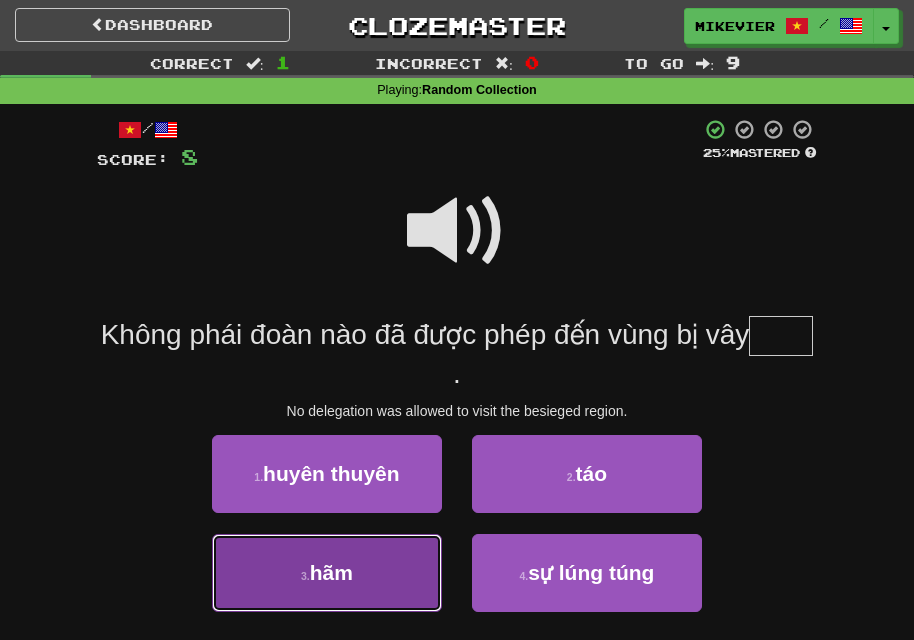 click on "3 .  hãm" at bounding box center (327, 573) 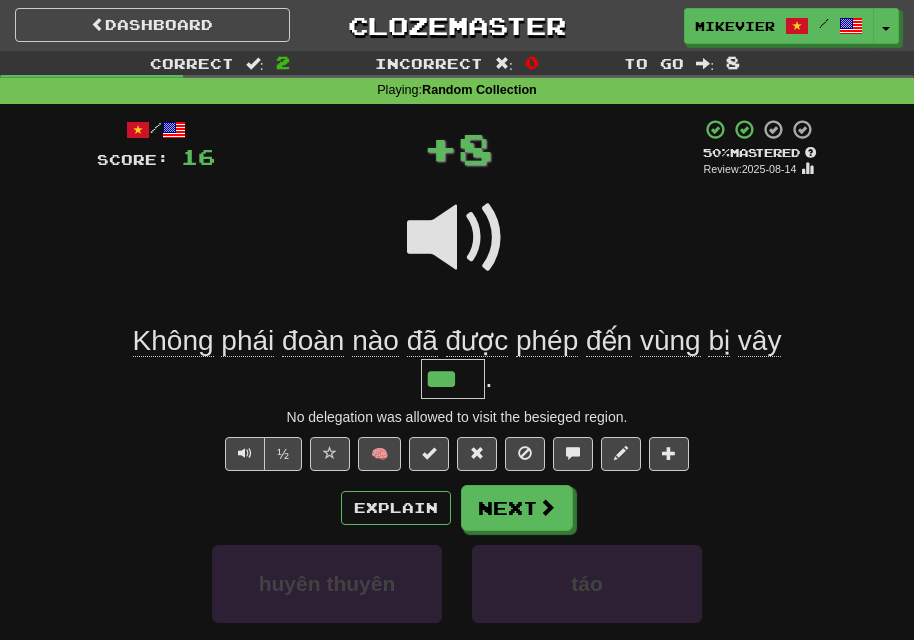 type on "***" 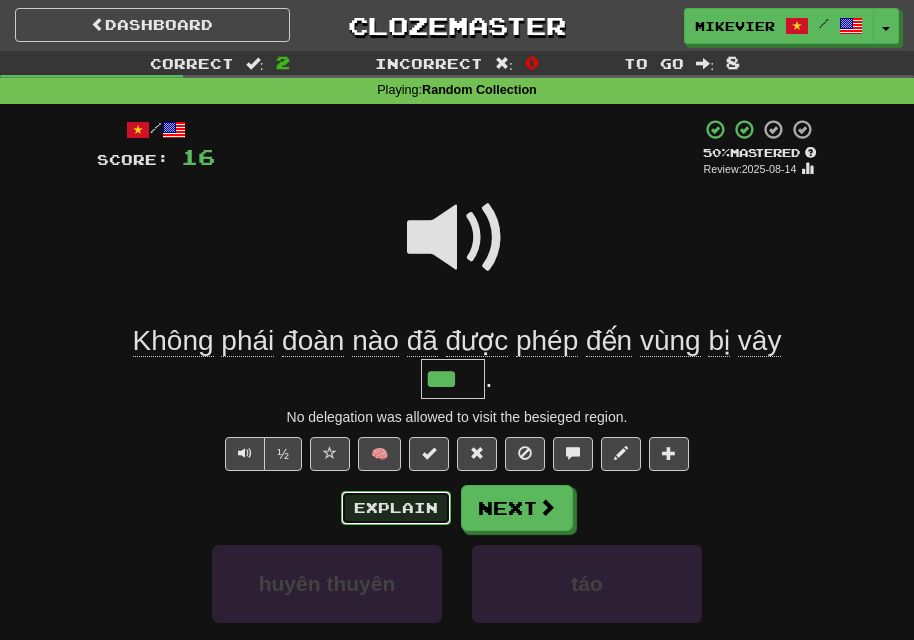 click on "Explain" at bounding box center (396, 508) 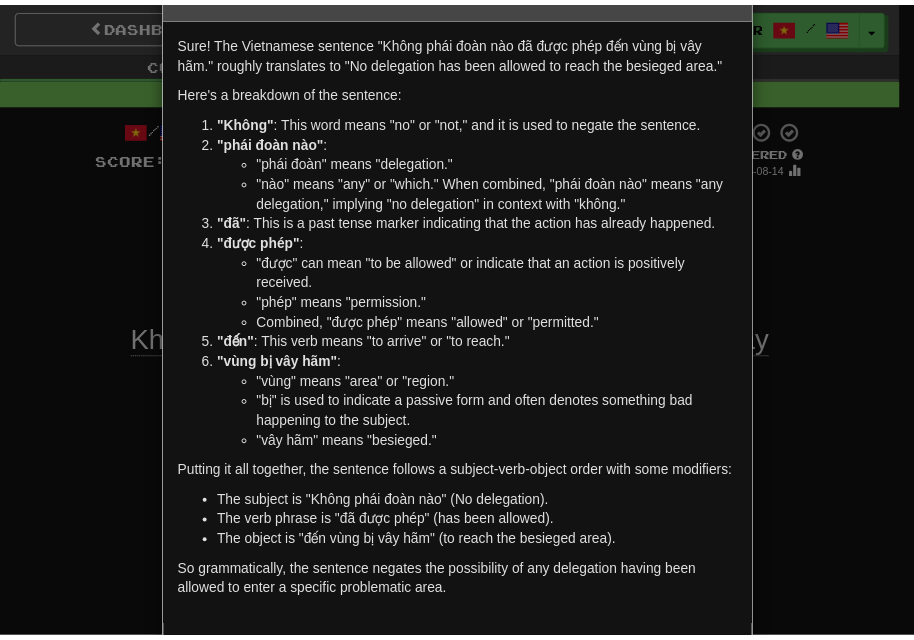 scroll, scrollTop: 100, scrollLeft: 0, axis: vertical 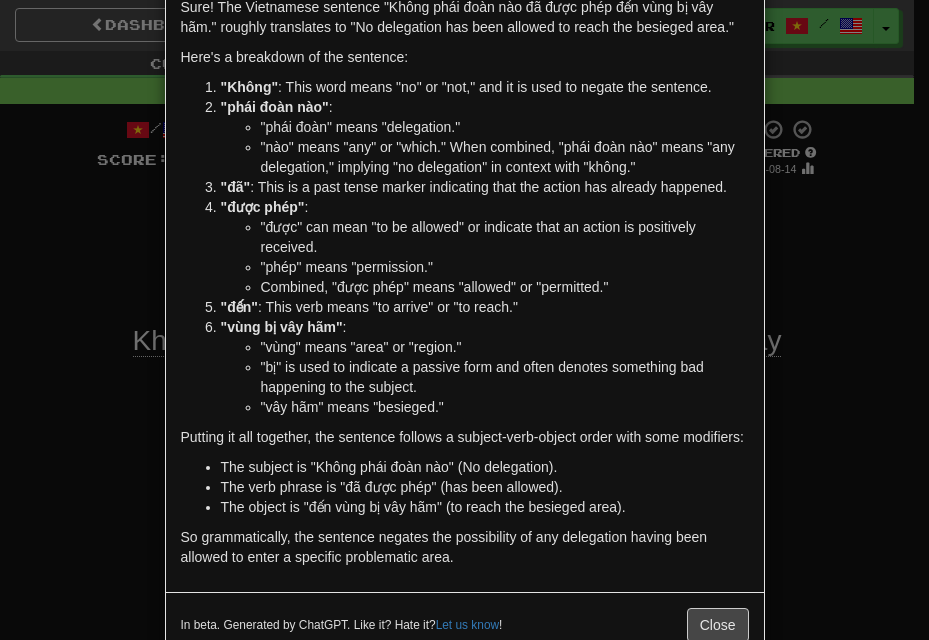 click on "× Explanation Sure! The Vietnamese sentence "Không phái đoàn nào đã được phép đến vùng bị vây hãm." roughly translates to "No delegation has been allowed to reach the besieged area."
Here's a breakdown of the sentence:
"Không" : This word means "no" or "not," and it is used to negate the sentence.
"phái đoàn nào" :
"phái đoàn" means "delegation."
"nào" means "any" or "which." When combined, "phái đoàn nào" means "any delegation," implying "no delegation" in context with "không."
"đã" : This is a past tense marker indicating that the action has already happened.
"được phép" :
"được" can mean "to be allowed" or indicate that an action is positively received.
"phép" means "permission."
Combined, "được phép" means "allowed" or "permitted."
"đến" : This verb means "to arrive" or "to reach."
"vùng bị vây hãm" :
"vùng" means "area" or "region."
"vây hãm" means "besieged."
Let us know !" at bounding box center (464, 320) 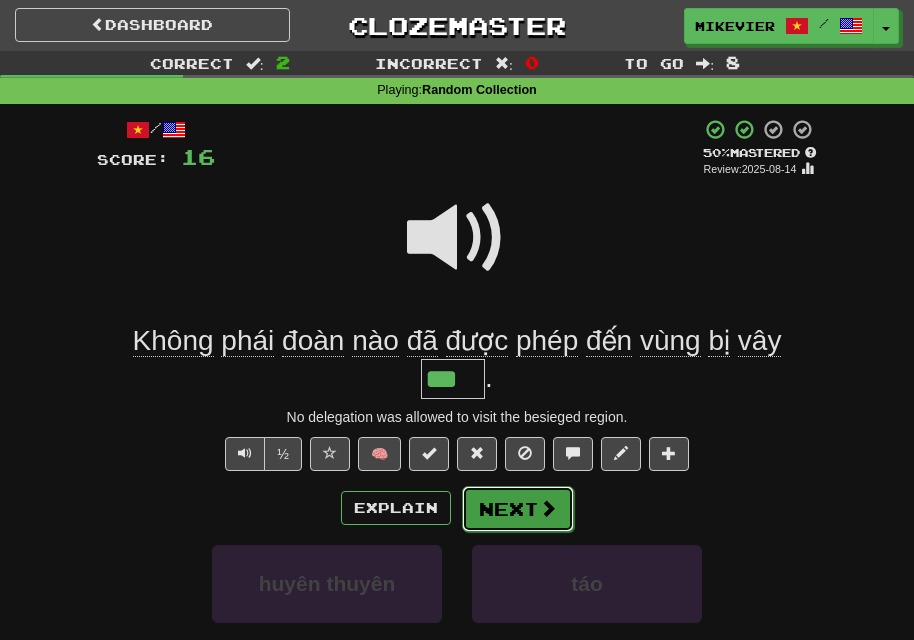click on "Next" at bounding box center [518, 509] 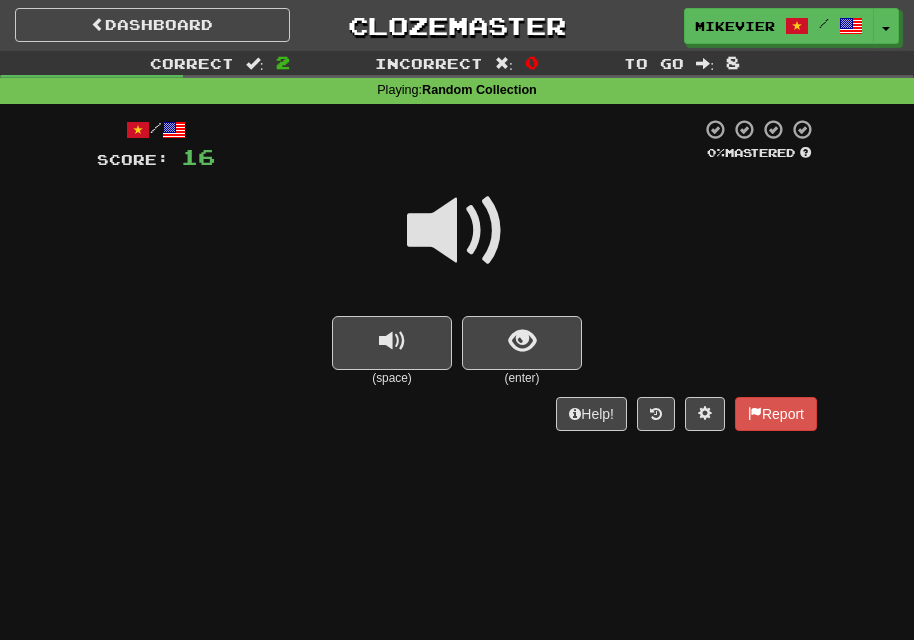click at bounding box center [457, 244] 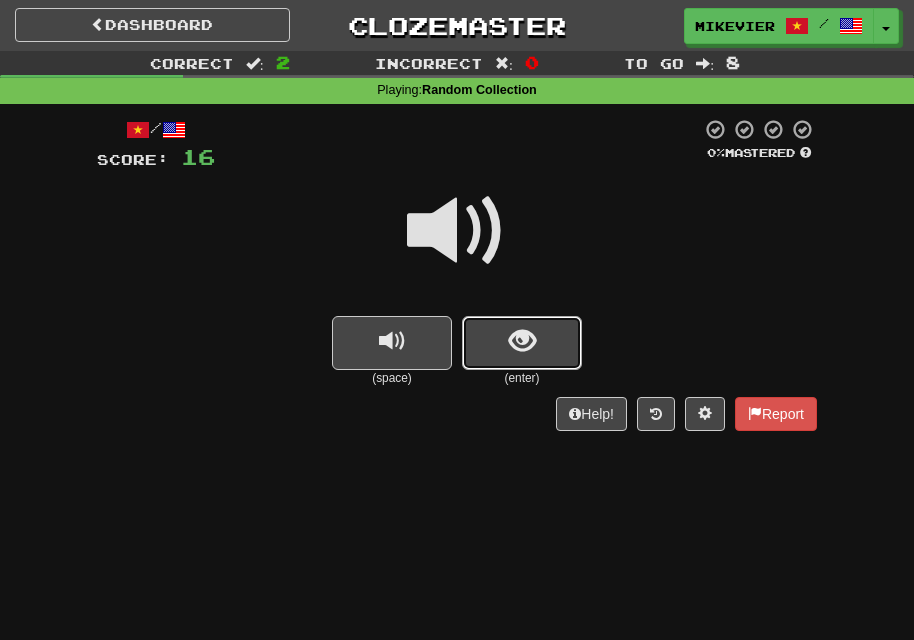 click at bounding box center [522, 343] 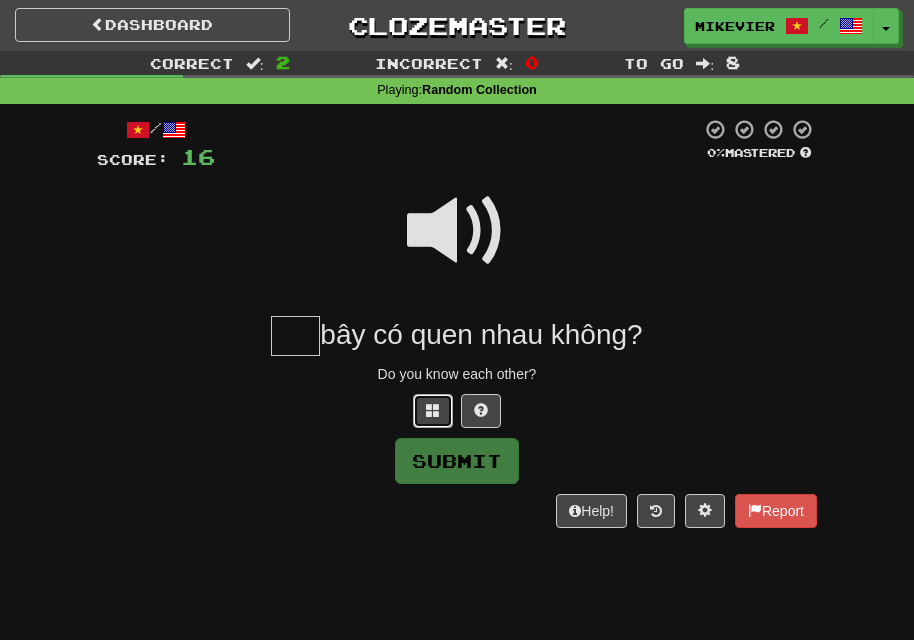click at bounding box center (433, 411) 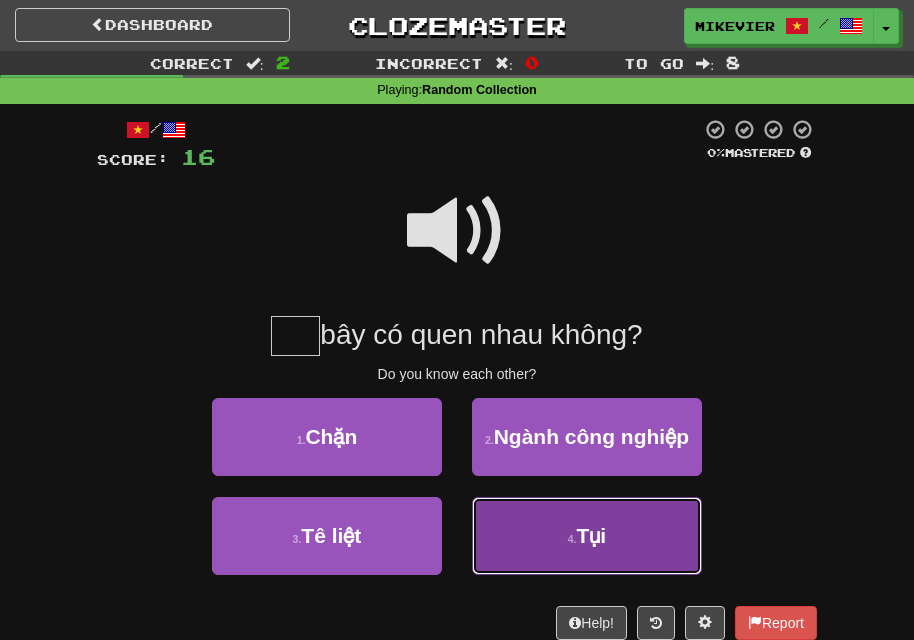 click on "Tụi" at bounding box center [592, 535] 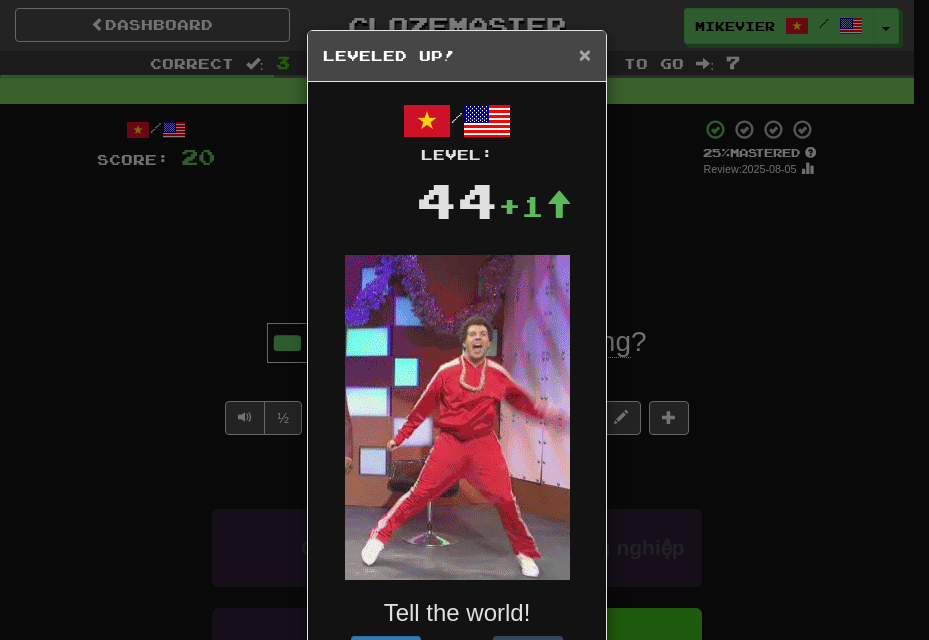 click on "×" at bounding box center (585, 54) 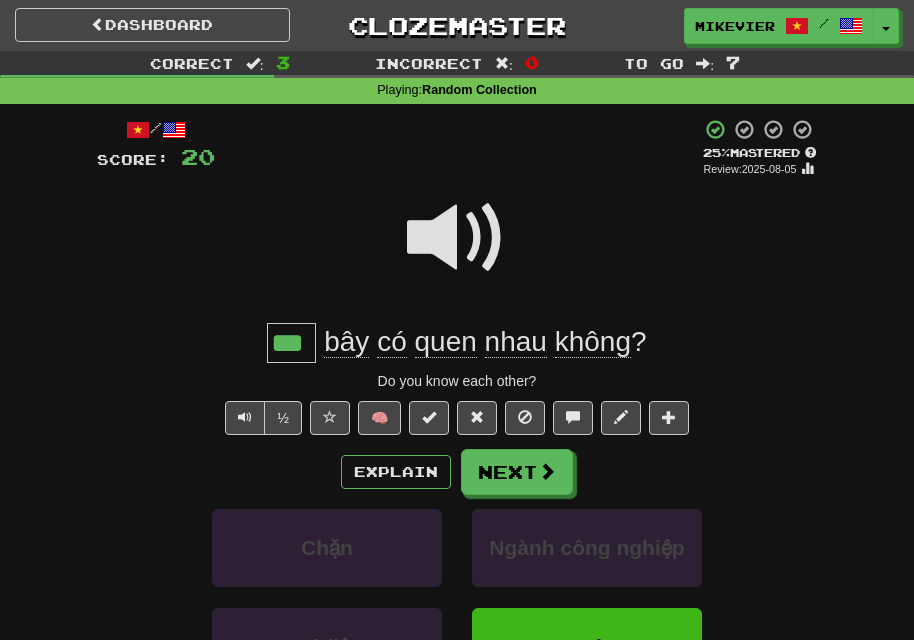click at bounding box center (457, 238) 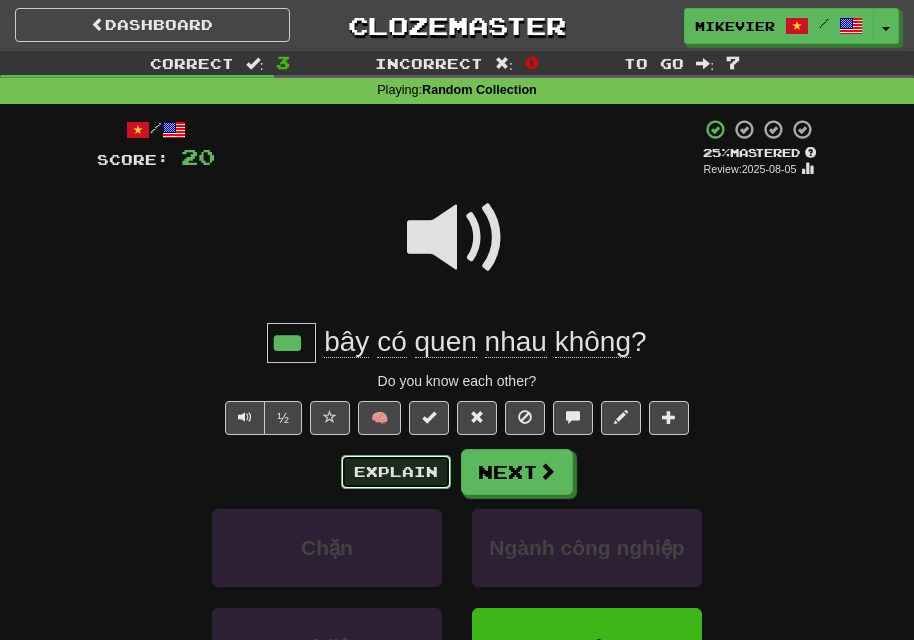 click on "Explain" at bounding box center (396, 472) 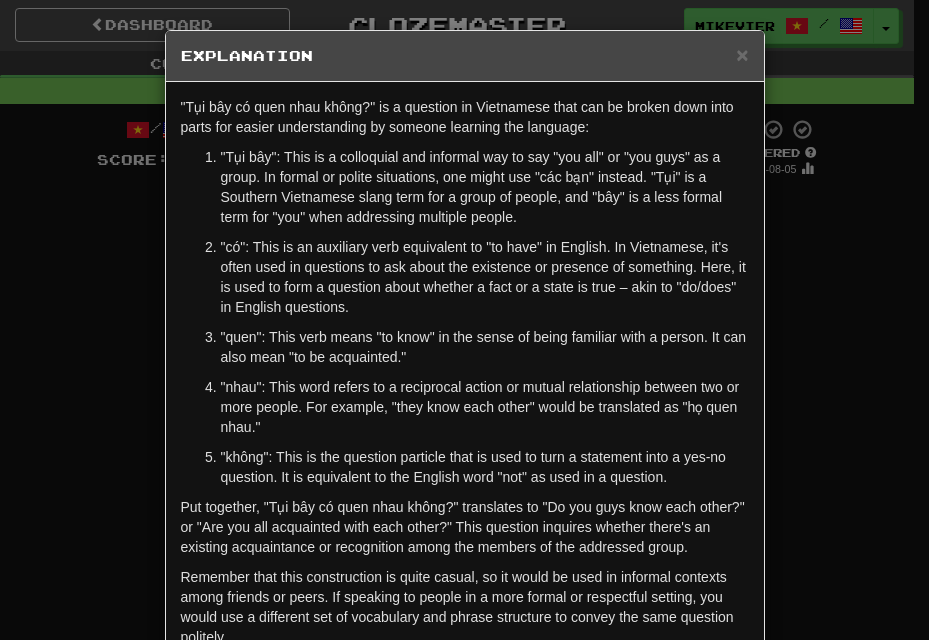 click on "× Explanation "Tụi bây có quen nhau không?" is a question in Vietnamese that can be broken down into parts for easier understanding by someone learning the language:
"Tụi bây": This is a colloquial and informal way to say "you all" or "you guys" as a group. In formal or polite situations, one might use "các bạn" instead. "Tụi" is a Southern Vietnamese slang term for a group of people, and "bây" is a less formal term for "you" when addressing multiple people.
"có": This is an auxiliary verb equivalent to "to have" in English. In Vietnamese, it's often used in questions to ask about the existence or presence of something. Here, it is used to form a question about whether a fact or a state is true – akin to "do/does" in English questions.
"quen": This verb means "to know" in the sense of being familiar with a person. It can also mean "to be acquainted."
In beta. Generated by ChatGPT. Like it? Hate it?  Let us know ! Close" at bounding box center [464, 320] 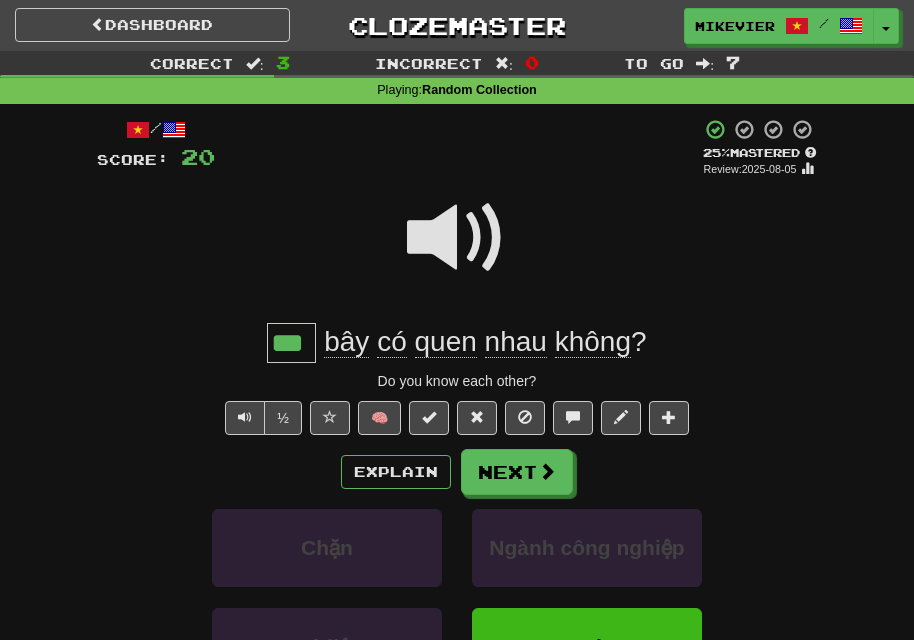 click at bounding box center (457, 238) 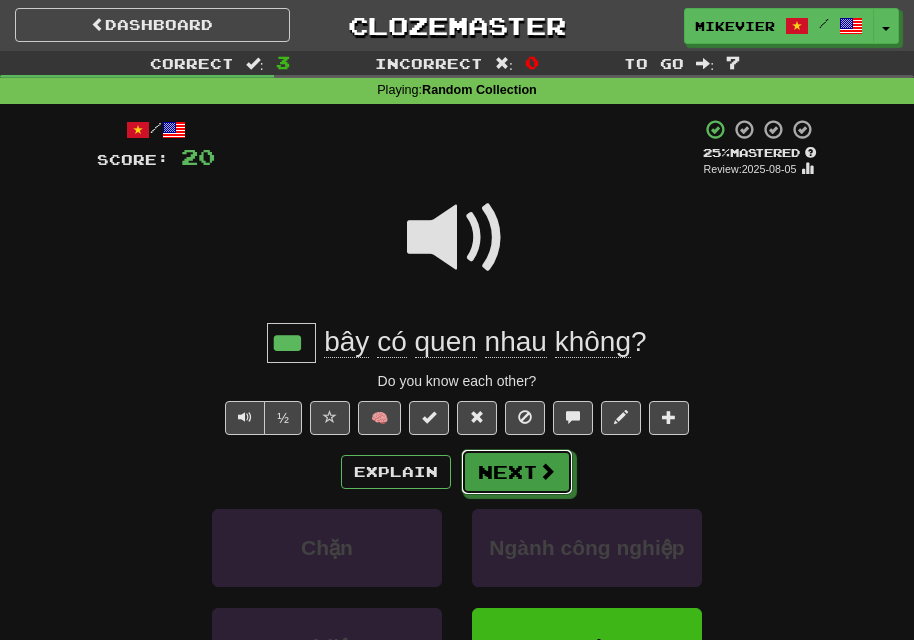 click at bounding box center [547, 471] 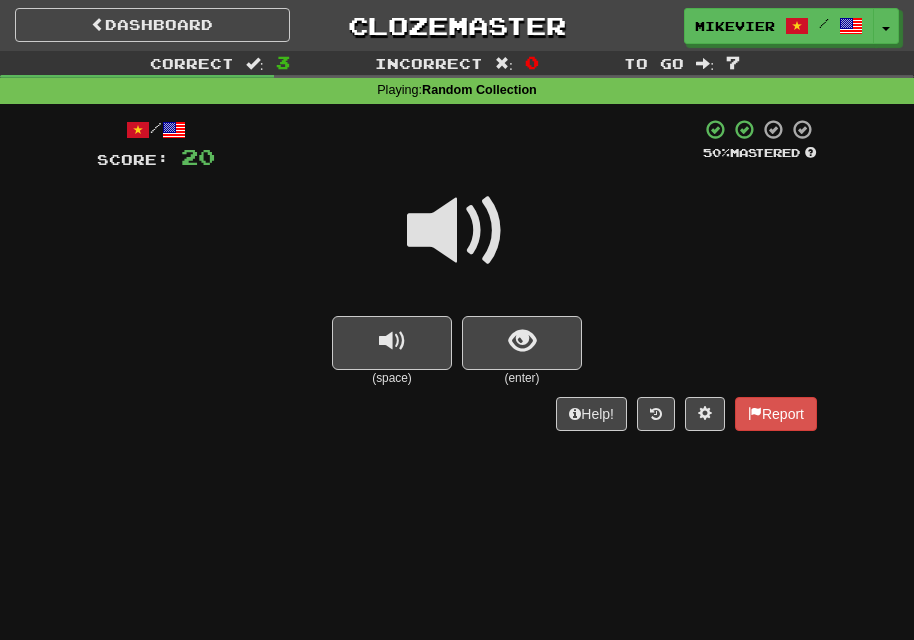 click at bounding box center (457, 231) 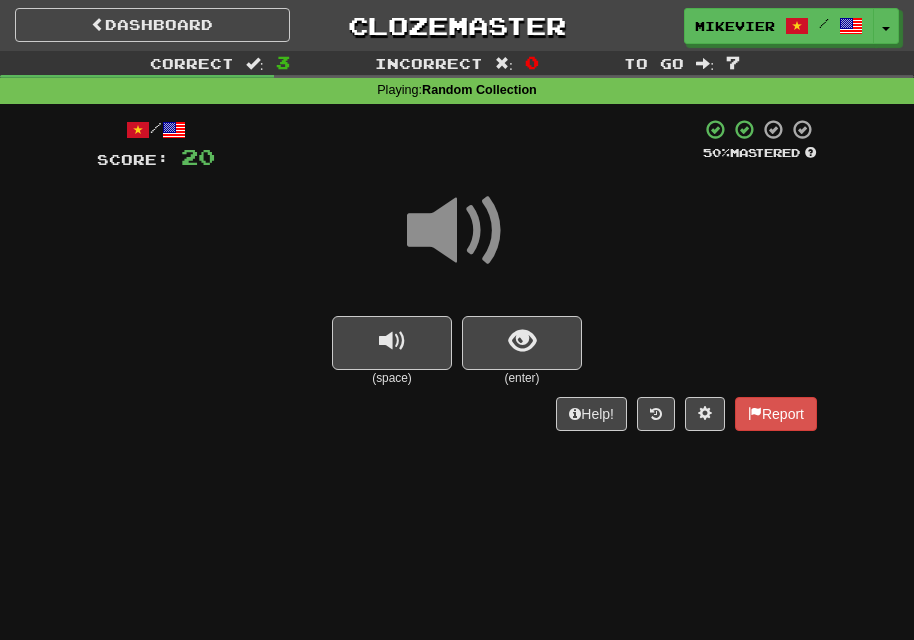 click at bounding box center (457, 231) 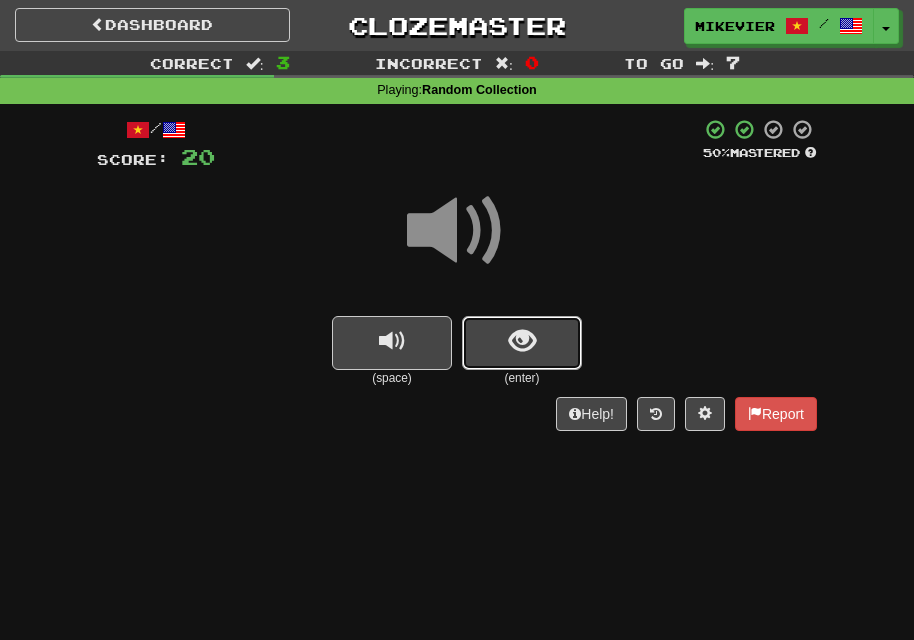click at bounding box center [522, 343] 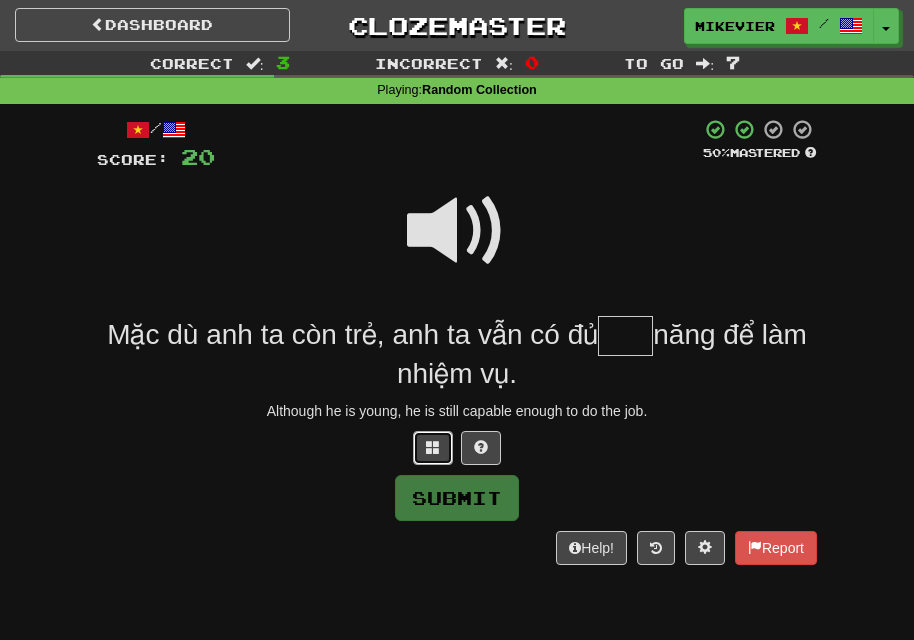 click at bounding box center [433, 447] 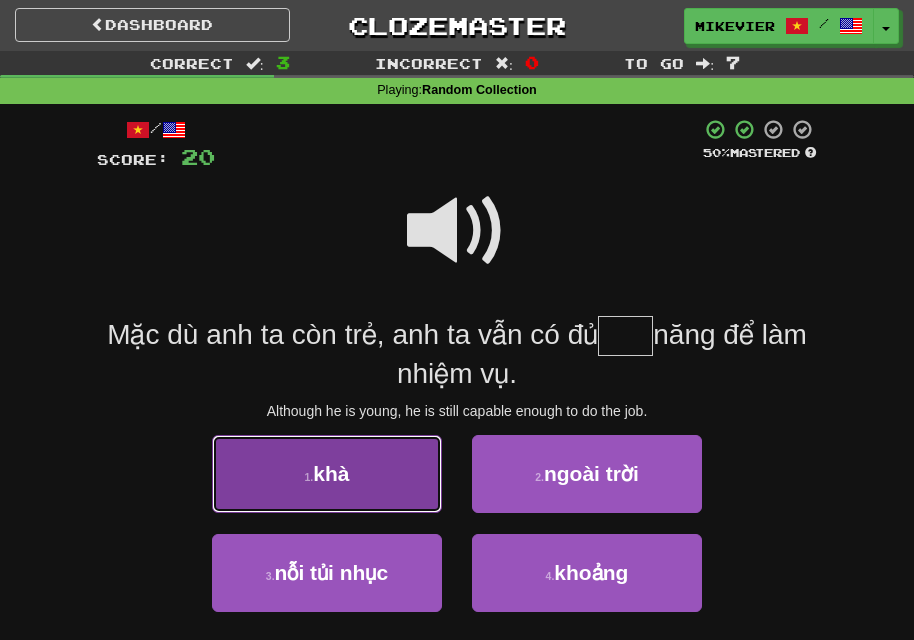 click on "1 .  khà" at bounding box center (327, 474) 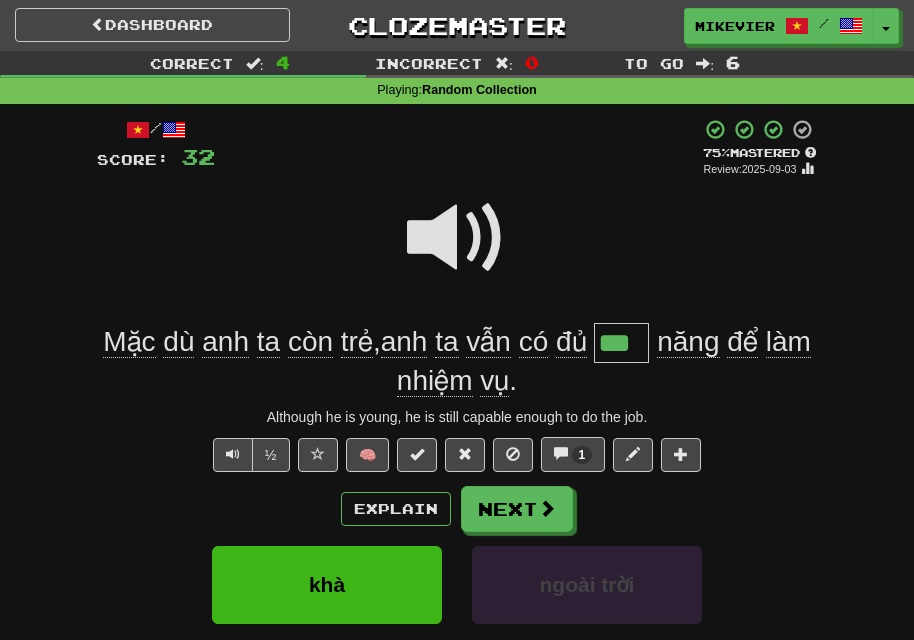 click at bounding box center [457, 238] 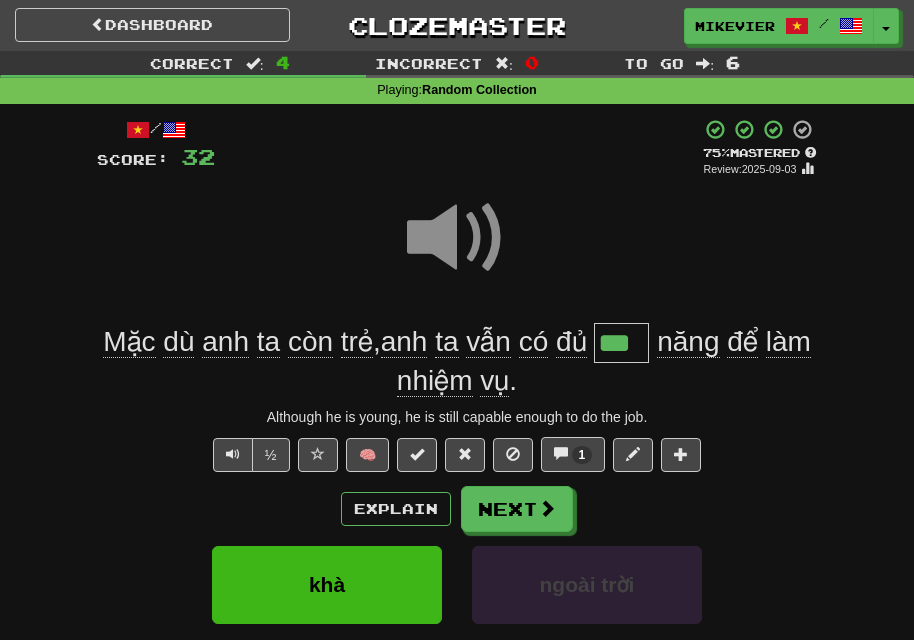click at bounding box center (457, 238) 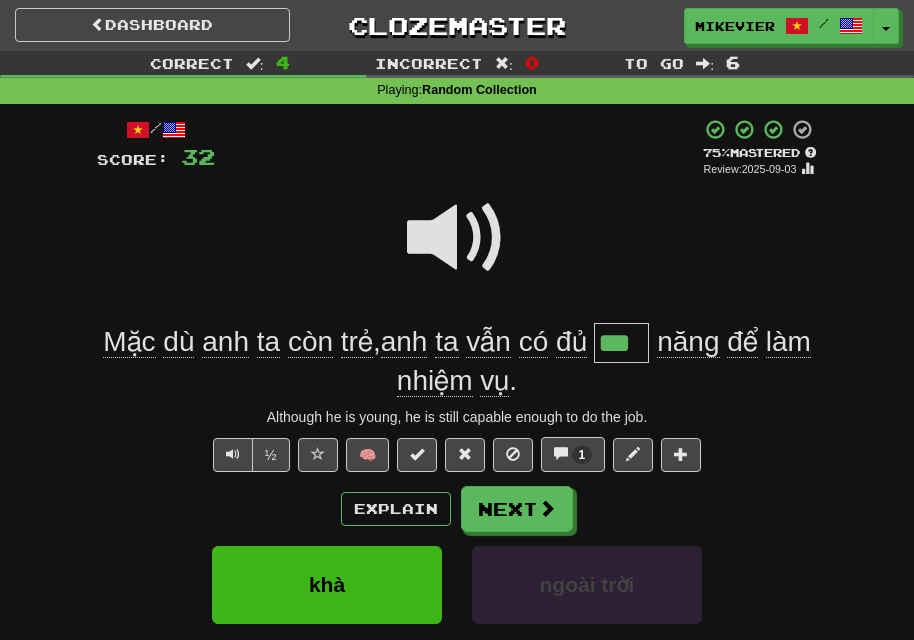 click at bounding box center (457, 238) 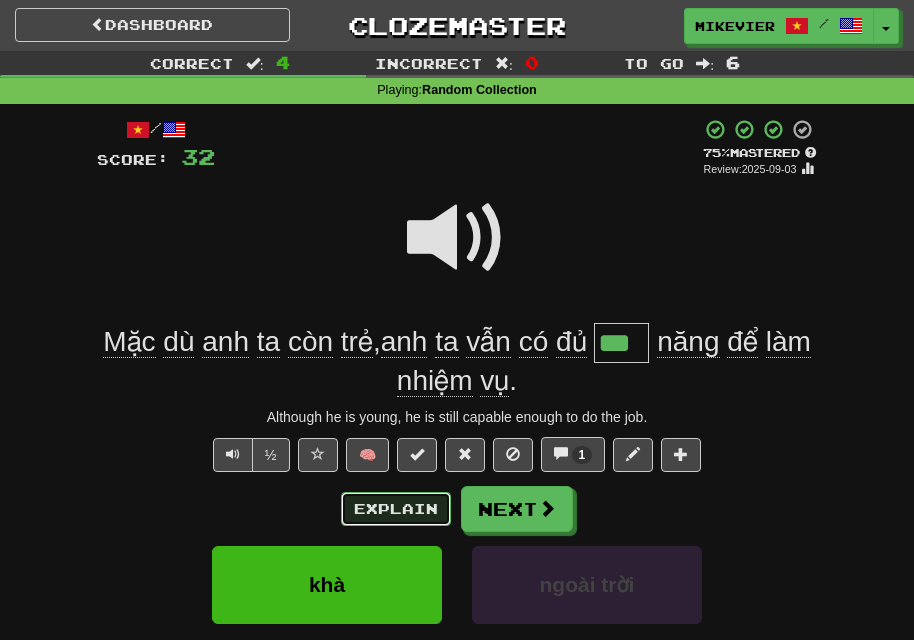 click on "Explain" at bounding box center (396, 509) 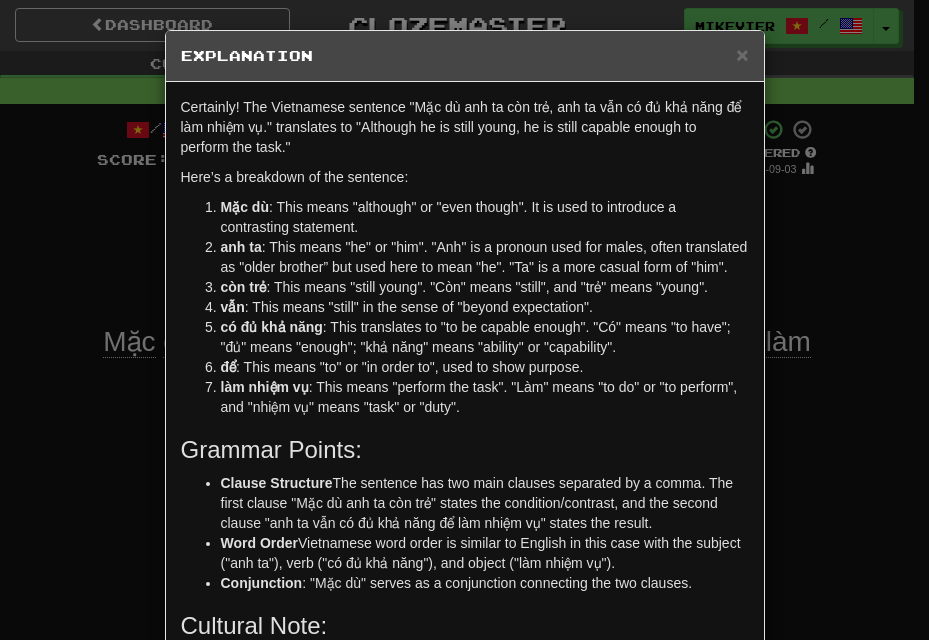 click on "× Explanation Certainly! The Vietnamese sentence "Mặc dù anh ta còn trẻ, anh ta vẫn có đủ khả năng để làm nhiệm vụ." translates to "Although he is still young, he is still capable enough to perform the task."
Here’s a breakdown of the sentence:
Mặc dù : This means "although" or "even though". It is used to introduce a contrasting statement.
anh ta : This means "he" or "him". "Anh" is a pronoun used for males, often translated as "older brother” but used here to mean "he". "Ta" is a more casual form of "him".
còn trẻ : This means "still young". "Còn" means "still", and "trẻ" means "young".
vẫn : This means "still" in the sense of "beyond expectation".
có đủ khả năng : This translates to "to be capable enough". "Có" means "to have"; "đủ" means "enough"; "khả năng" means "ability" or "capability".
để : This means "to" or "in order to", used to show purpose.
làm nhiệm vụ
Grammar Points:
Clause Structure
Word Order
!" at bounding box center [464, 320] 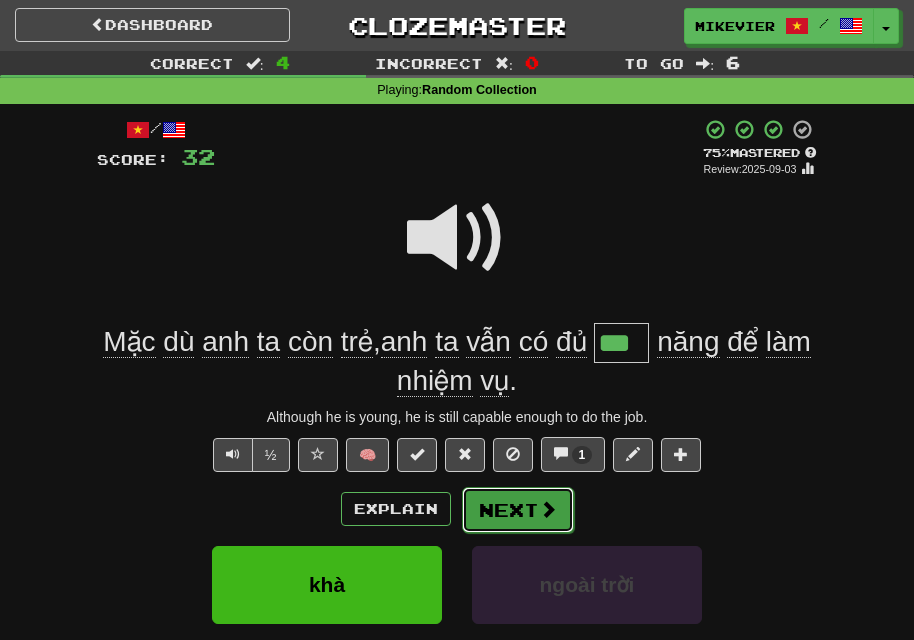 click on "Next" at bounding box center (518, 510) 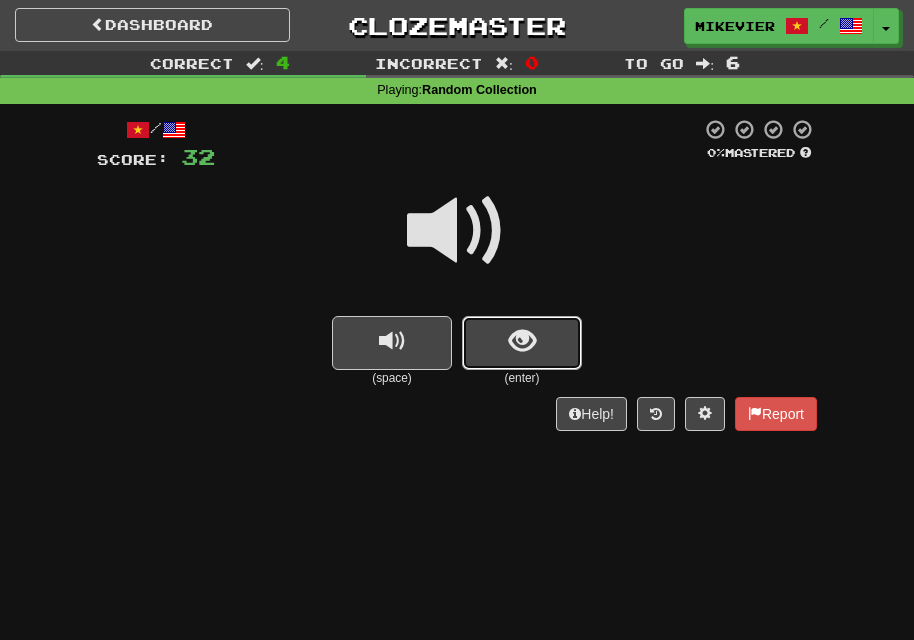 click at bounding box center [522, 343] 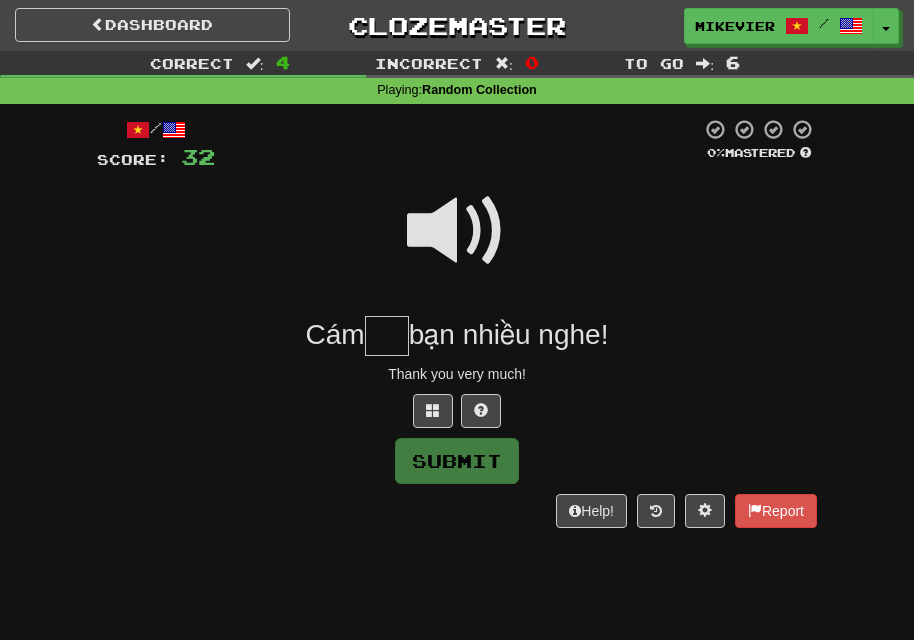 click at bounding box center [457, 231] 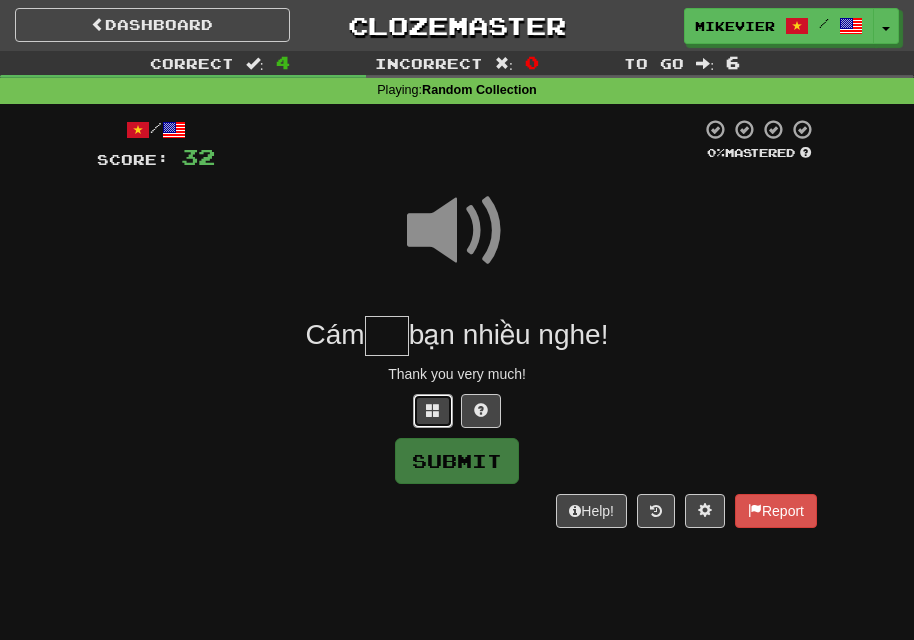 click at bounding box center [433, 410] 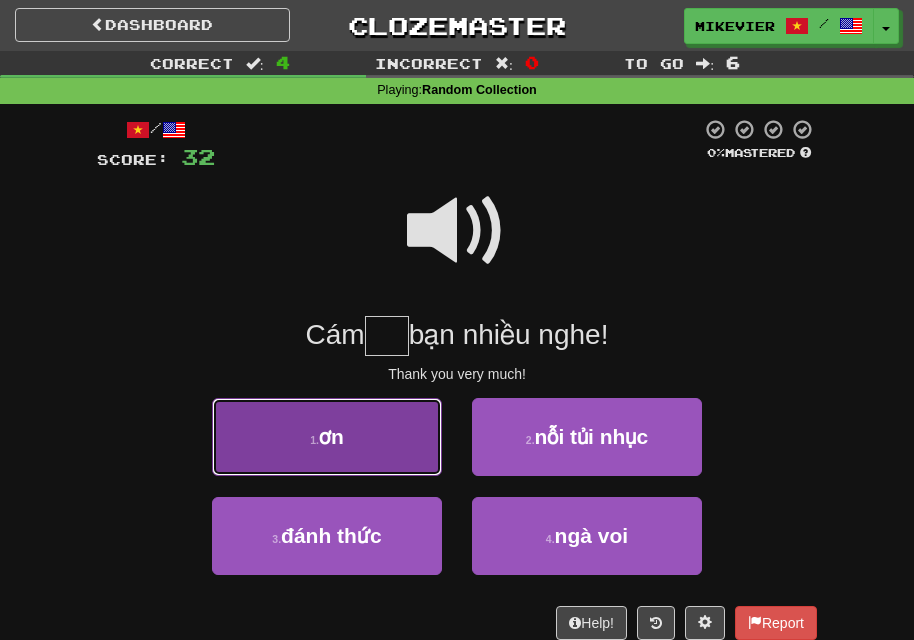 click on "1 .  ơn" at bounding box center (327, 437) 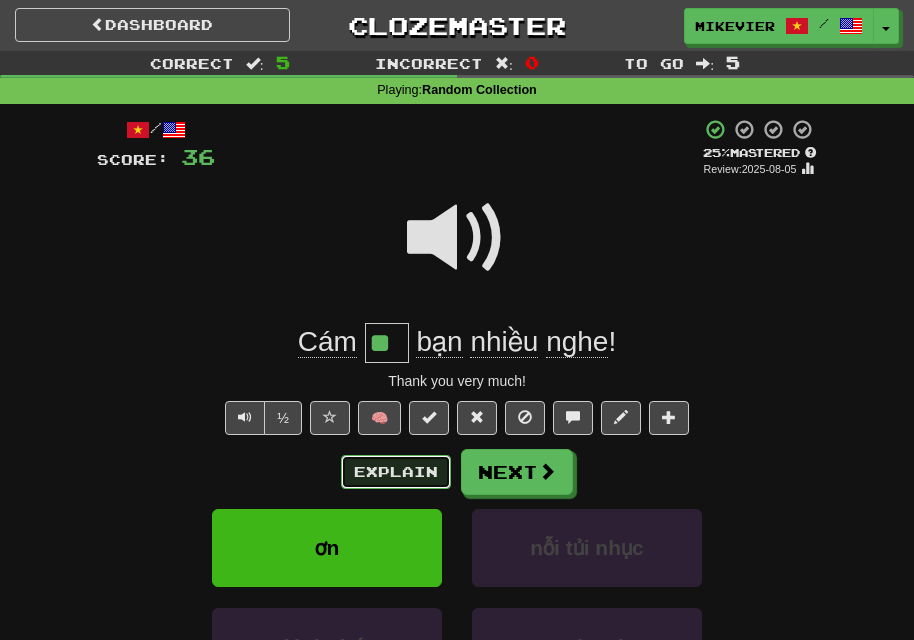 click on "Explain" at bounding box center [396, 472] 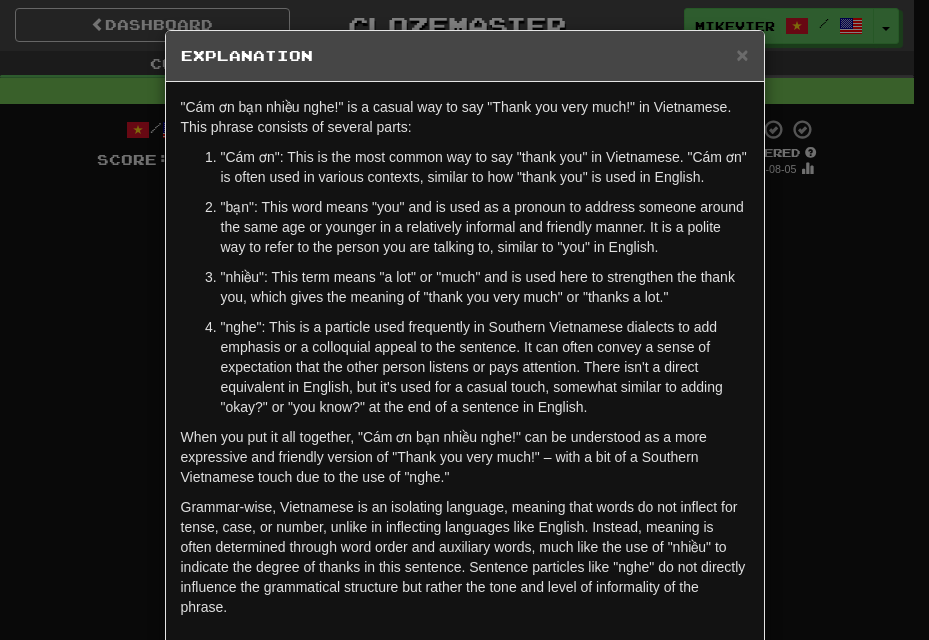 click on "× Explanation "Cám ơn bạn nhiều nghe!" is a casual way to say "Thank you very much!" in Vietnamese. This phrase consists of several parts:
"Cám ơn": This is the most common way to say "thank you" in Vietnamese. "Cám ơn" is often used in various contexts, similar to how "thank you" is used in English.
"bạn": This word means "you" and is used as a pronoun to address someone around the same age or younger in a relatively informal and friendly manner. It is a polite way to refer to the person you are talking to, similar to "you" in English.
"nhiều": This term means "a lot" or "much" and is used here to strengthen the thank you, which gives the meaning of "thank you very much" or "thanks a lot."
When you put it all together, "Cám ơn bạn nhiều nghe!" can be understood as a more expressive and friendly version of "Thank you very much!" – with a bit of a Southern Vietnamese touch due to the use of "nghe."
In beta. Generated by ChatGPT. Like it? Hate it?  ! Close" at bounding box center (464, 320) 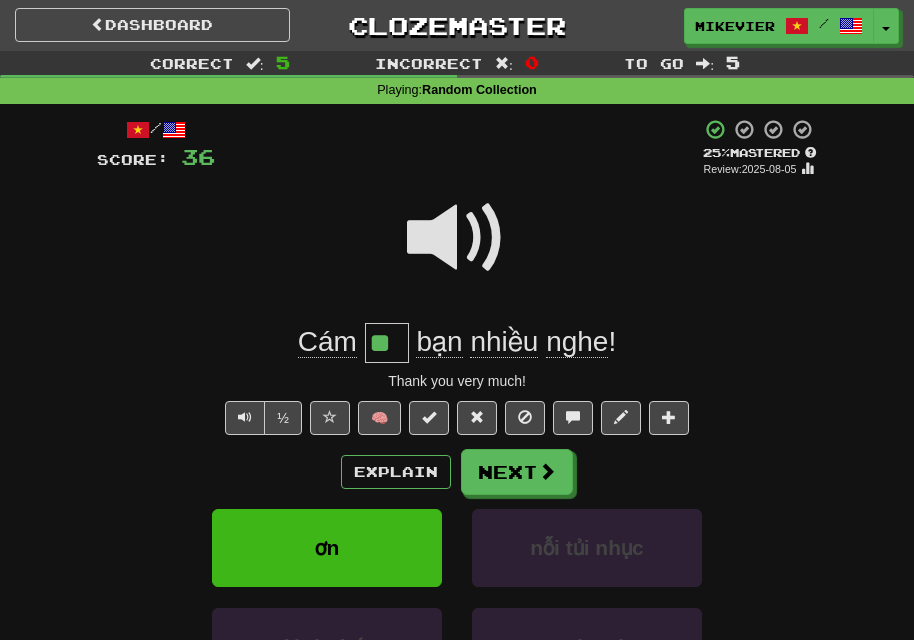 click at bounding box center (457, 238) 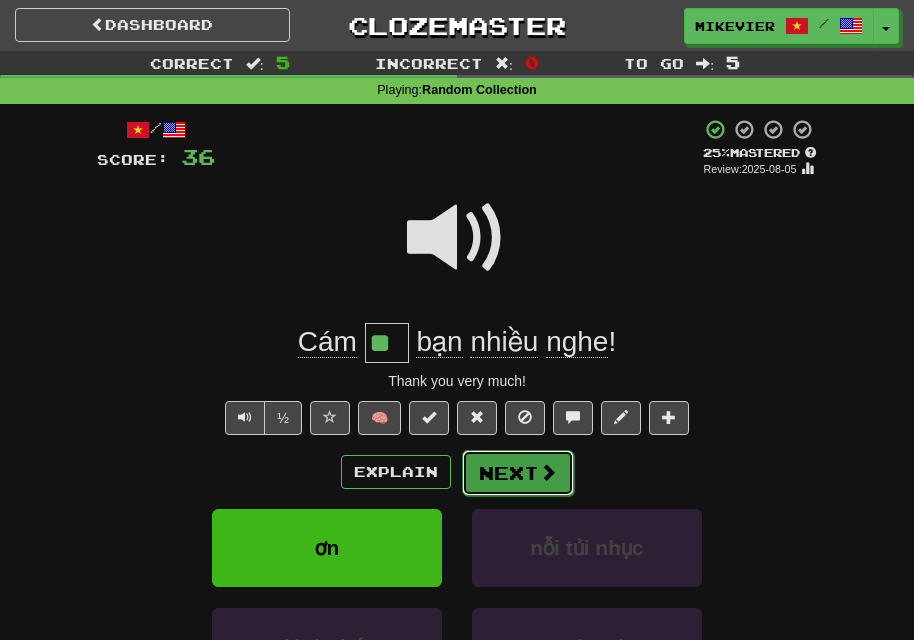click on "Next" at bounding box center (518, 473) 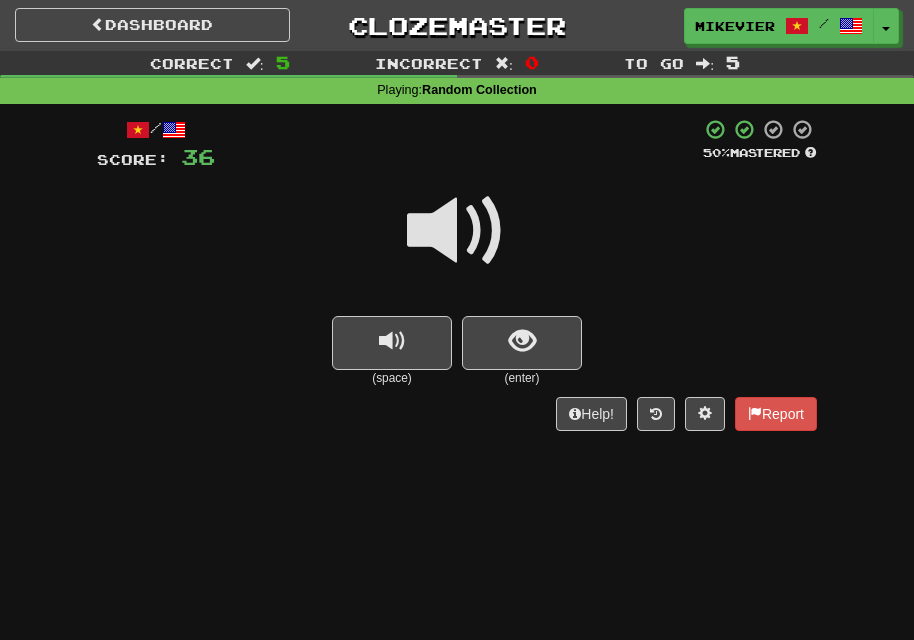 click at bounding box center [457, 231] 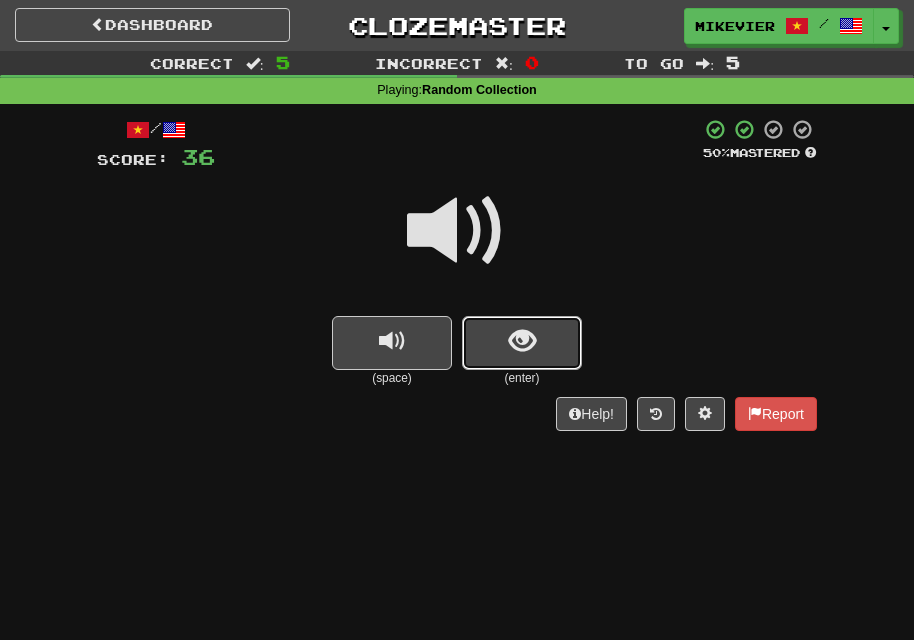 click at bounding box center (522, 343) 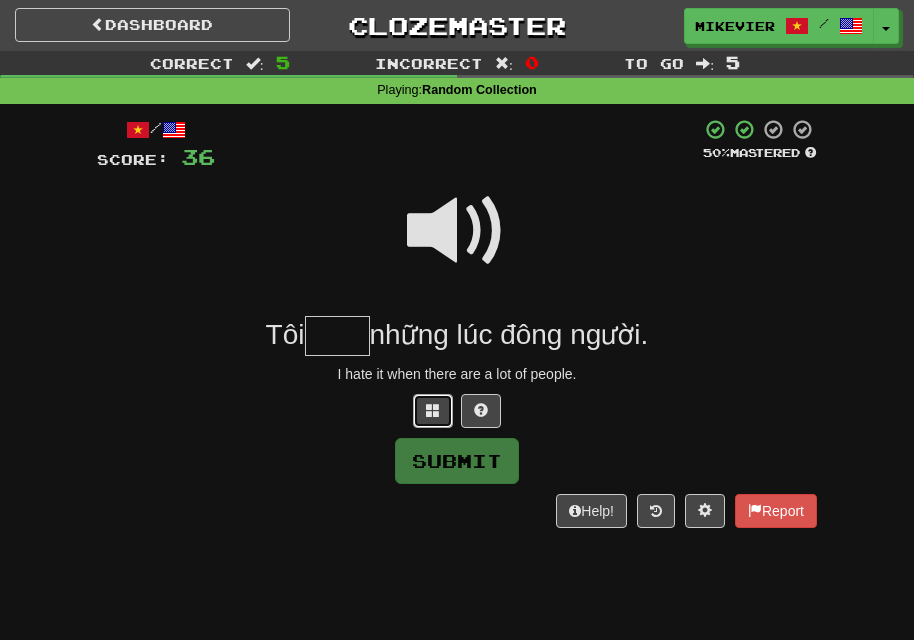 click at bounding box center [433, 411] 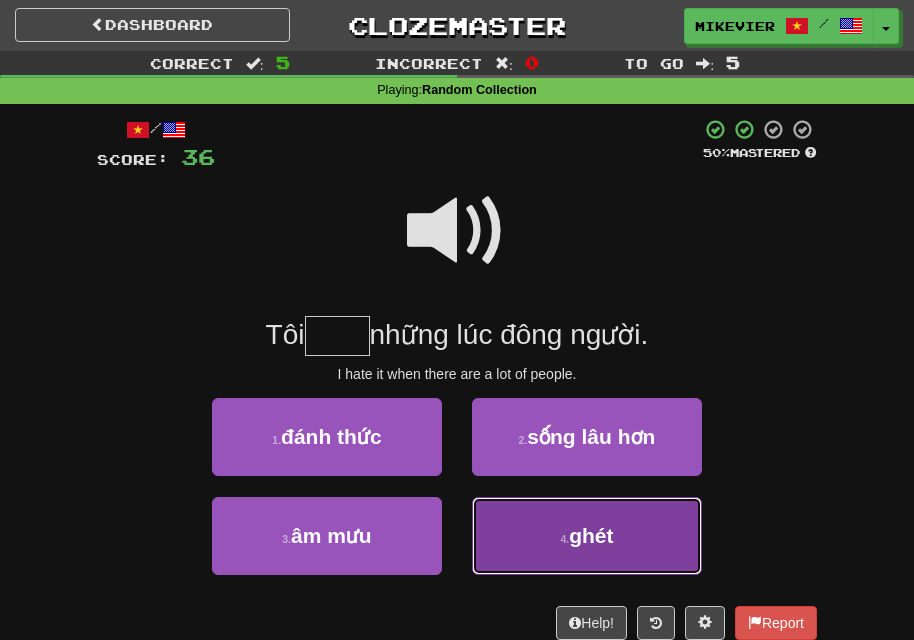 click on "4 .  ghét" at bounding box center [587, 536] 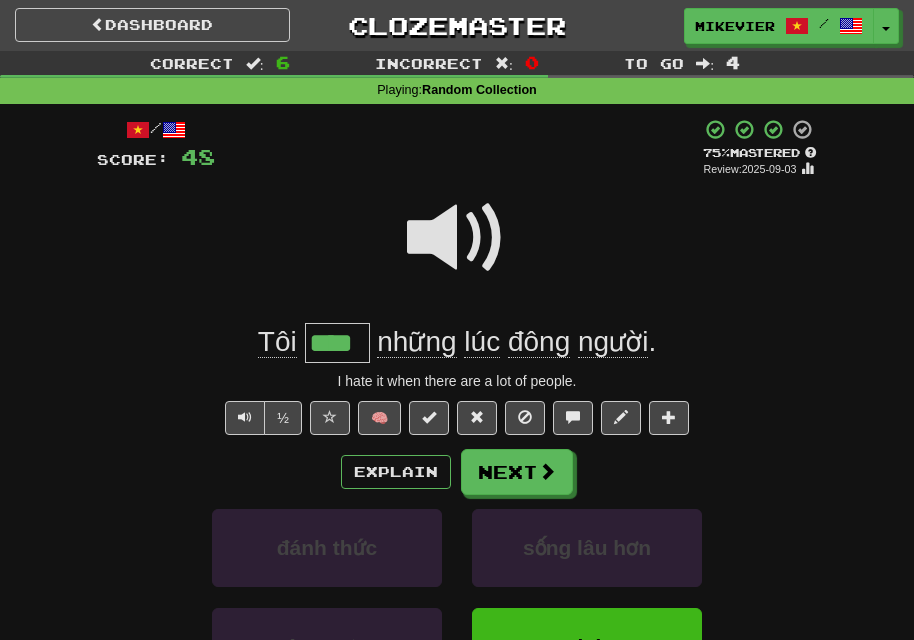 click at bounding box center [457, 238] 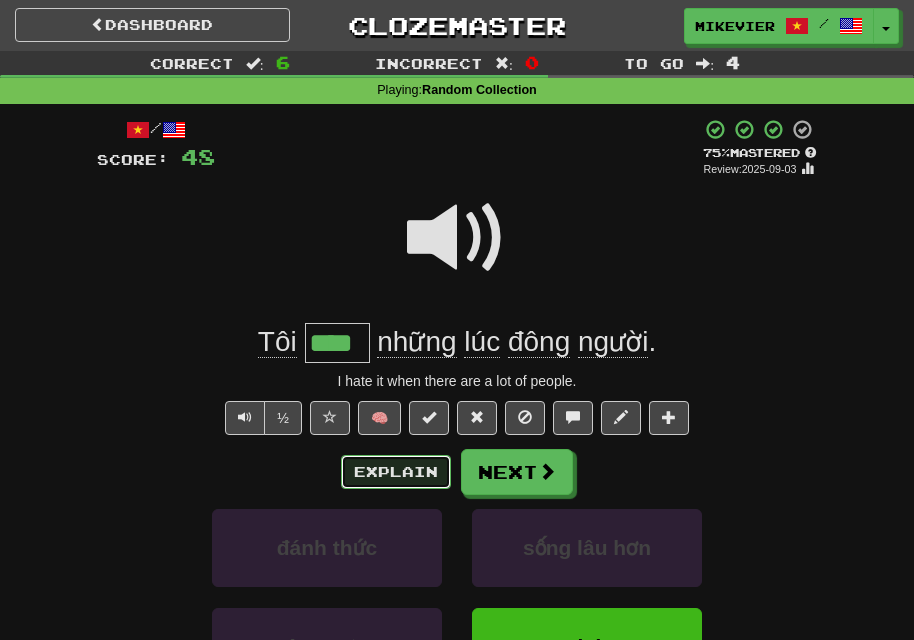 click on "Explain" at bounding box center (396, 472) 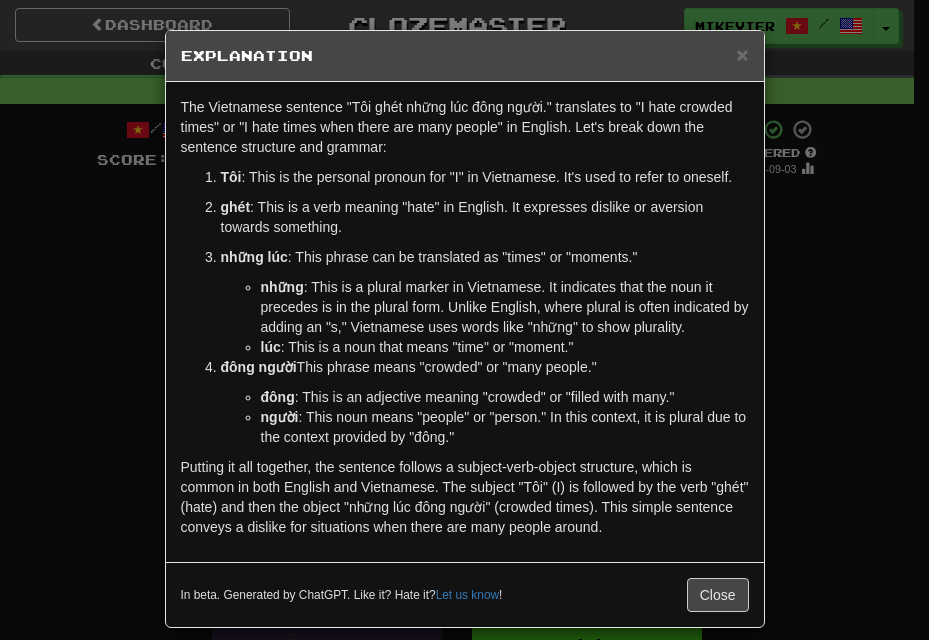 click on "× Explanation The Vietnamese sentence "Tôi ghét những lúc đông người." translates to "I hate crowded times" or "I hate times when there are many people" in English. Let's break down the sentence structure and grammar:
Tôi : This is the personal pronoun for "I" in Vietnamese. It's used to refer to oneself.
ghét : This is a verb meaning "hate" in English. It expresses dislike or aversion towards something.
những lúc : This phrase can be translated as "times" or "moments."
những : This is a plural marker in Vietnamese. It indicates that the noun it precedes is in the plural form. Unlike English, where plural is often indicated by adding an "s," Vietnamese uses words like "những" to show plurality.
lúc : This is a noun that means "time" or "moment."
đông người : This phrase means "crowded" or "many people."
đông : This is an adjective meaning "crowded" or "filled with many."
người
In beta. Generated by ChatGPT. Like it? Hate it?  ! Close" at bounding box center [464, 320] 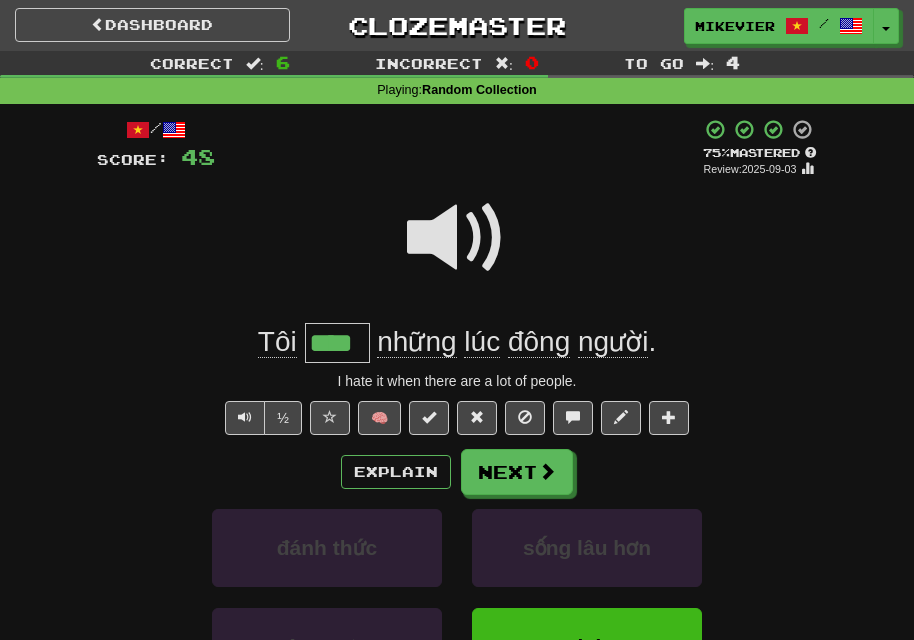click at bounding box center [457, 238] 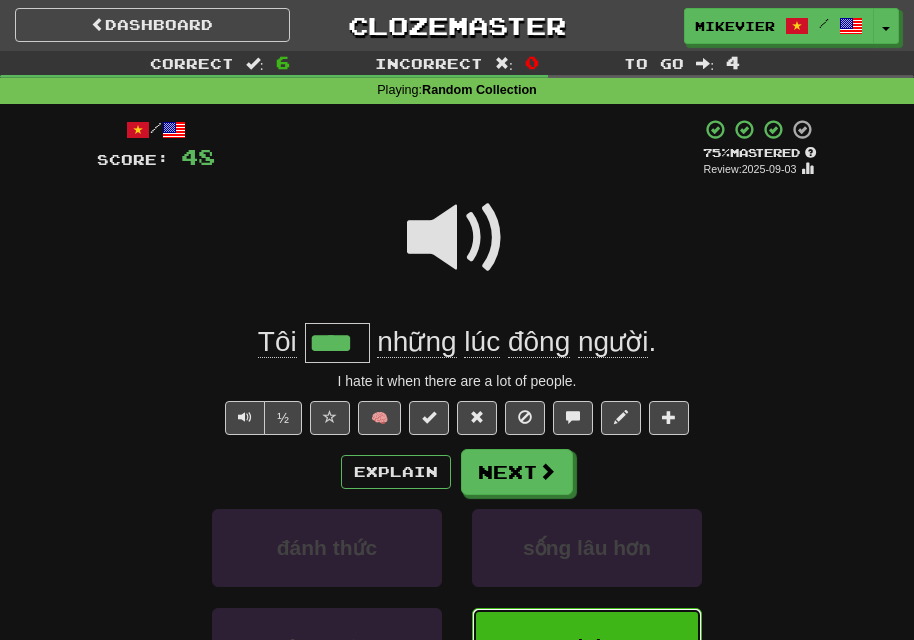 click on "ghét" at bounding box center (587, 647) 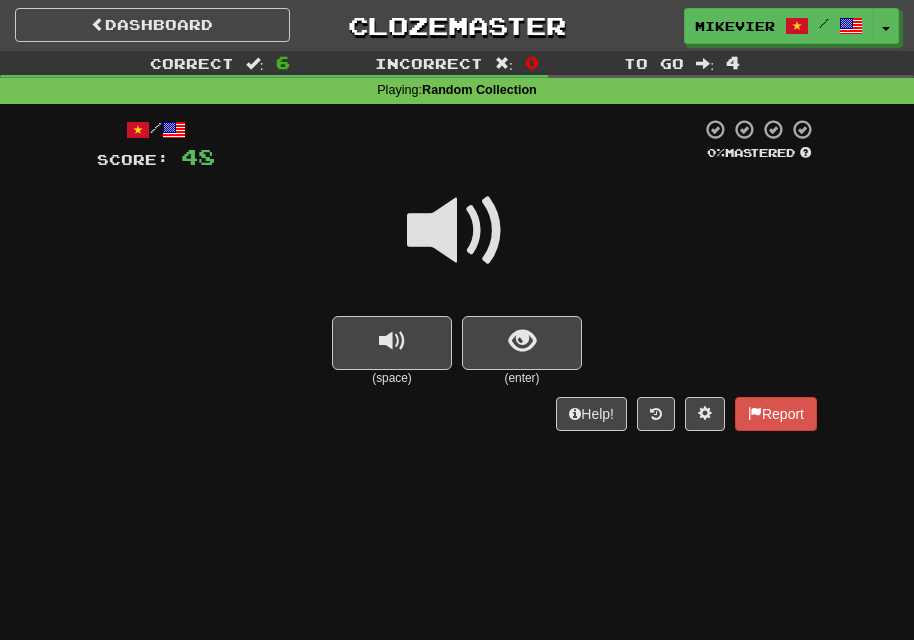 click at bounding box center [457, 231] 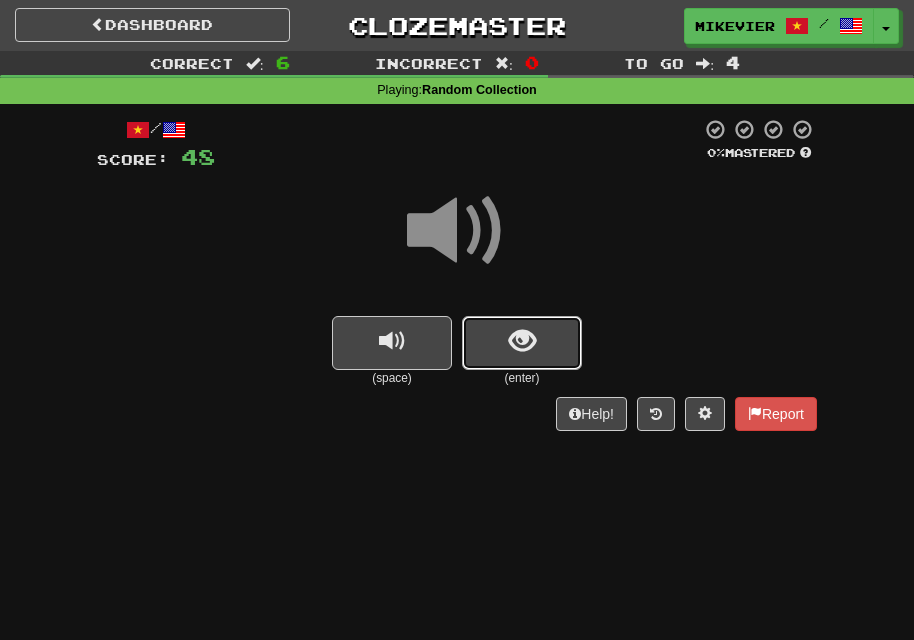 click at bounding box center (522, 343) 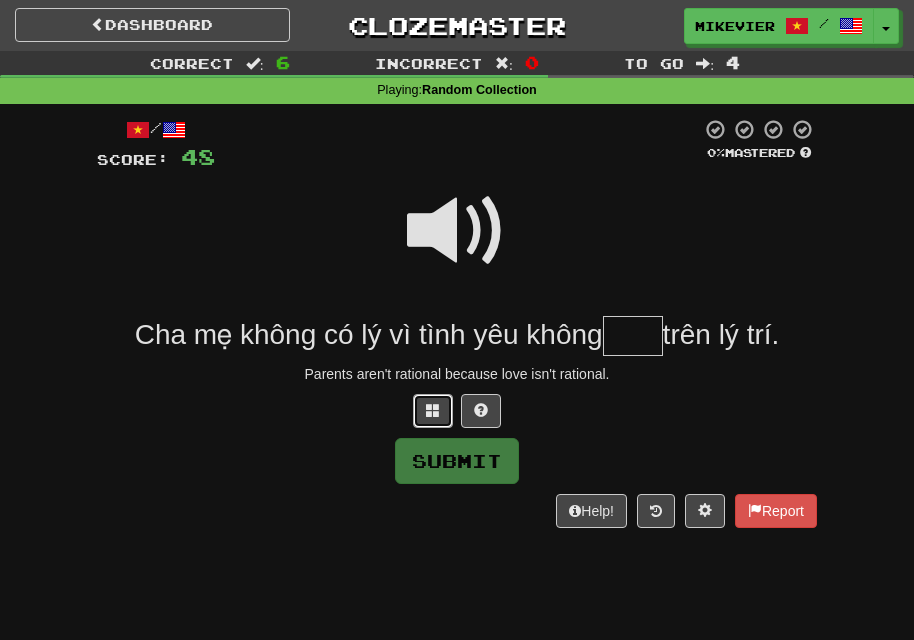 click at bounding box center [433, 411] 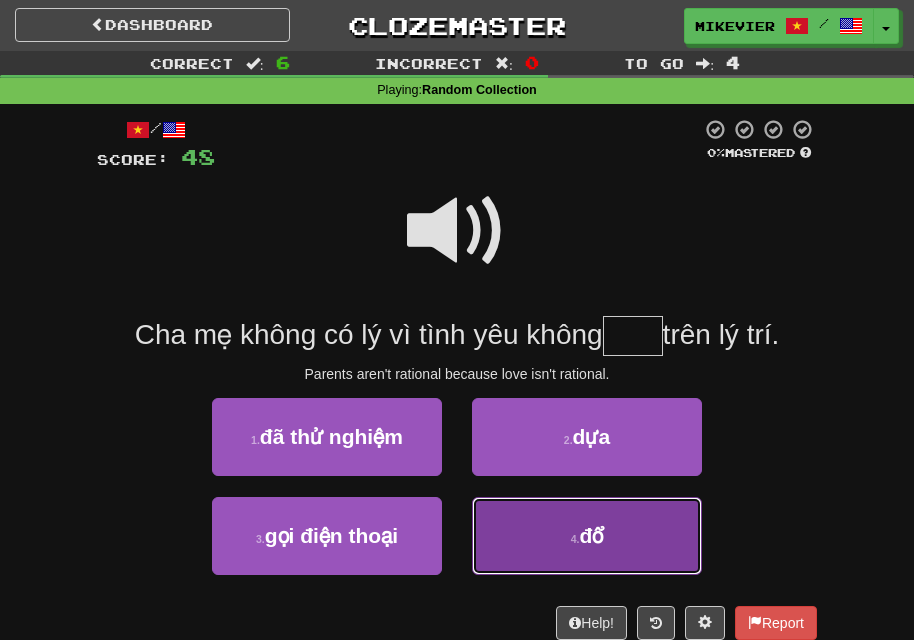 click on "4 .  đổ" at bounding box center (587, 536) 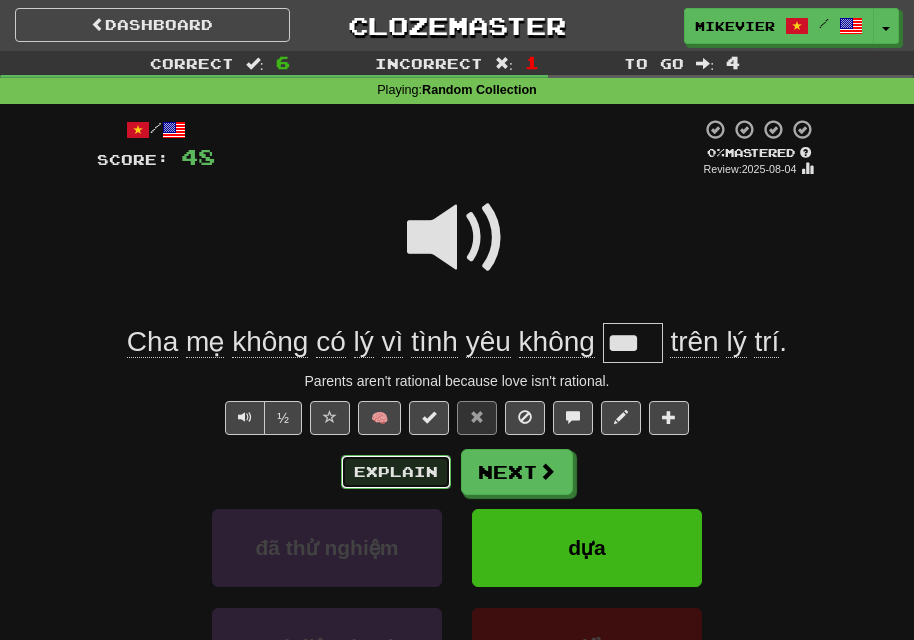 click on "Explain" at bounding box center [396, 472] 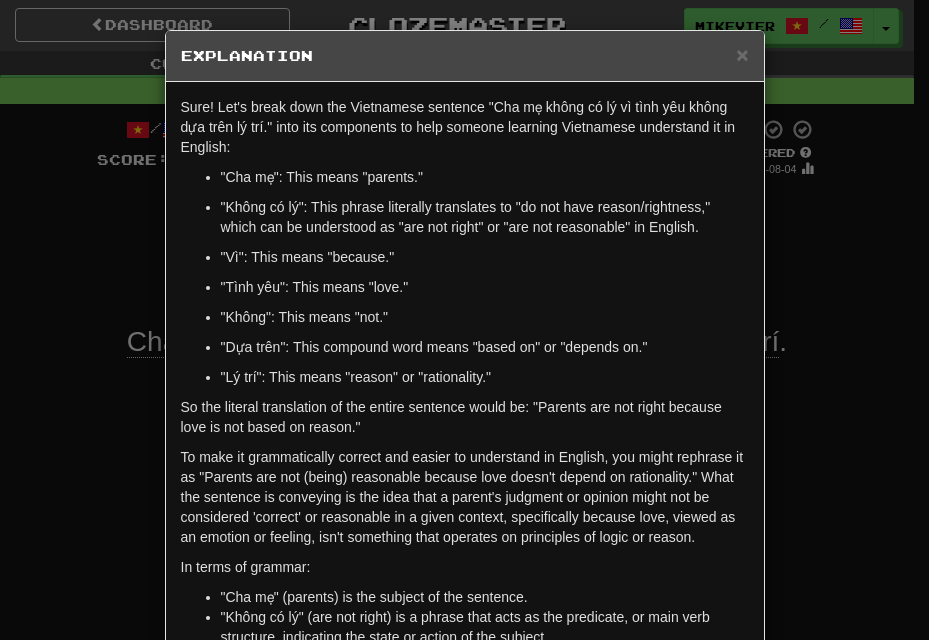 click on "× Explanation Sure! Let's break down the Vietnamese sentence "Cha mẹ không có lý vì tình yêu không dựa trên lý trí." into its components to help someone learning Vietnamese understand it in English:
"Cha mẹ": This means "parents."
"Không có lý": This phrase literally translates to "do not have reason/rightness," which can be understood as "are not right" or "are not reasonable" in English.
"Vì": This means "because."
"Tình yêu": This means "love."
"Không": This means "not."
"Dựa trên": This compound word means "based on" or "depends on."
"Lý trí": This means "reason" or "rationality."
So the literal translation of the entire sentence would be: "Parents are not right because love is not based on reason."
In terms of grammar:
"Cha mẹ" (parents) is the subject of the sentence.
"Không có lý" (are not right) is a phrase that acts as the predicate, or main verb structure, indicating the state or action of the subject." at bounding box center [464, 320] 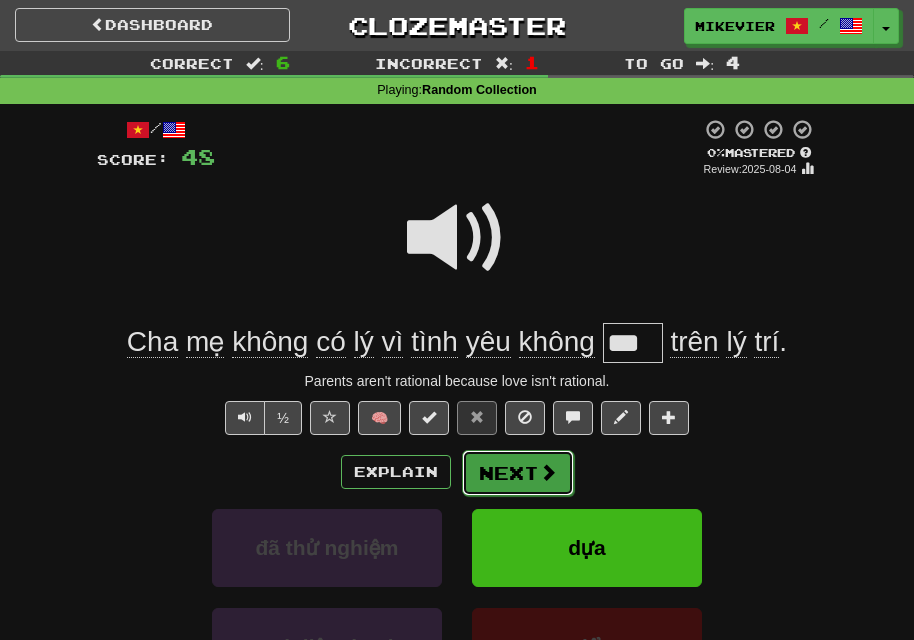 click at bounding box center [548, 472] 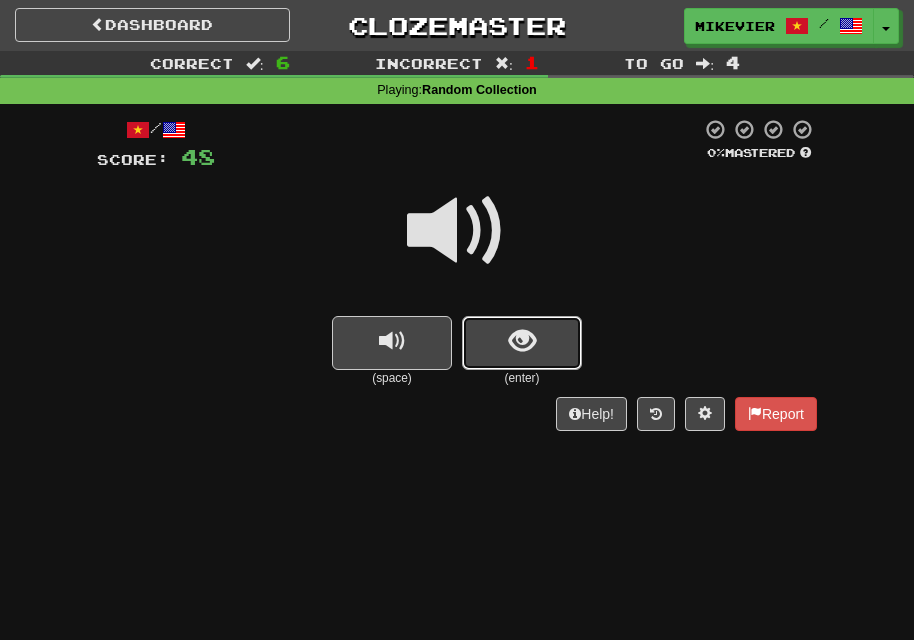 click at bounding box center (522, 343) 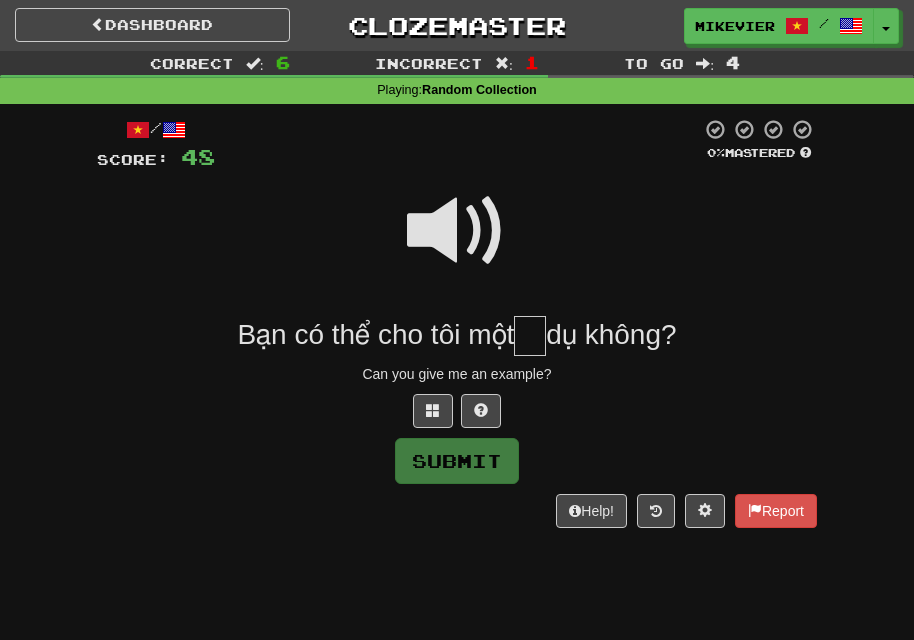 click at bounding box center [457, 231] 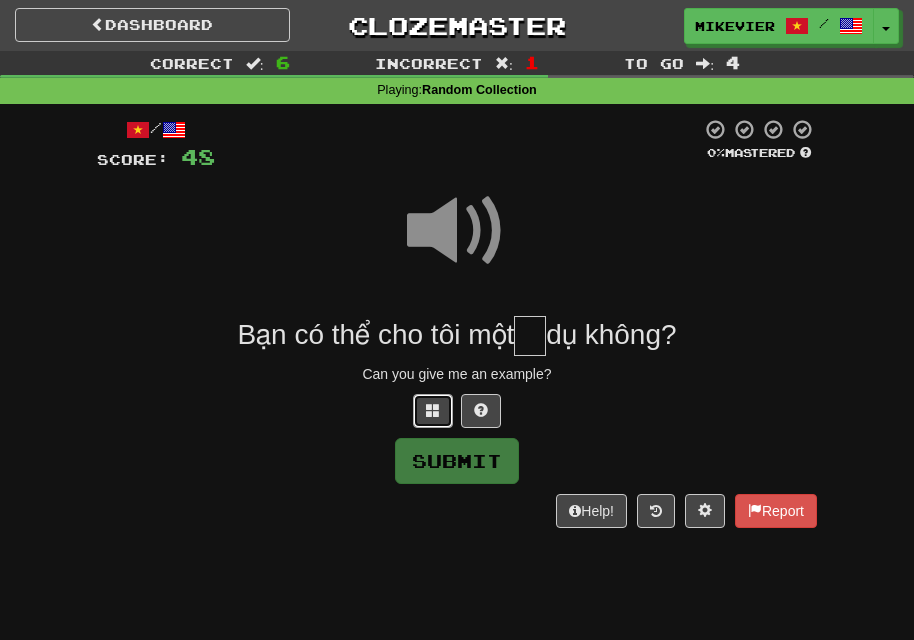click at bounding box center (433, 411) 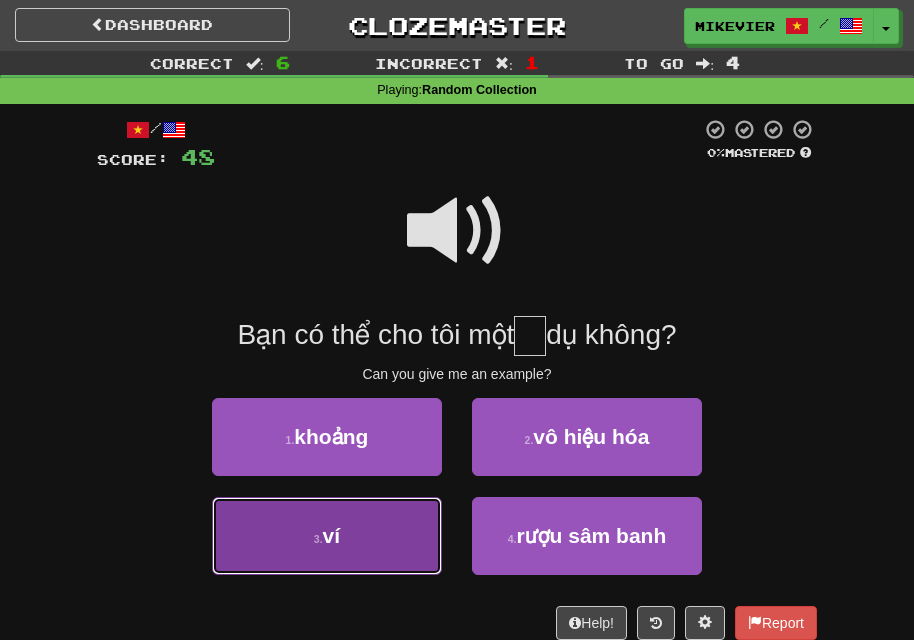 click on "3 .  ví" at bounding box center (327, 536) 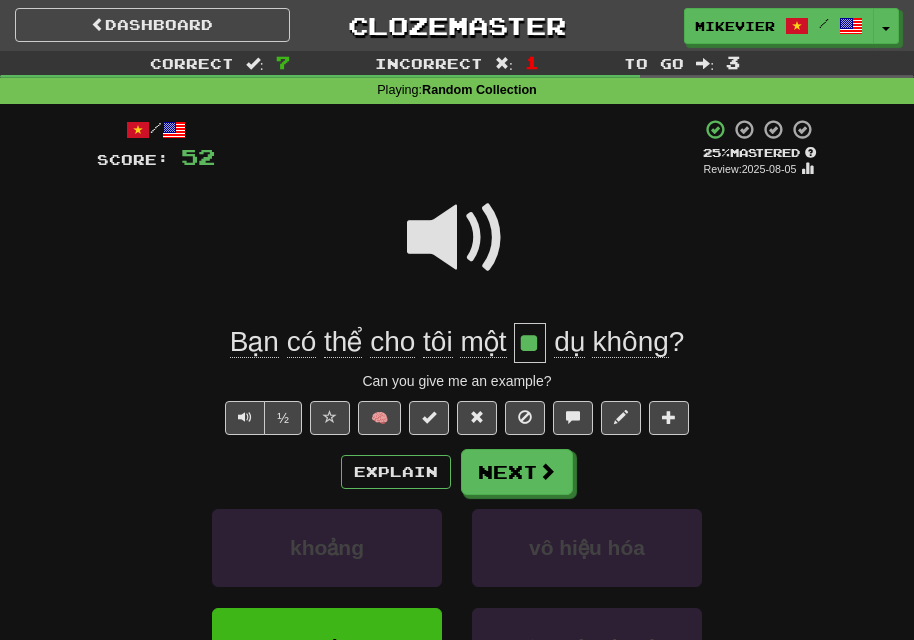 click at bounding box center (457, 238) 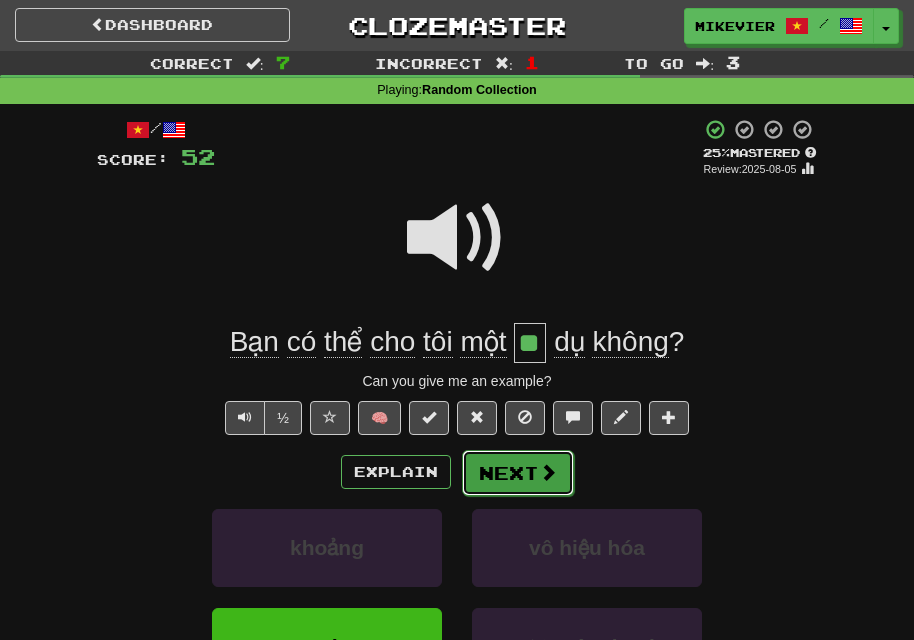 click on "Next" at bounding box center [518, 473] 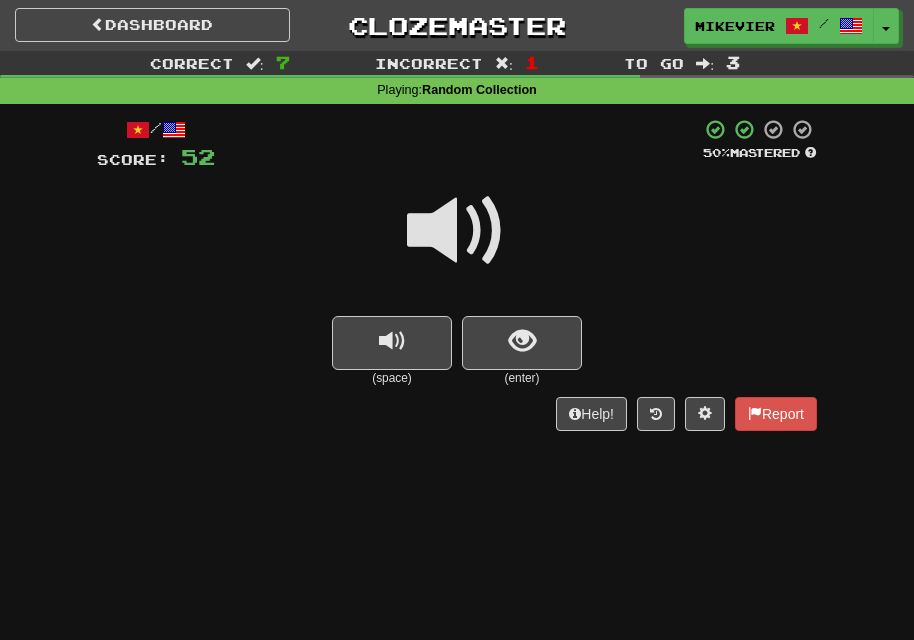 click at bounding box center [457, 231] 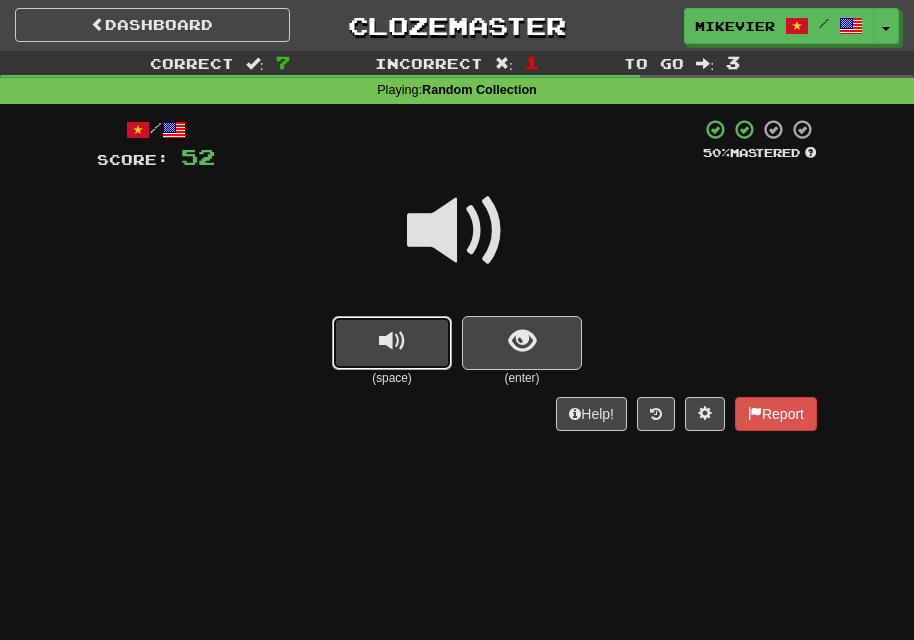 click at bounding box center [392, 343] 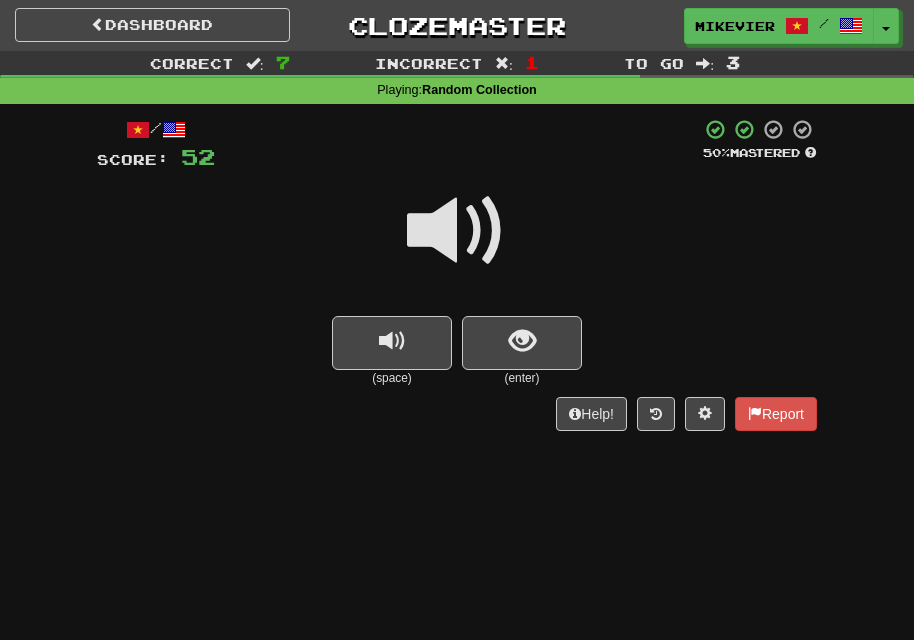 click at bounding box center (457, 231) 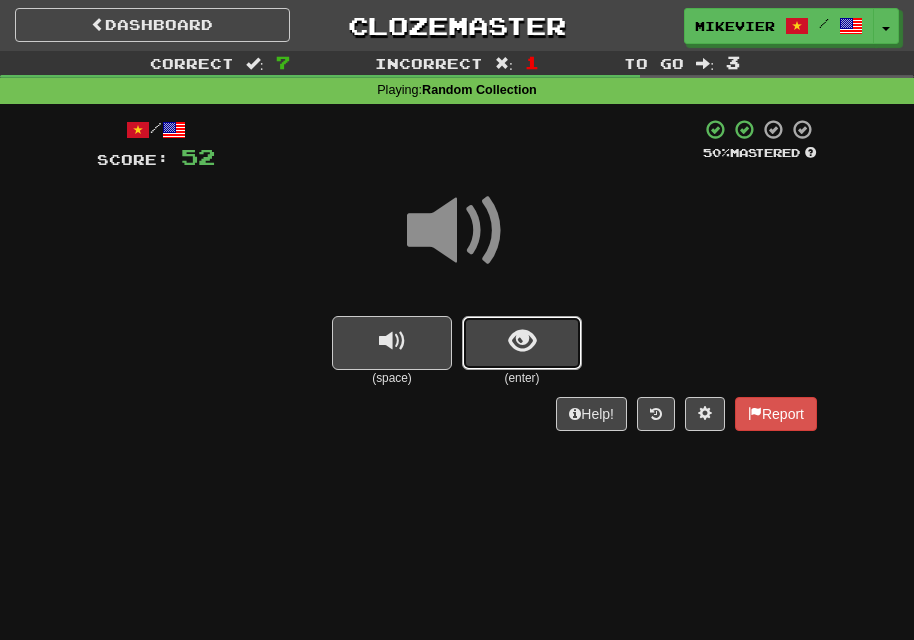 click at bounding box center [522, 343] 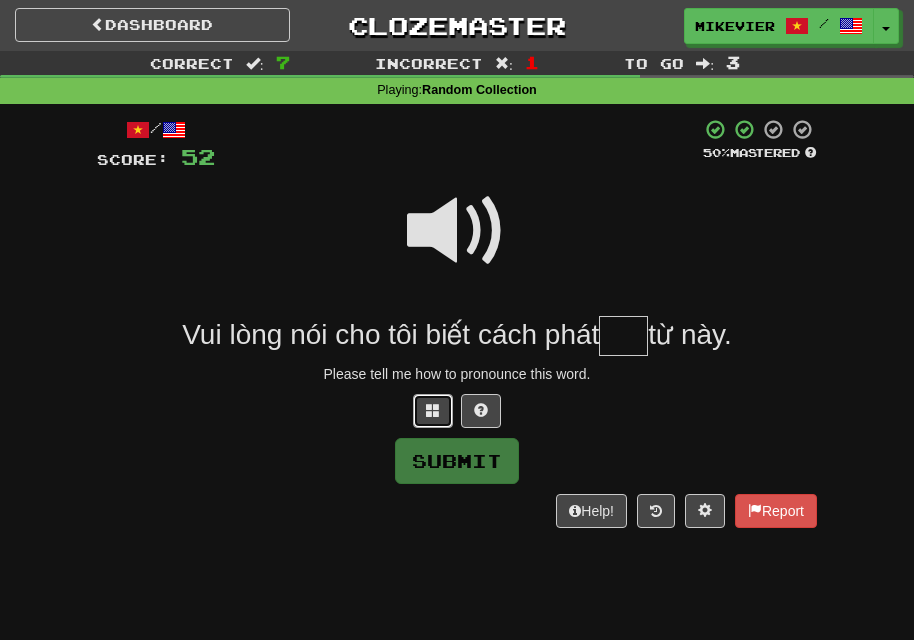 click at bounding box center [433, 411] 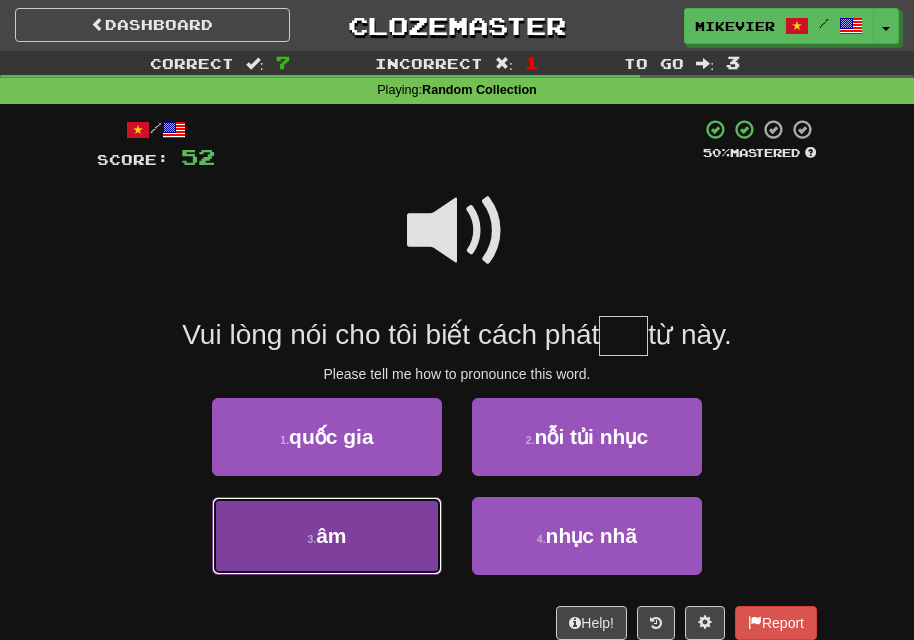 click on "3 .  âm" at bounding box center (327, 536) 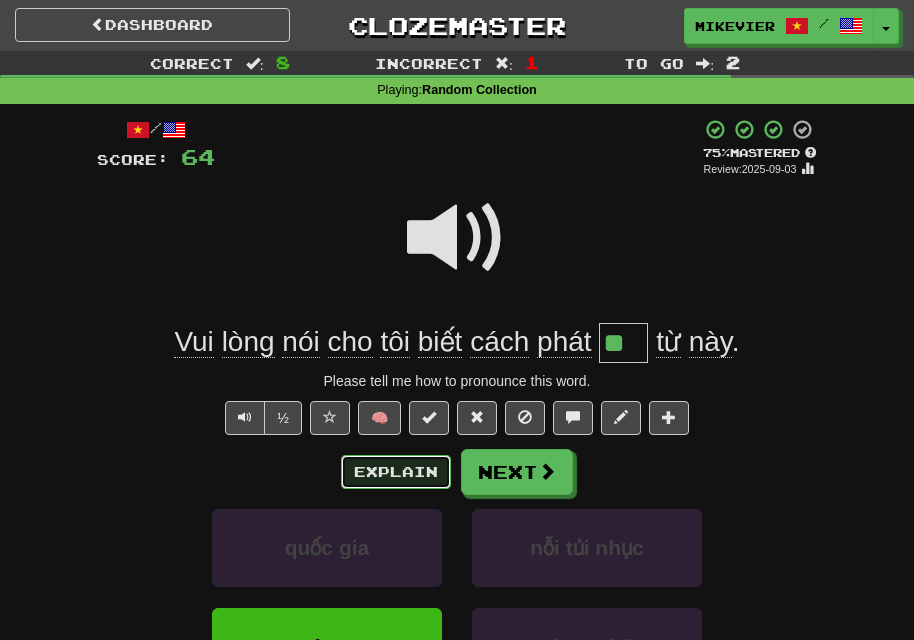 click on "Explain" at bounding box center [396, 472] 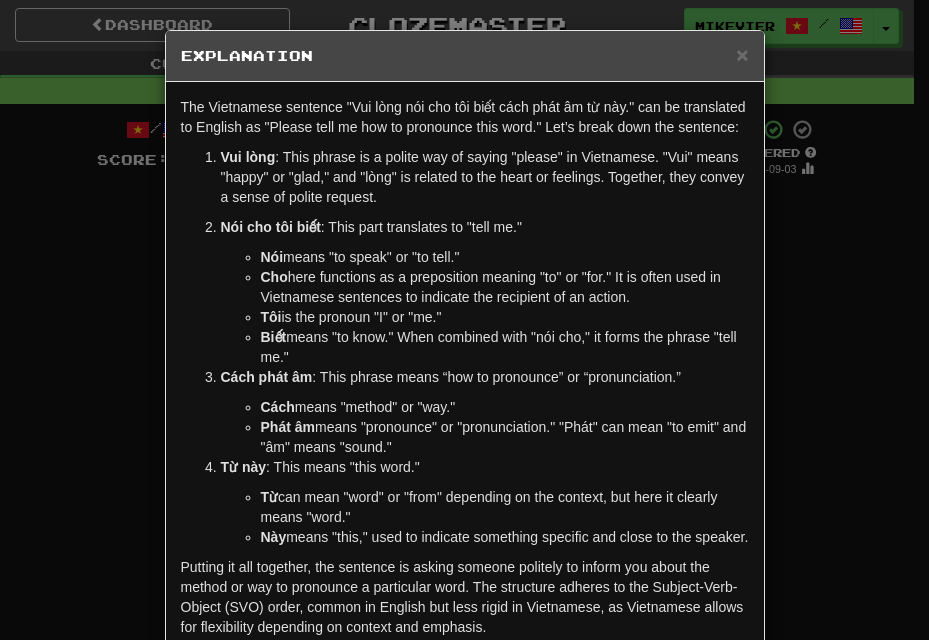 click on "× Explanation The Vietnamese sentence "Vui lòng nói cho tôi biết cách phát âm từ này." can be translated to English as "Please tell me how to pronounce this word." Let’s break down the sentence:
Vui lòng : This phrase is a polite way of saying "please" in Vietnamese. "Vui" means "happy" or "glad," and "lòng" is related to the heart or feelings. Together, they convey a sense of polite request.
Nói cho tôi biết : This part translates to "tell me."
Nói  means "to speak" or "to tell."
Cho  here functions as a preposition meaning "to" or "for." It is often used in Vietnamese sentences to indicate the recipient of an action.
Tôi  is the pronoun "I" or "me."
Biết  means "to know." When combined with "nói cho," it forms the phrase "tell me."
Cách phát âm : This phrase means “how to pronounce” or “pronunciation.”
Cách  means "method" or "way."
Phát âm  means "pronounce" or "pronunciation." "Phát" can mean "to emit" and "âm" means "sound."" at bounding box center (464, 320) 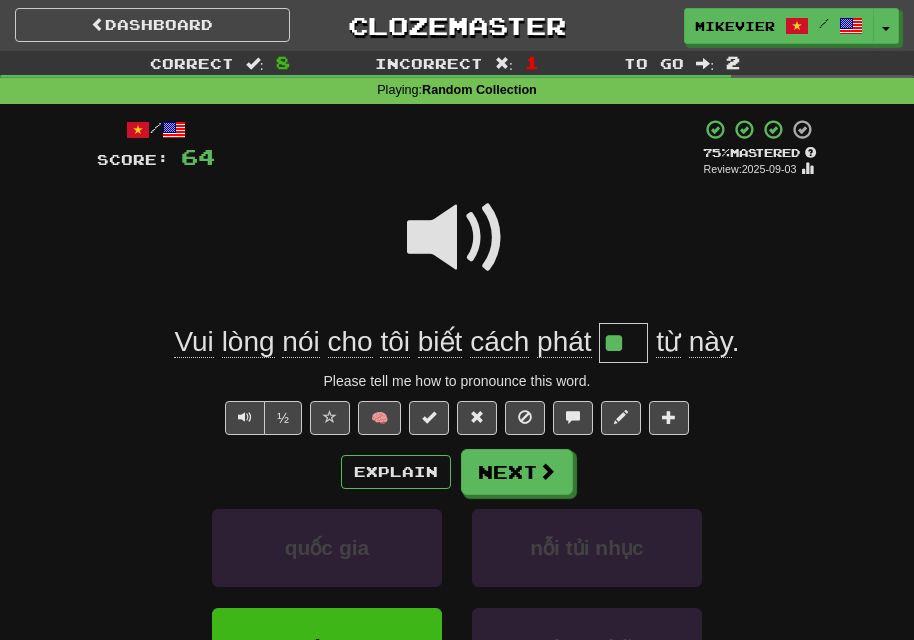 click at bounding box center (457, 238) 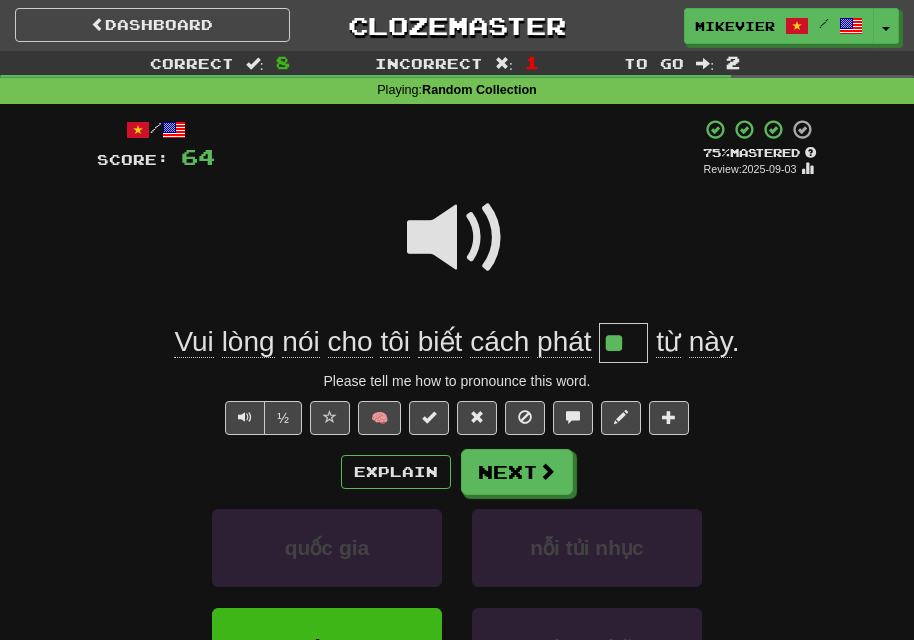 click at bounding box center [457, 238] 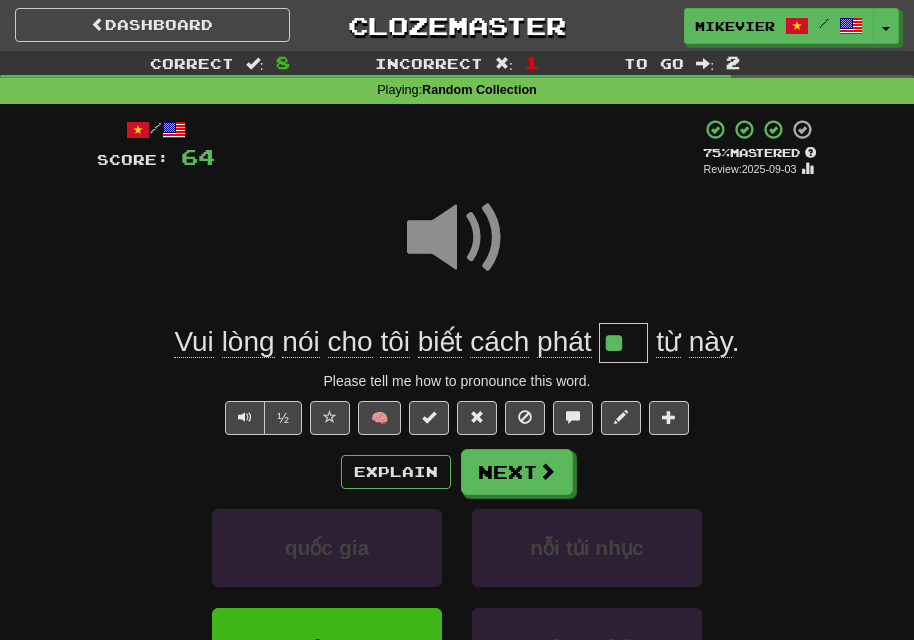 click at bounding box center [457, 238] 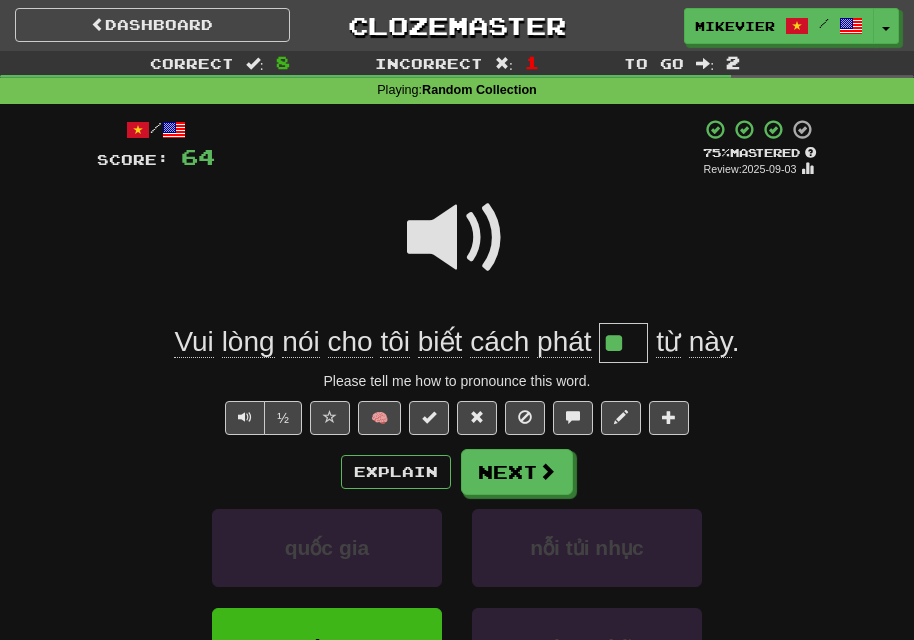 click at bounding box center (457, 238) 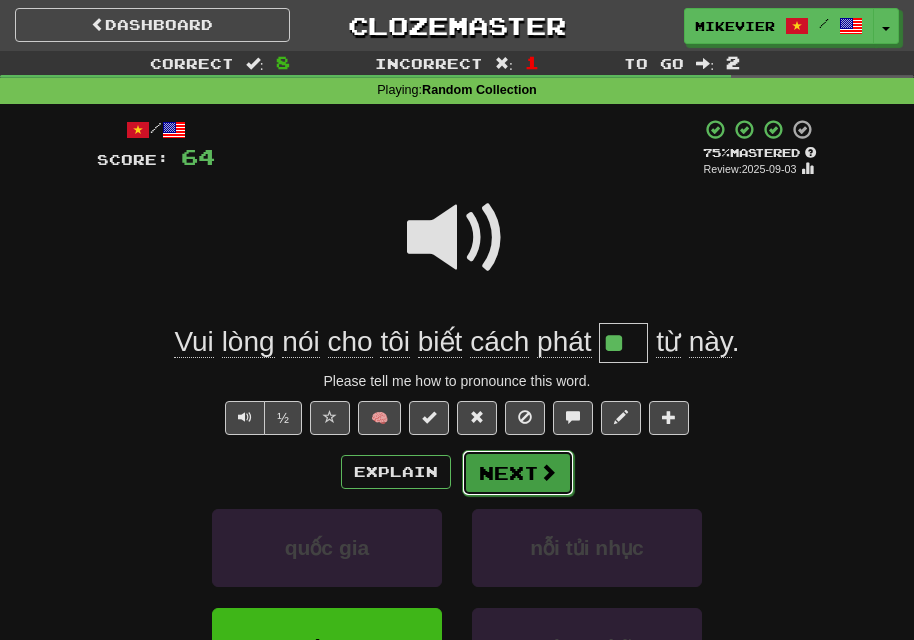 click at bounding box center [548, 472] 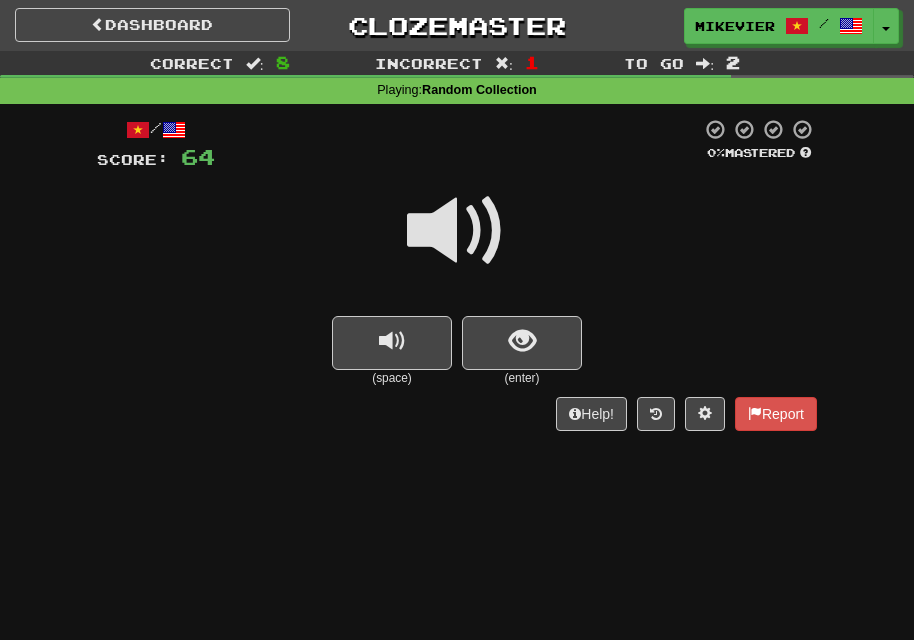click at bounding box center [457, 231] 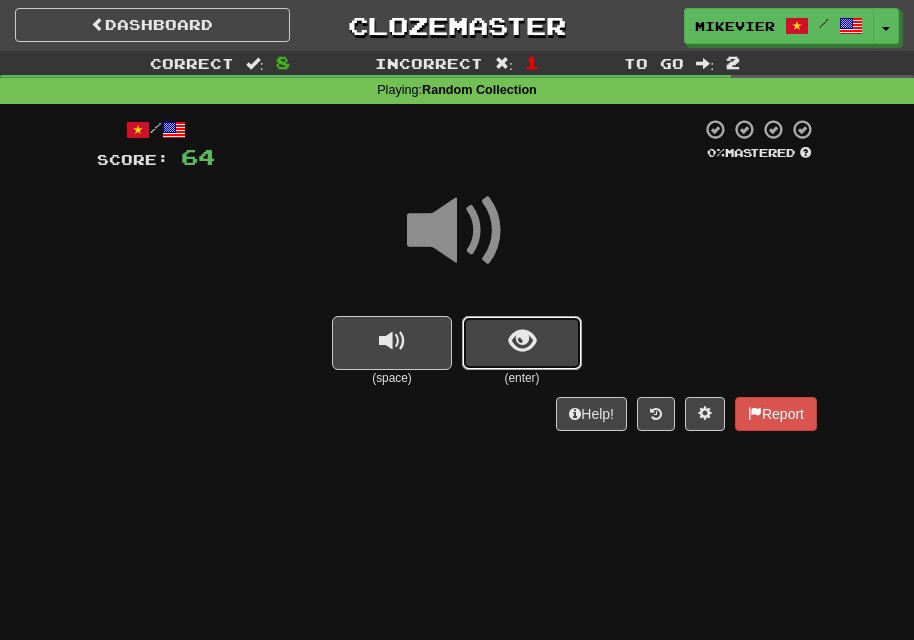 click at bounding box center [522, 343] 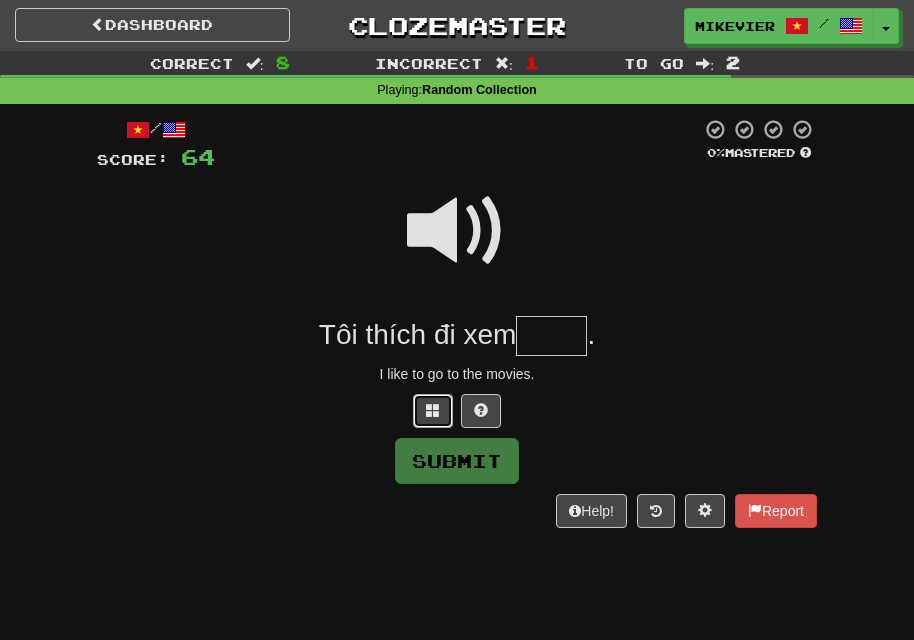 click at bounding box center [433, 410] 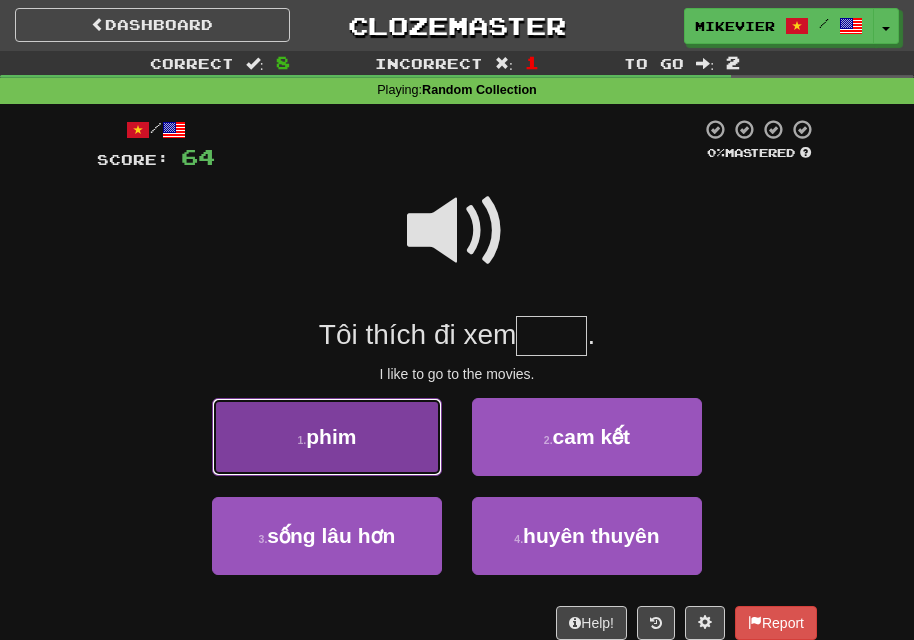 click on "1 .  phim" at bounding box center [327, 437] 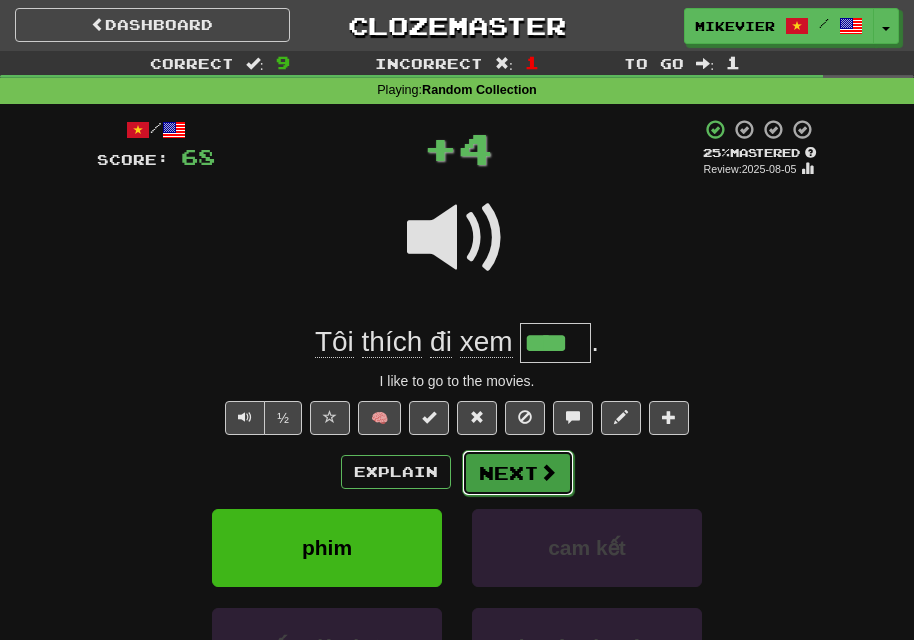 click on "Next" at bounding box center (518, 473) 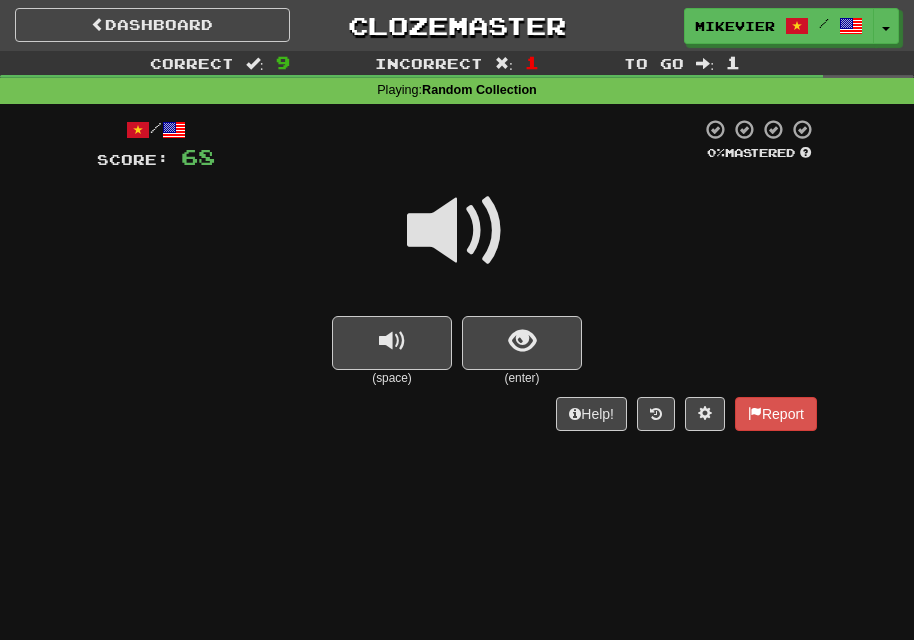drag, startPoint x: 482, startPoint y: 258, endPoint x: 479, endPoint y: 268, distance: 10.440307 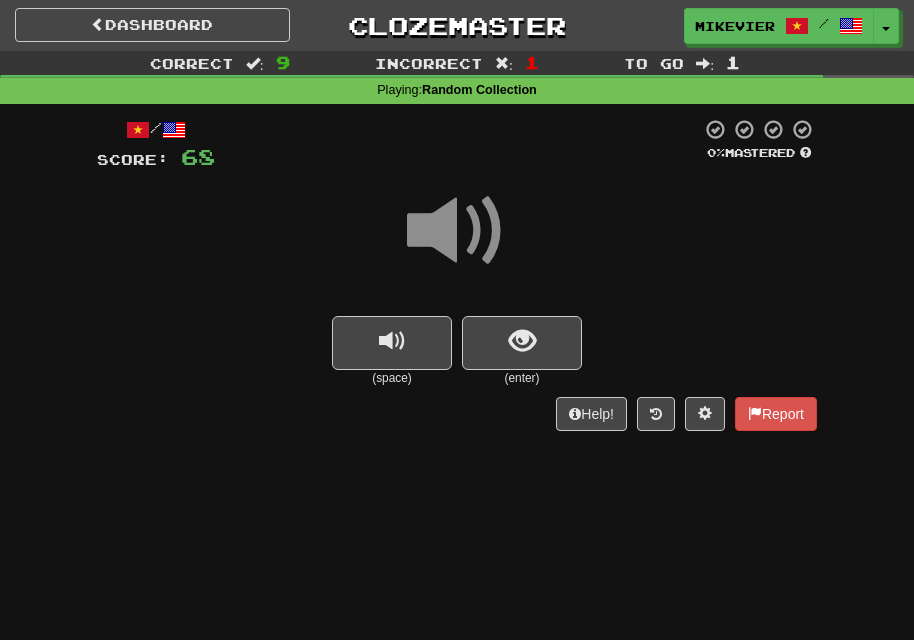 click at bounding box center [457, 231] 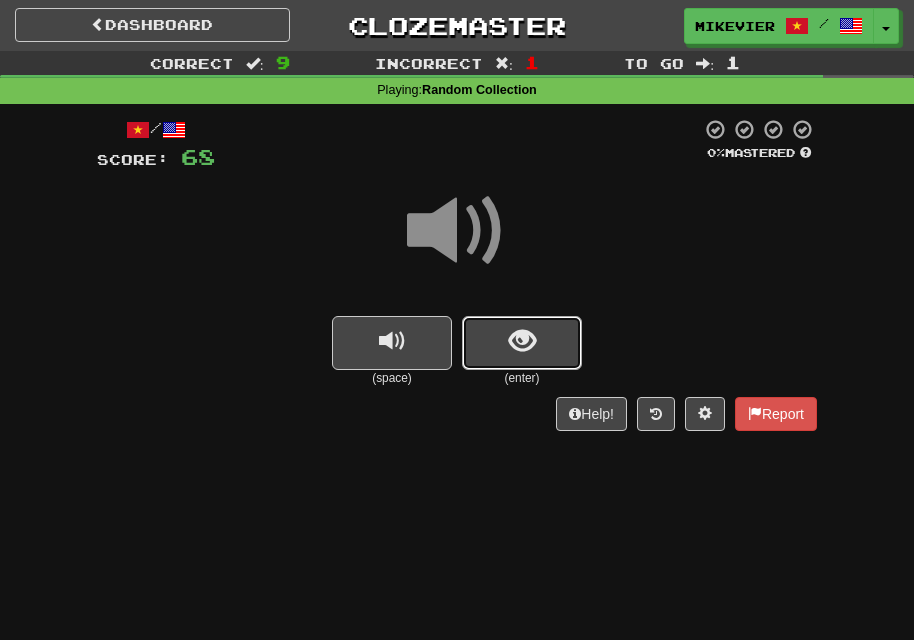 click at bounding box center (522, 341) 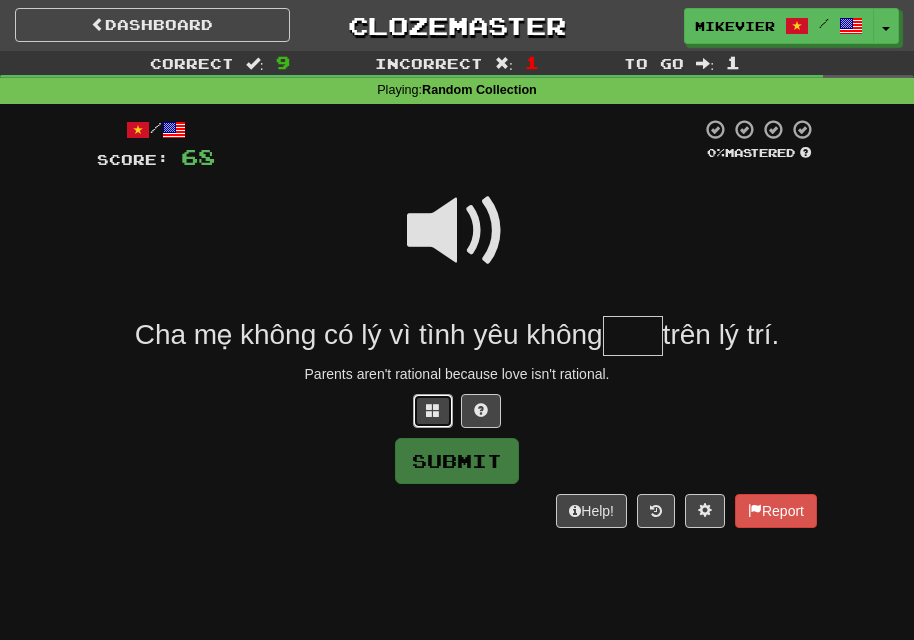 click at bounding box center [433, 411] 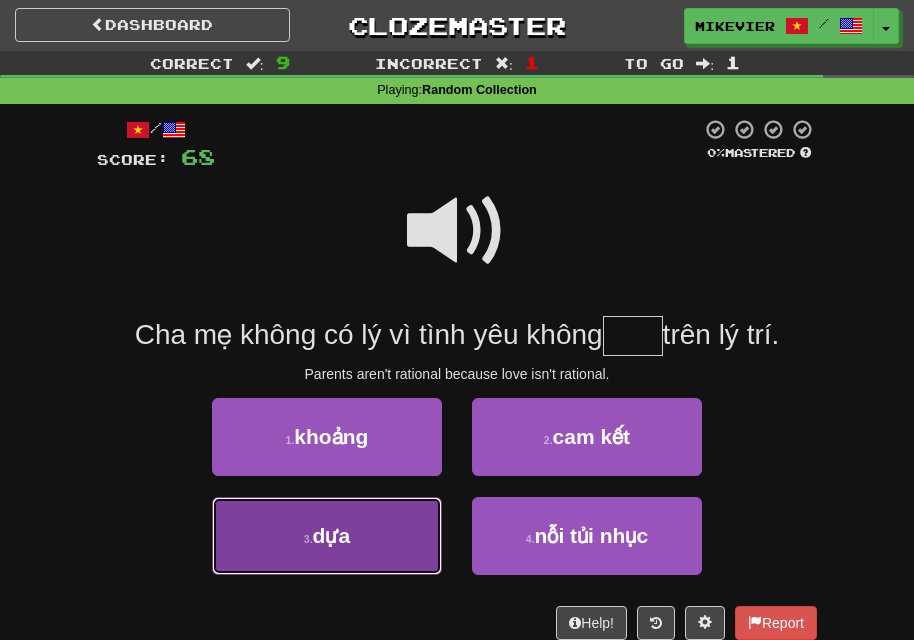 click on "3 .  dựa" at bounding box center (327, 536) 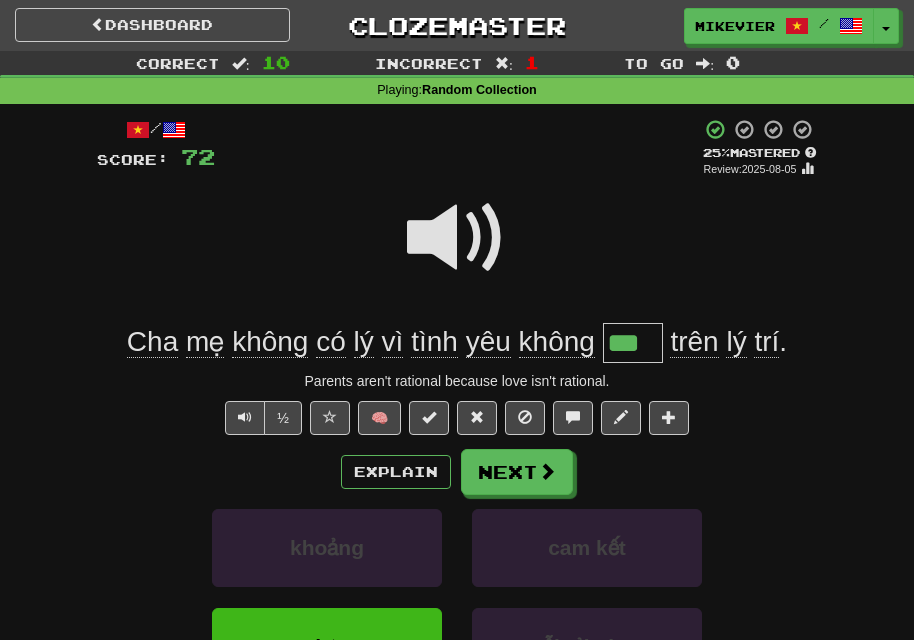 click at bounding box center [457, 238] 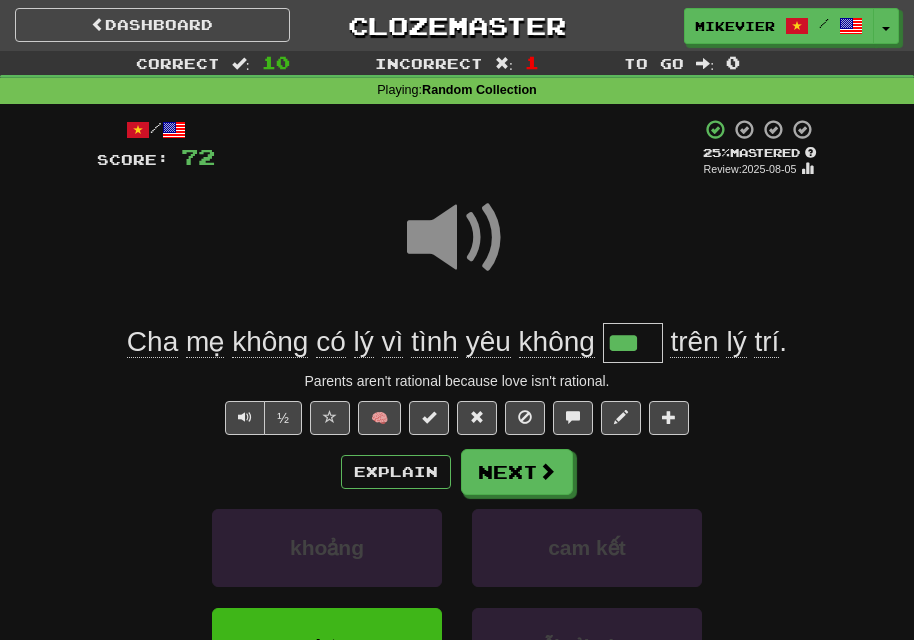 click at bounding box center [457, 238] 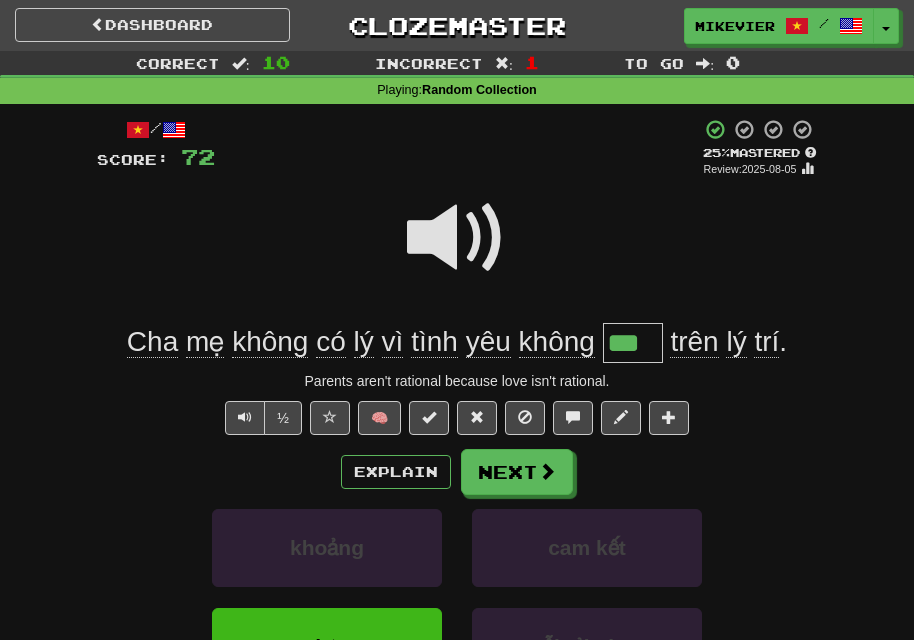 click at bounding box center [457, 238] 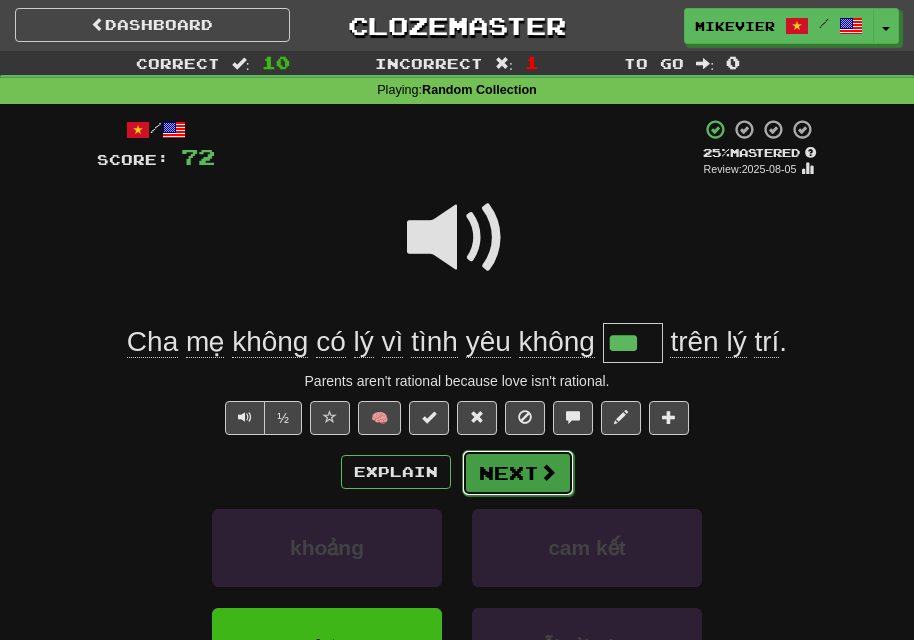 click on "Next" at bounding box center (518, 473) 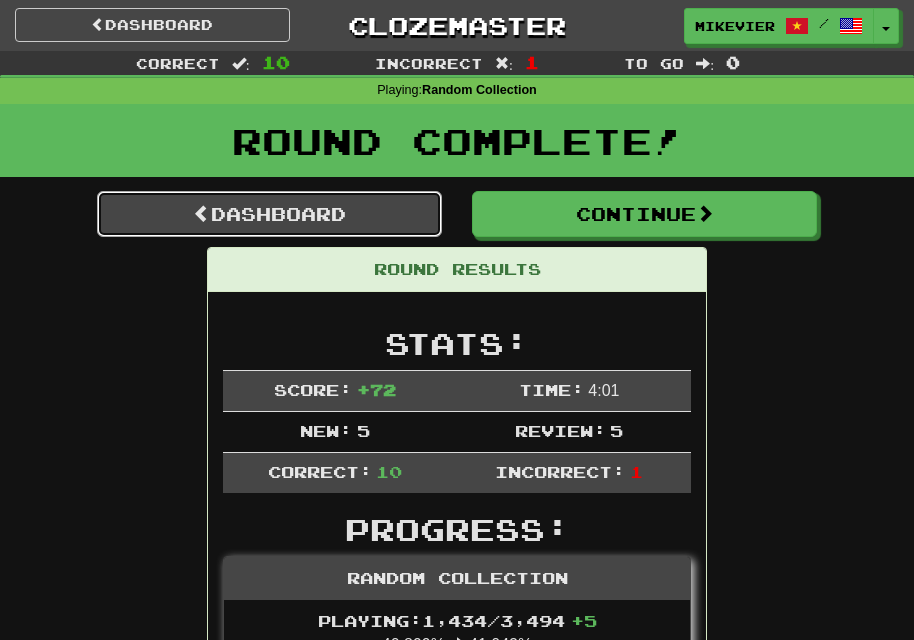 click on "Dashboard" at bounding box center (269, 214) 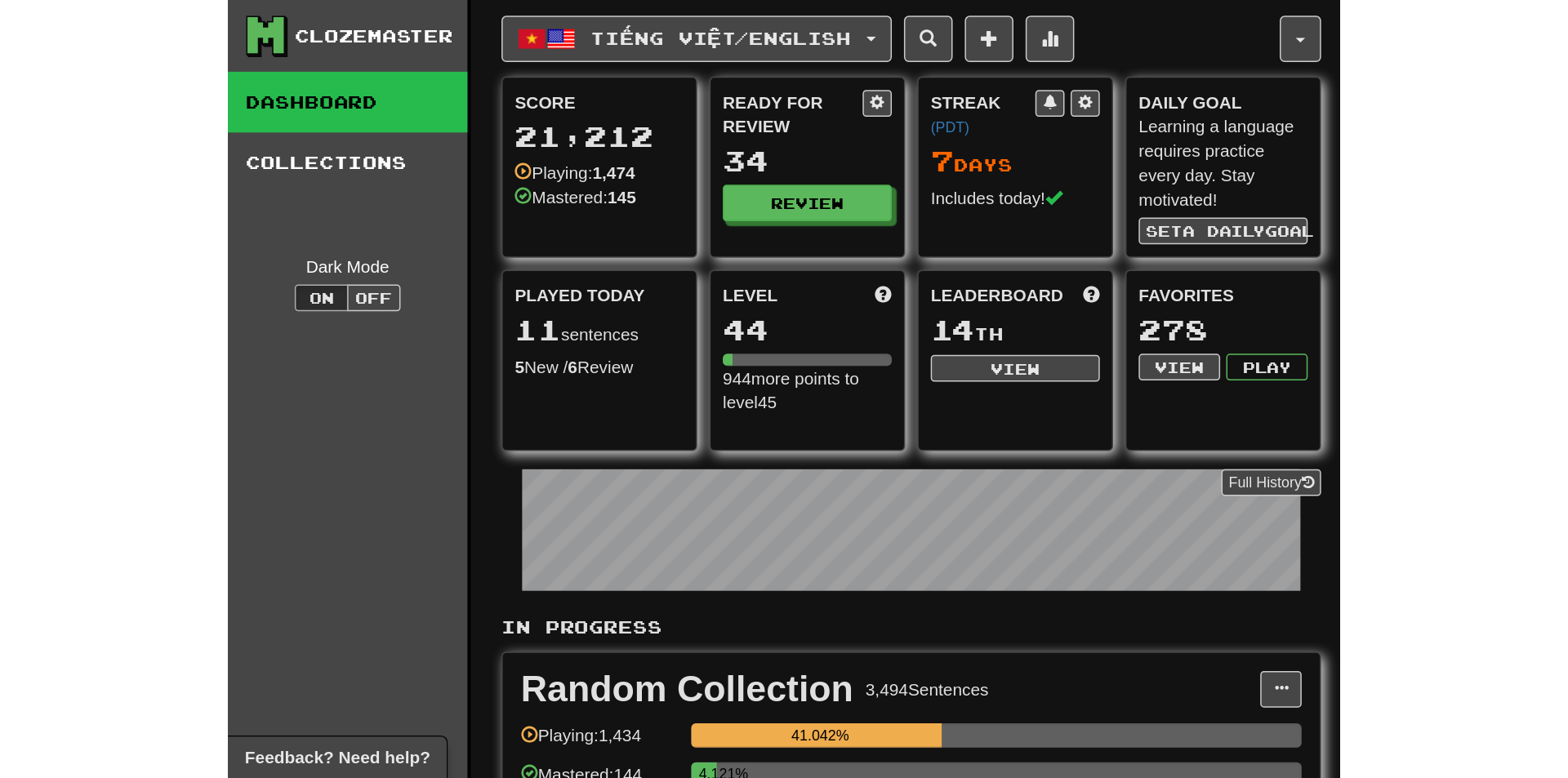 scroll, scrollTop: 0, scrollLeft: 0, axis: both 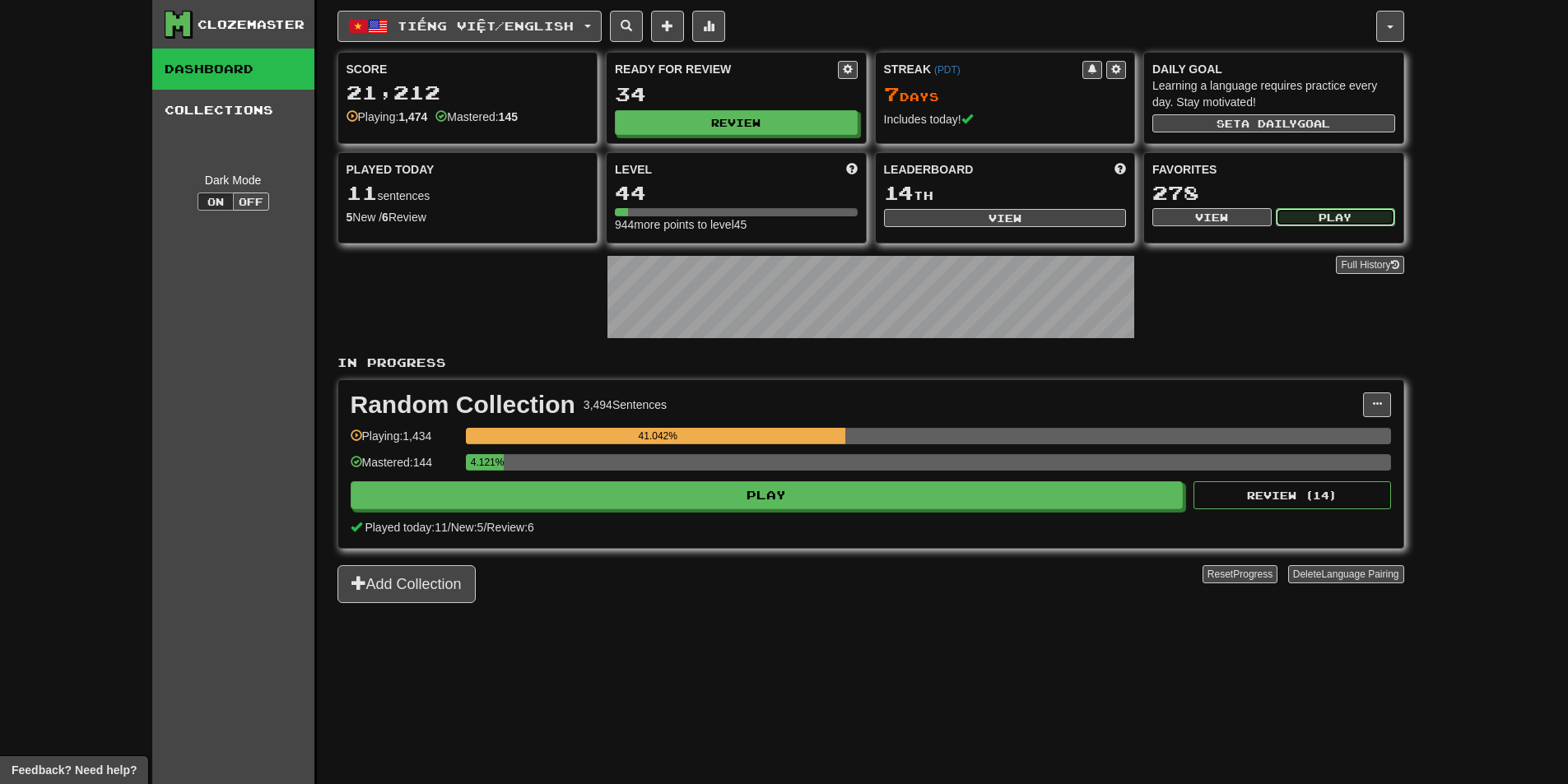 click on "Play" at bounding box center (1335, 217) 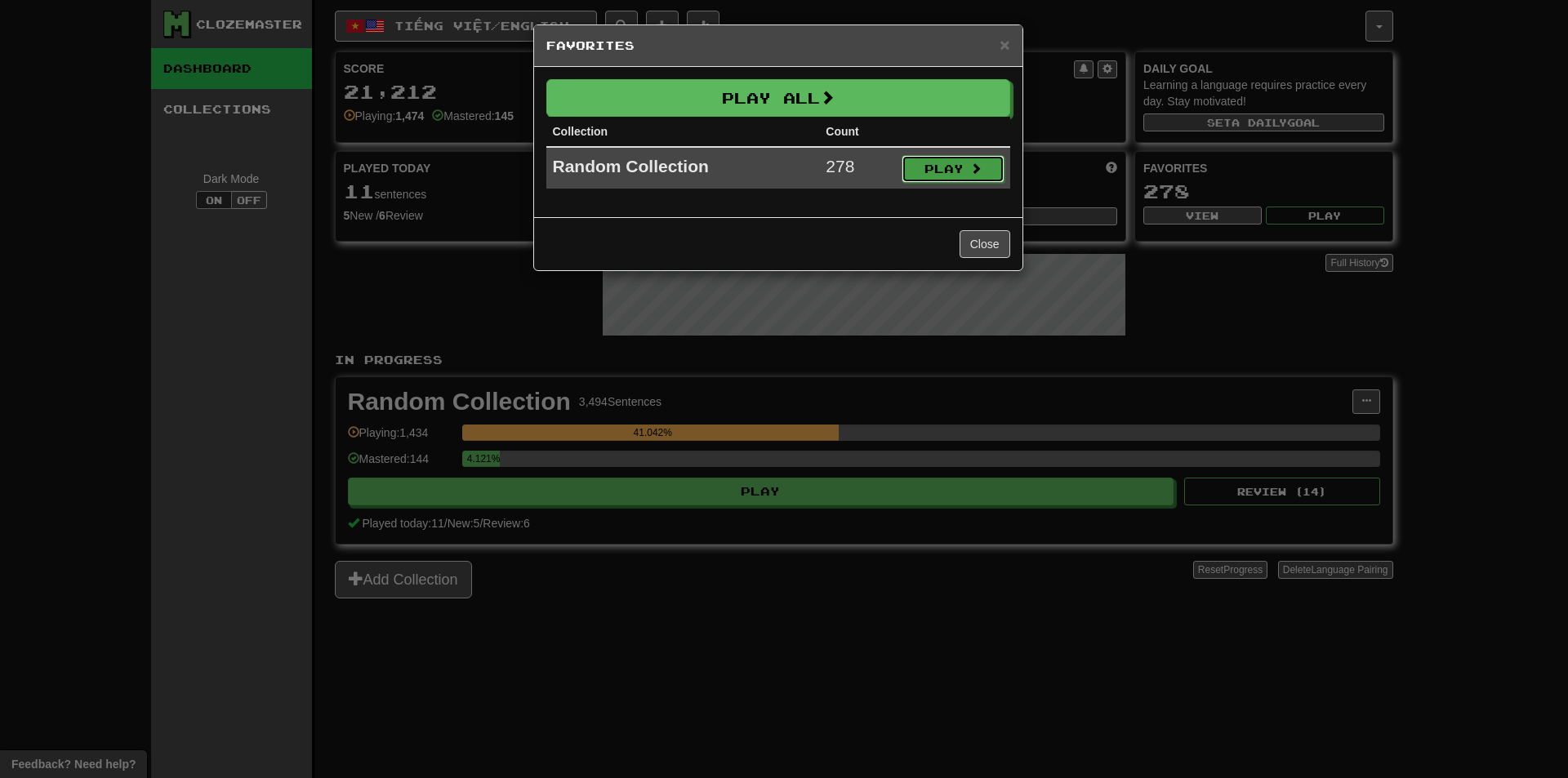 click on "Play" at bounding box center (953, 169) 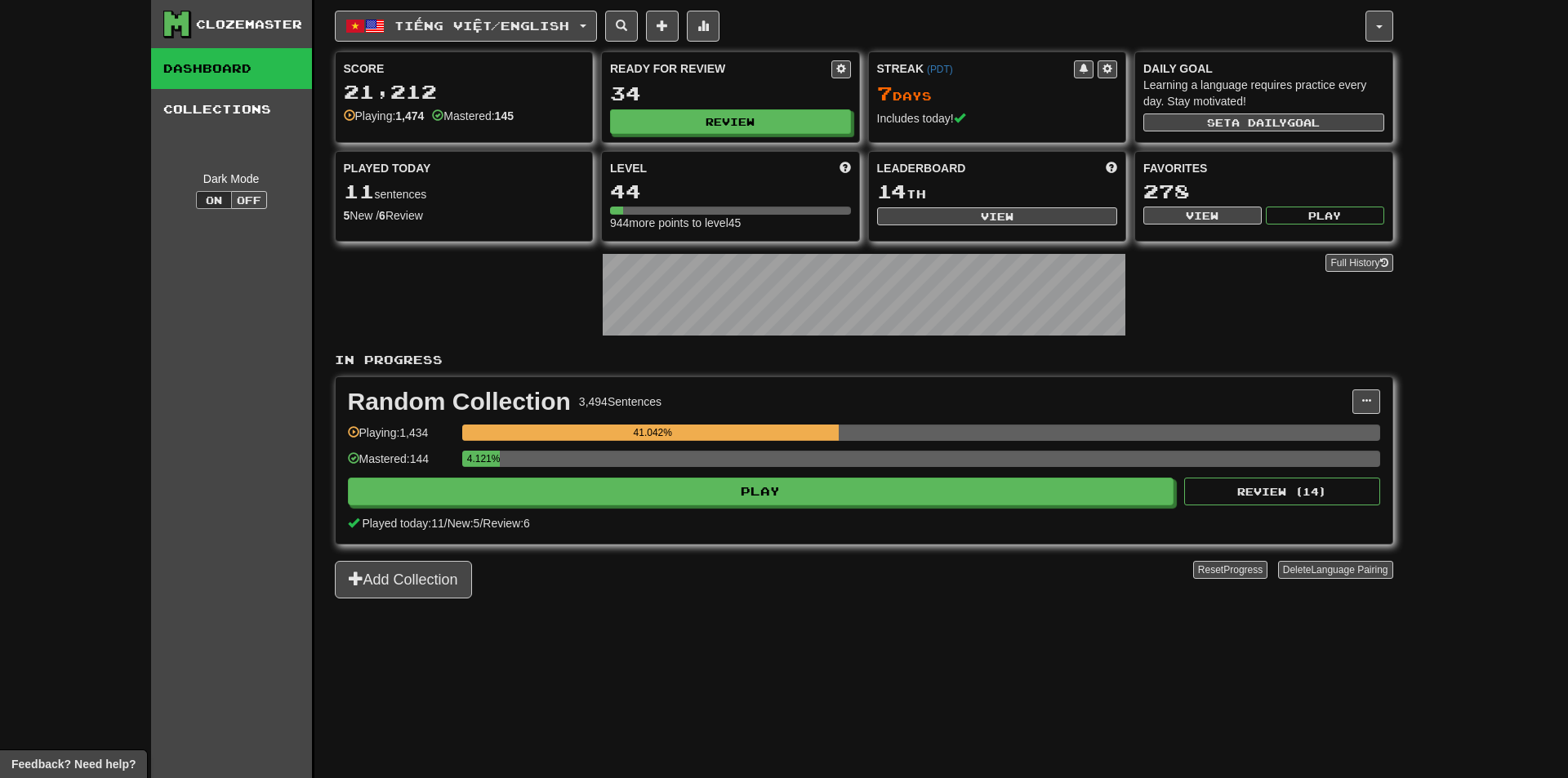 select on "**" 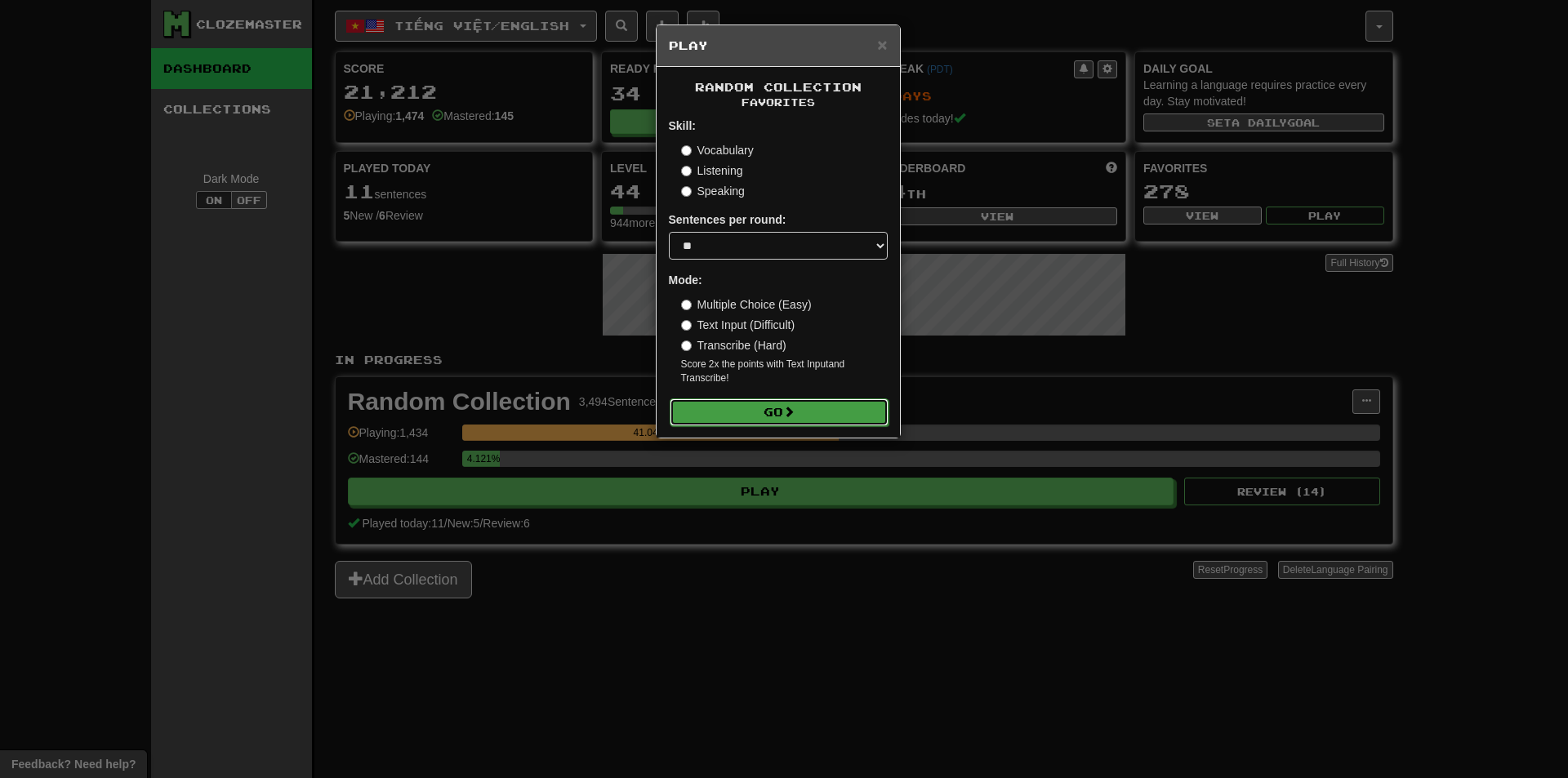 click on "Go" at bounding box center [779, 412] 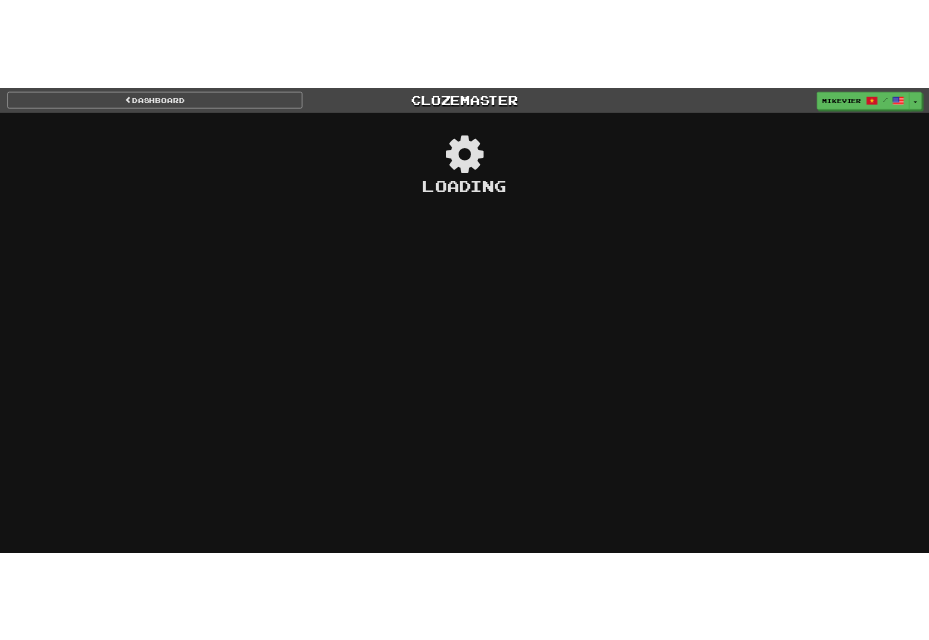 scroll, scrollTop: 0, scrollLeft: 0, axis: both 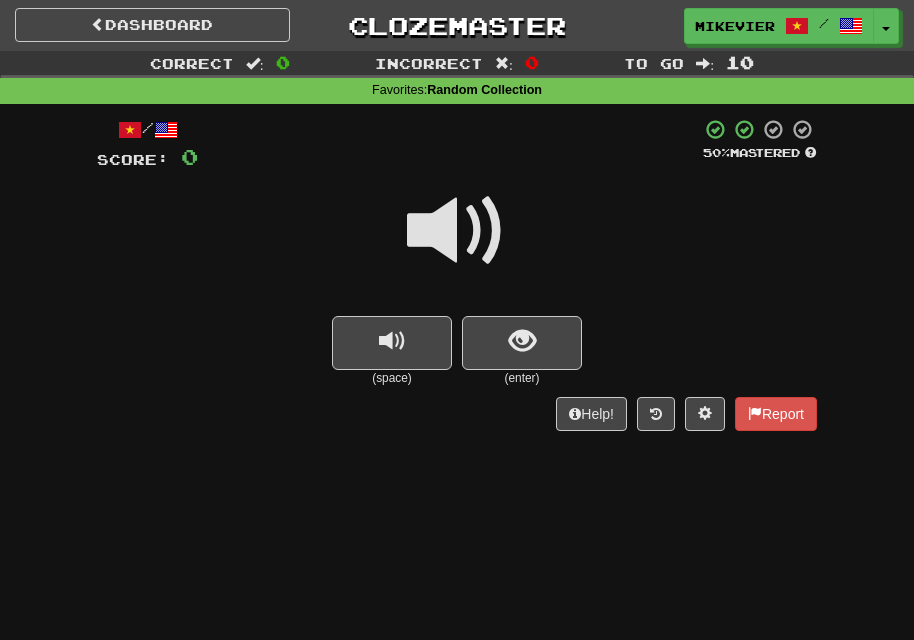 click at bounding box center (457, 231) 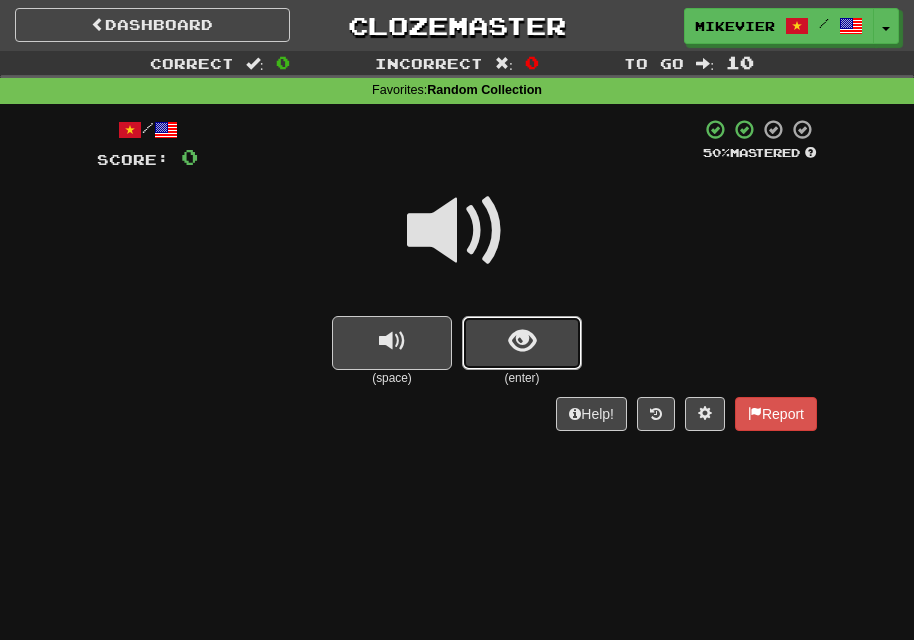 click at bounding box center [522, 343] 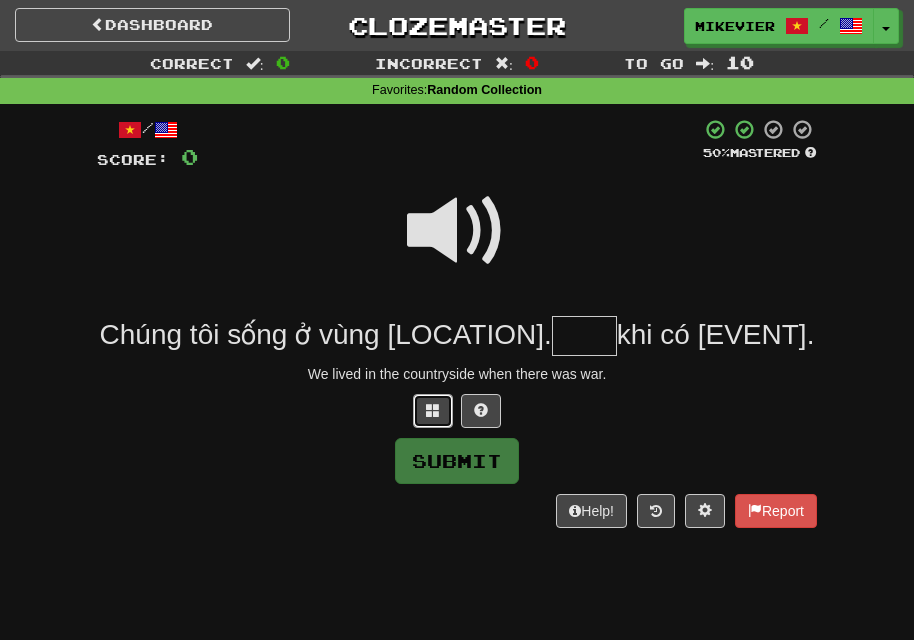 click at bounding box center (433, 411) 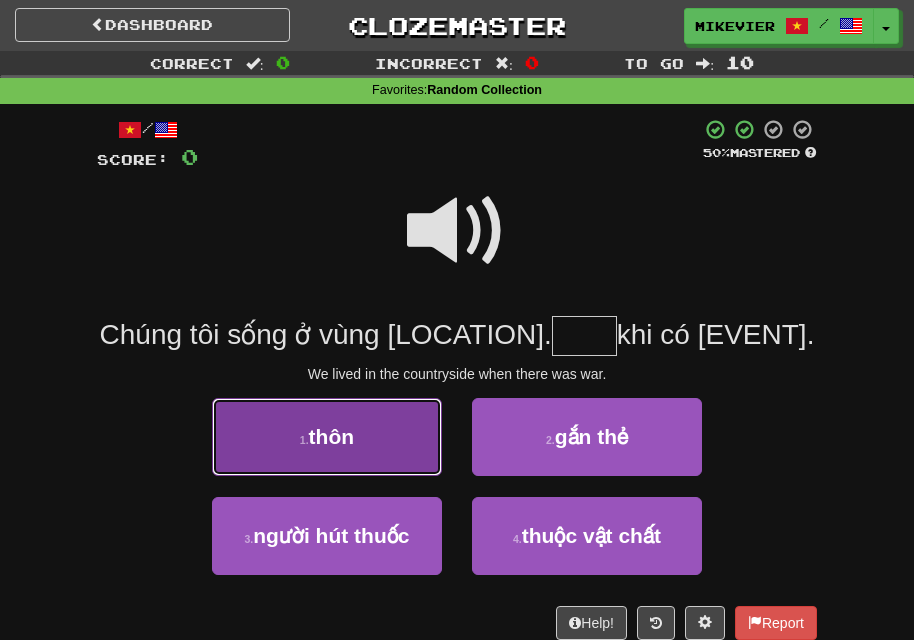 click on "1 .  thôn" at bounding box center [327, 437] 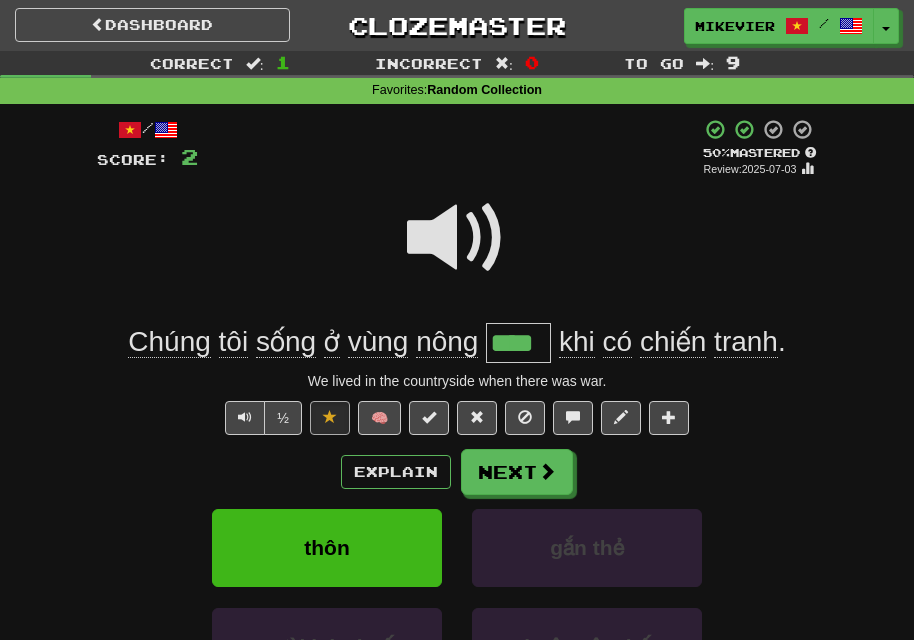 click at bounding box center [457, 238] 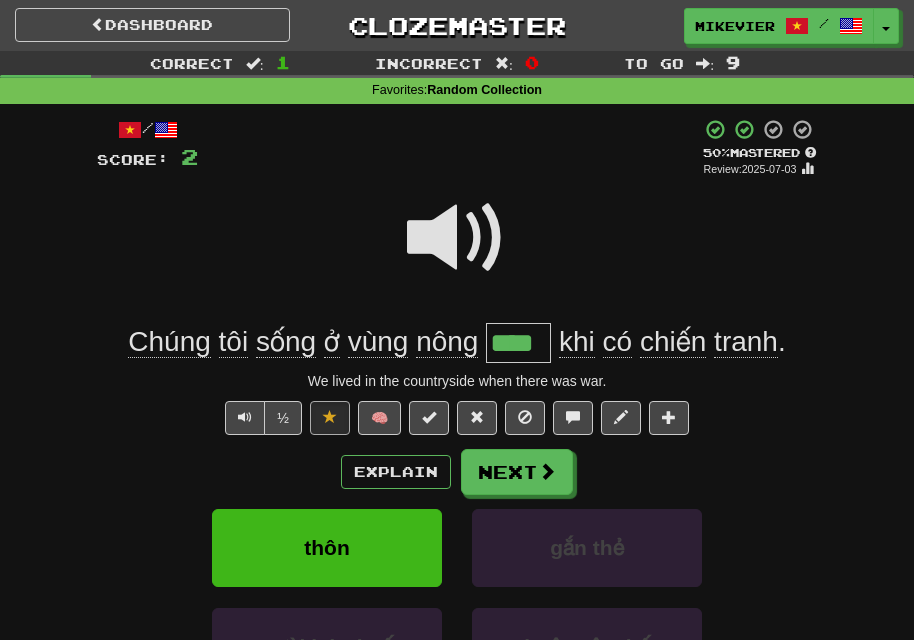 click at bounding box center (457, 238) 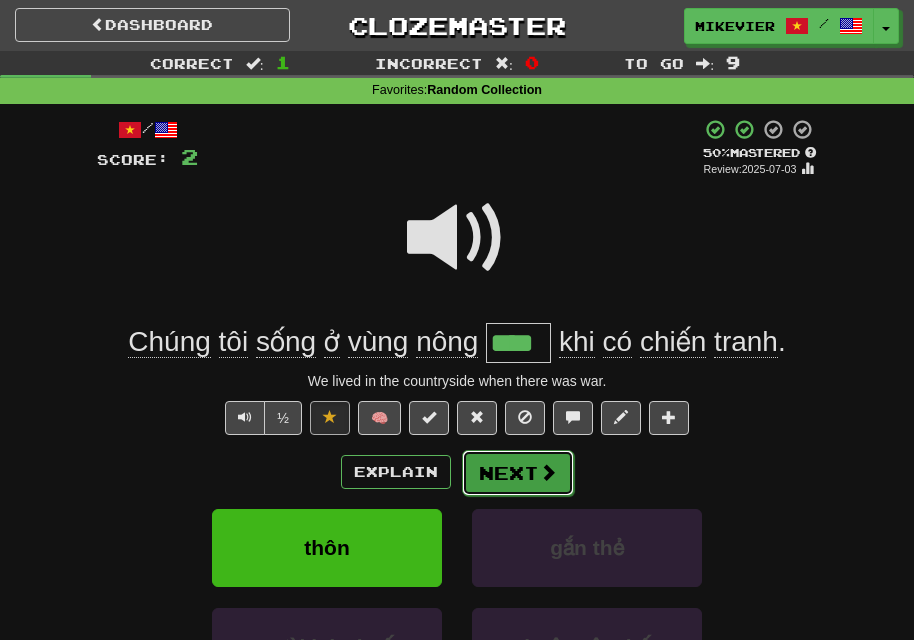 click on "Next" at bounding box center (518, 473) 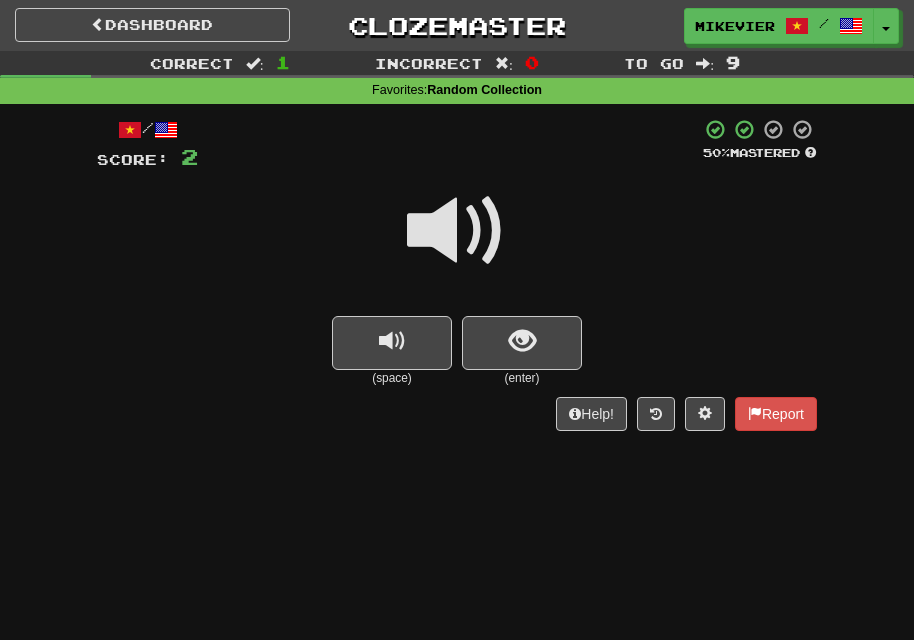 click at bounding box center [457, 231] 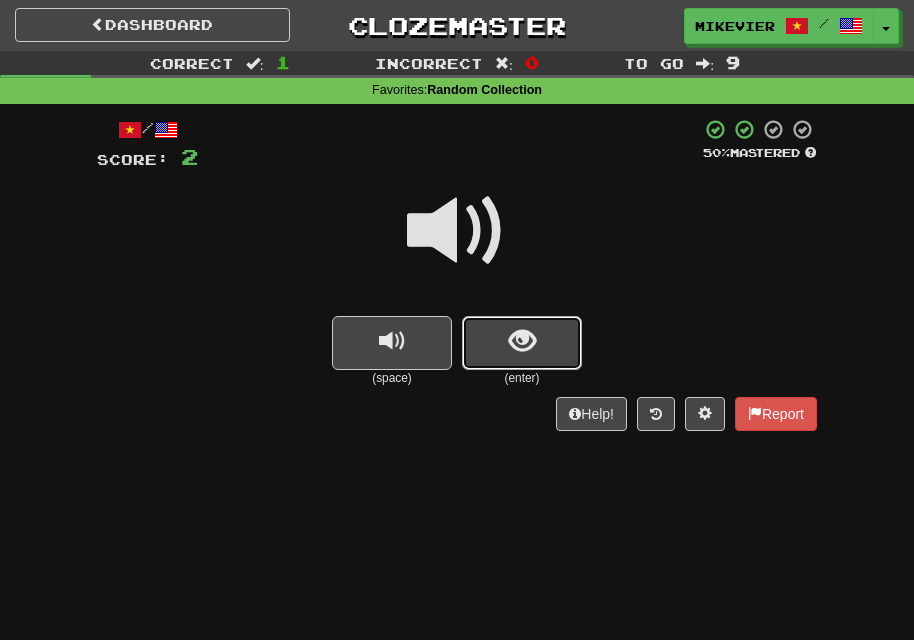 click at bounding box center [522, 343] 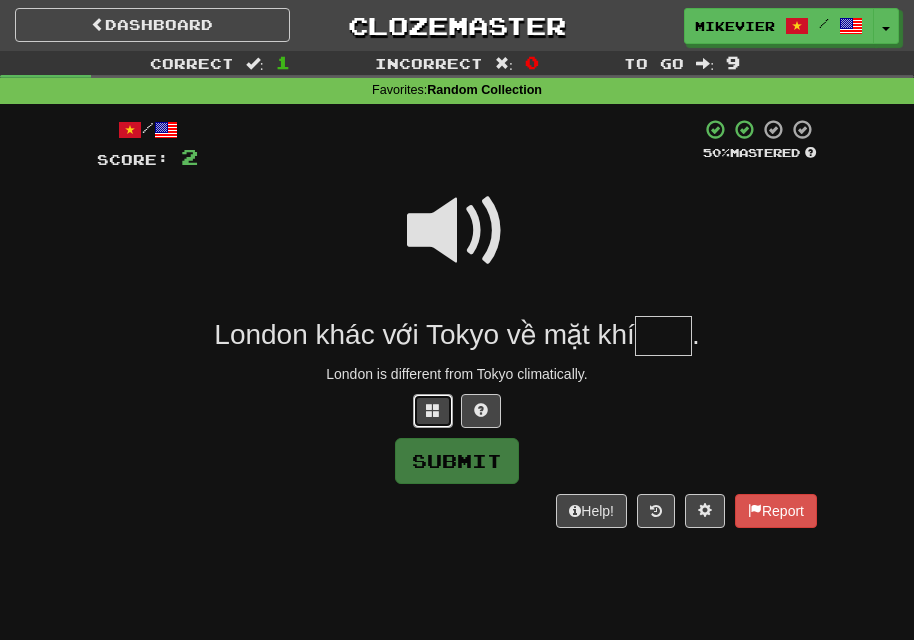 click at bounding box center (433, 411) 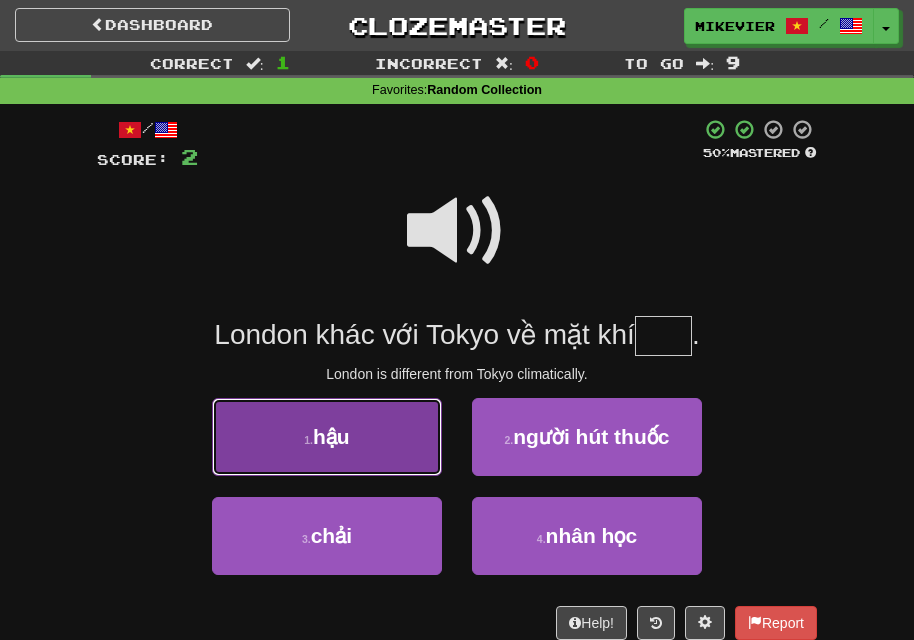 click on "1 .  hậu" at bounding box center (327, 437) 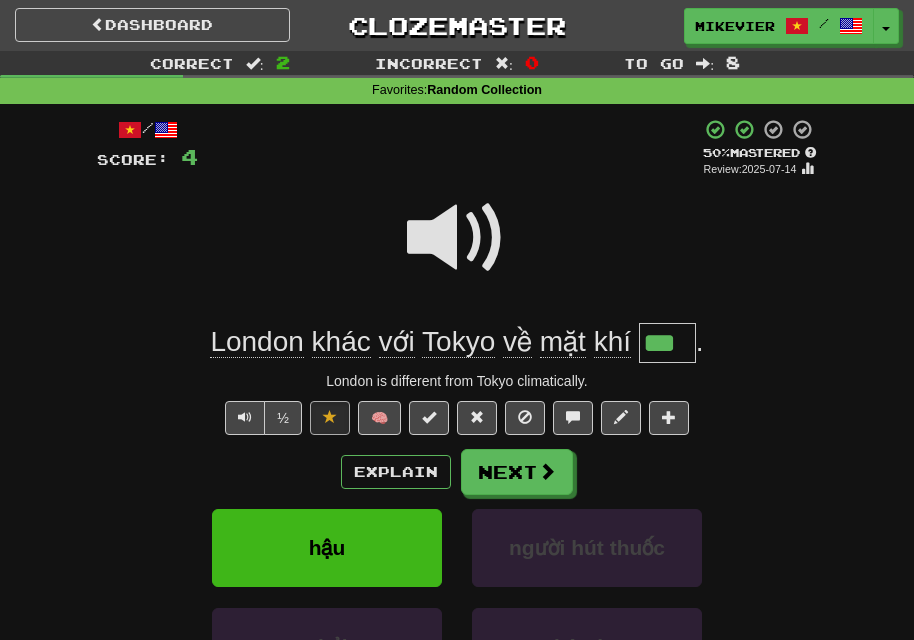click at bounding box center (457, 238) 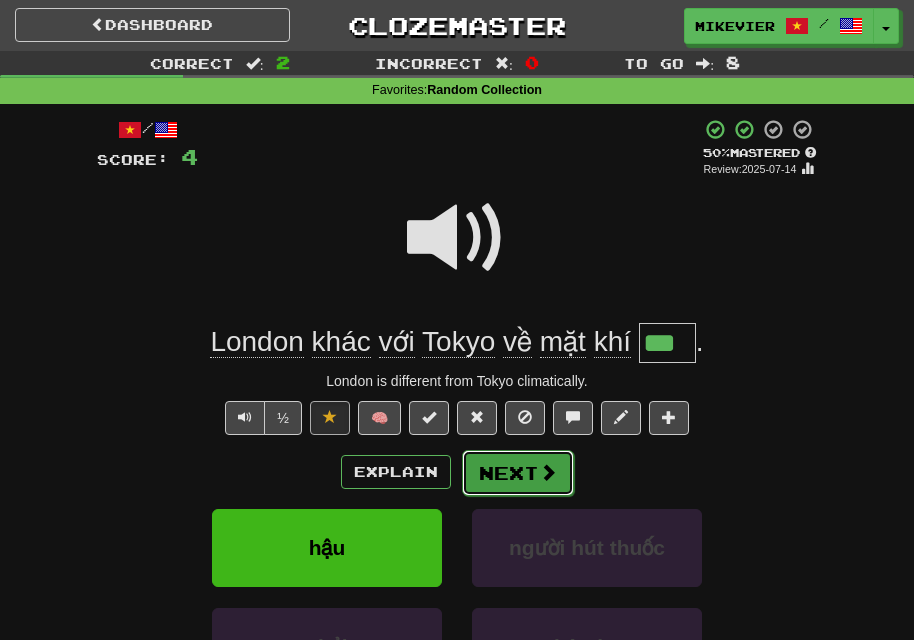 click at bounding box center (548, 472) 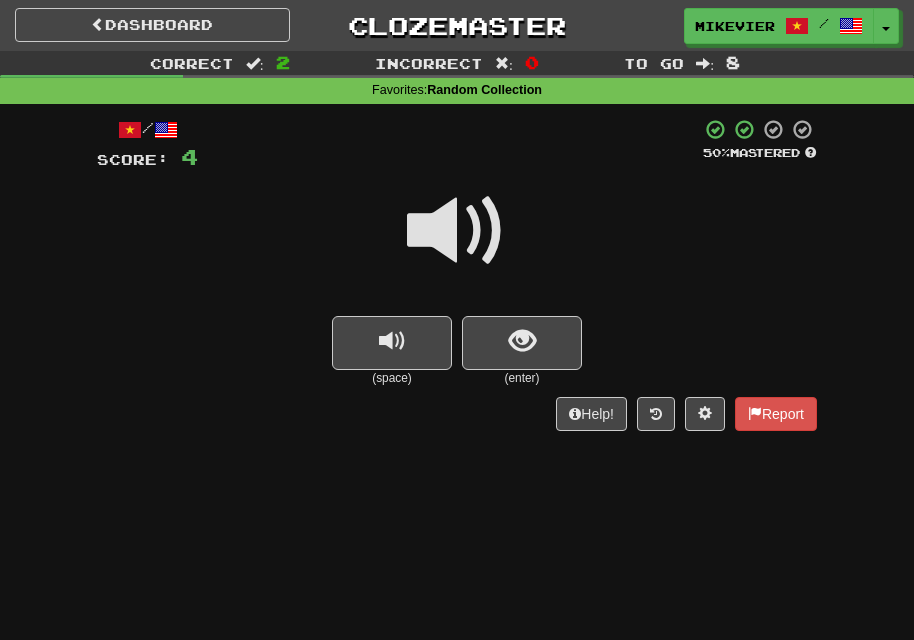 click at bounding box center (457, 231) 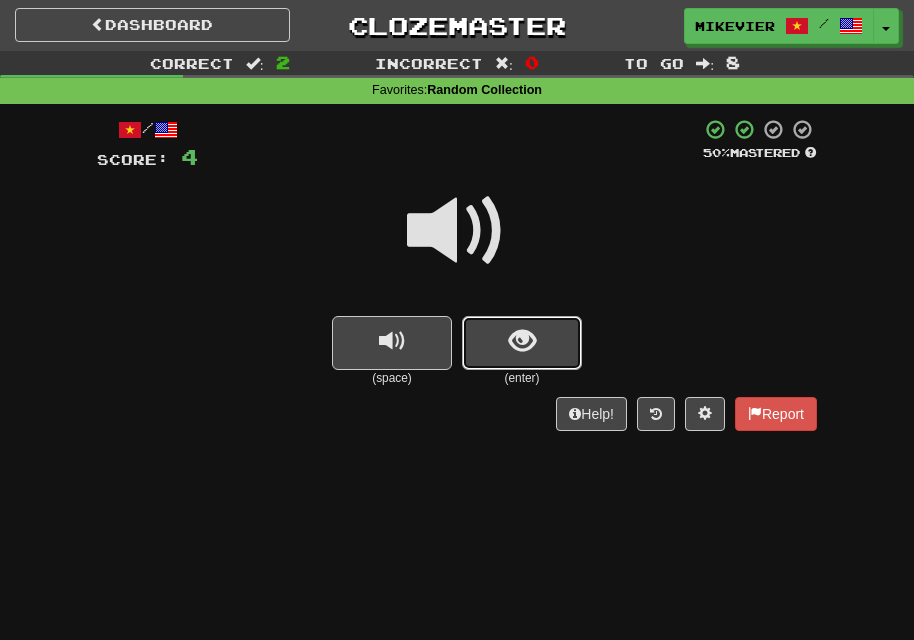 click at bounding box center [522, 341] 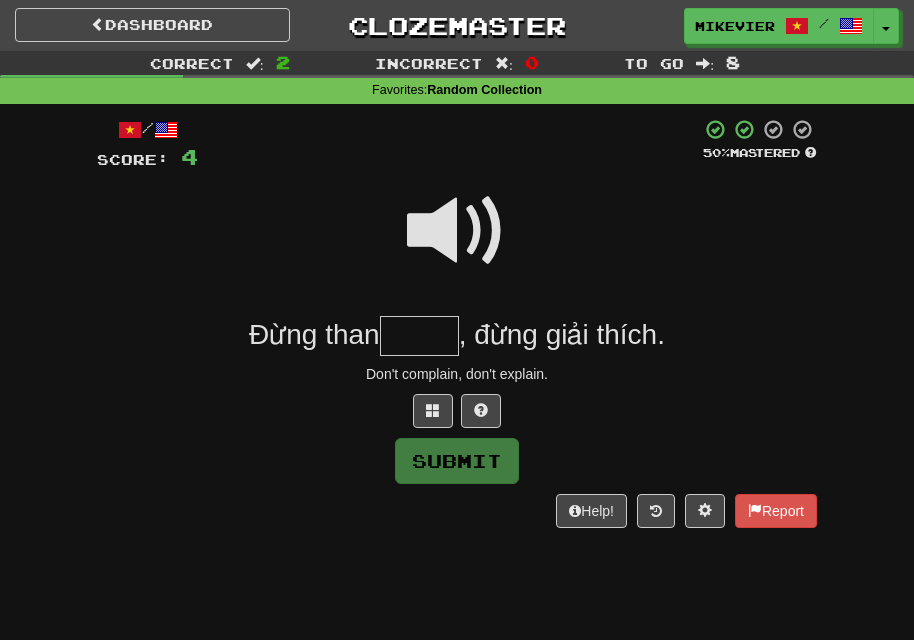 click at bounding box center (457, 231) 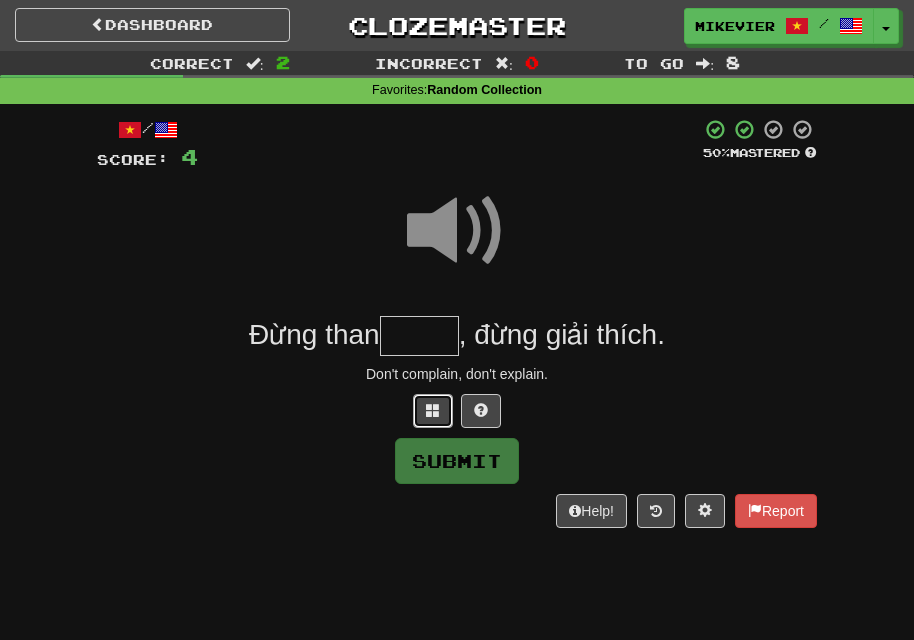 click at bounding box center (433, 410) 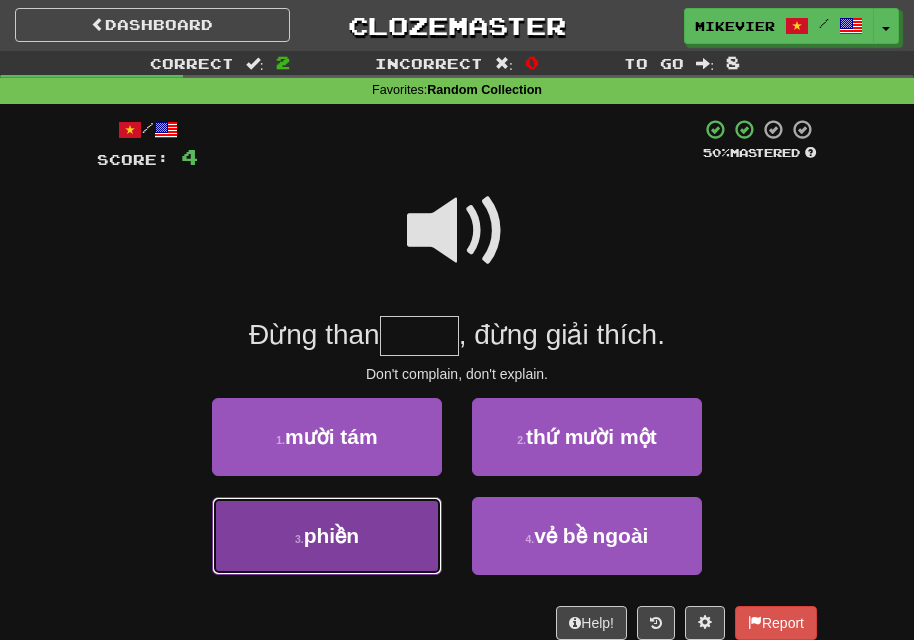 click on "3 .  phiền" at bounding box center (327, 536) 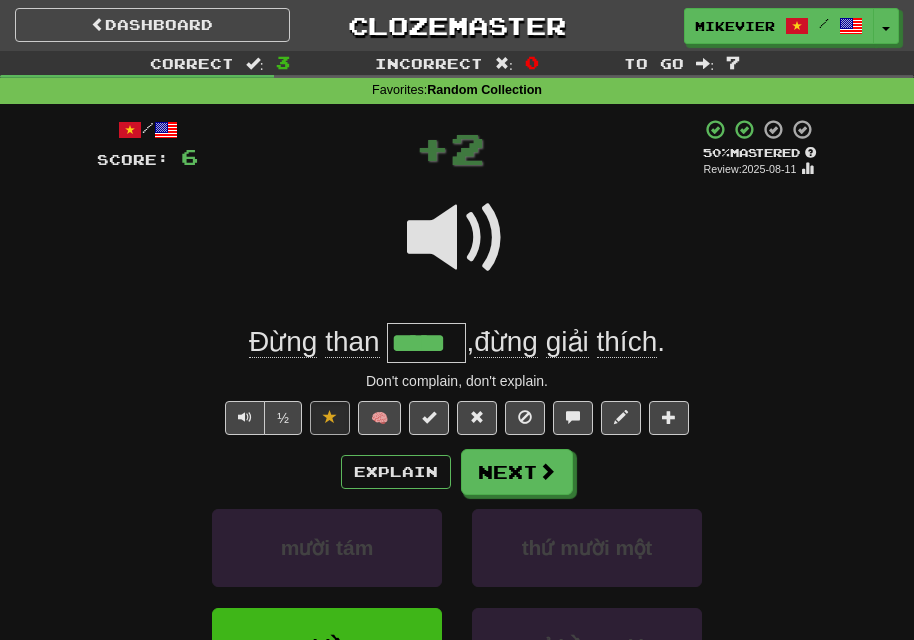 click at bounding box center [457, 238] 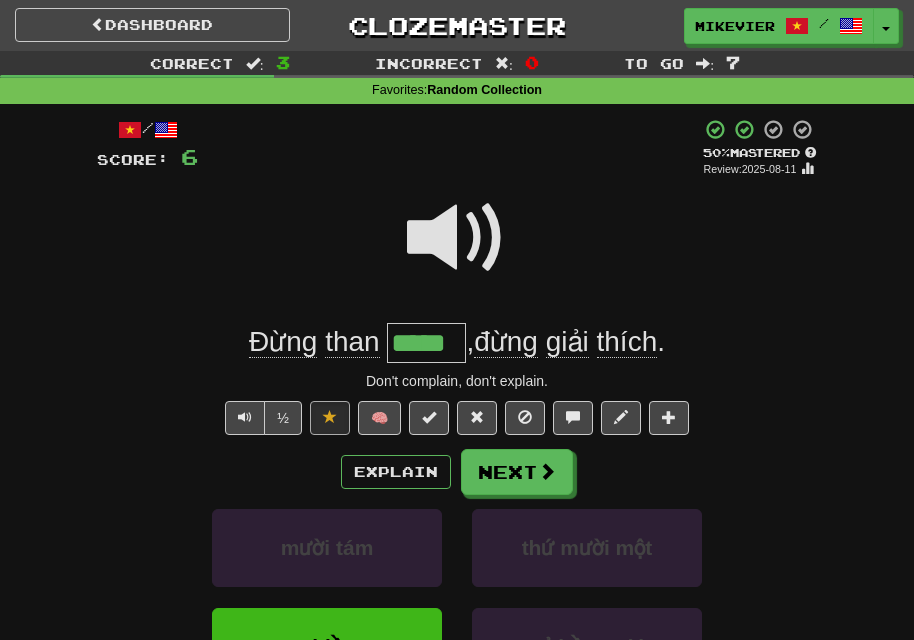 click at bounding box center [457, 238] 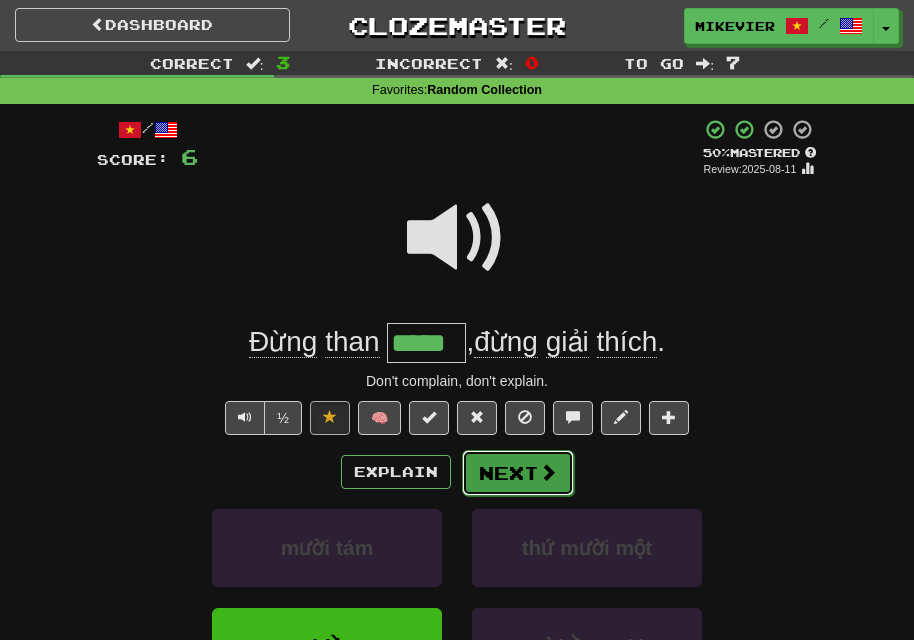 click on "Next" at bounding box center [518, 473] 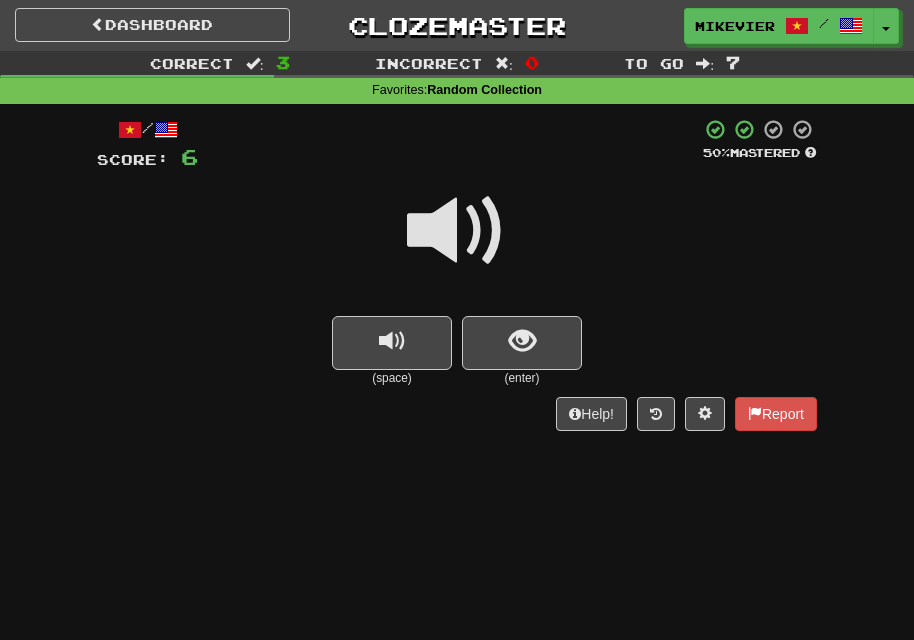 click at bounding box center [457, 231] 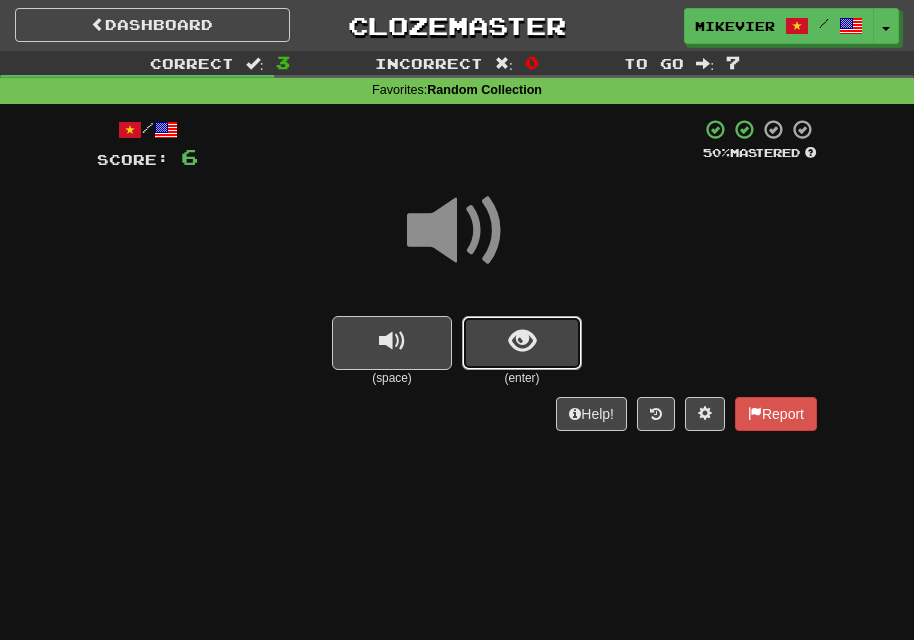 click at bounding box center (522, 343) 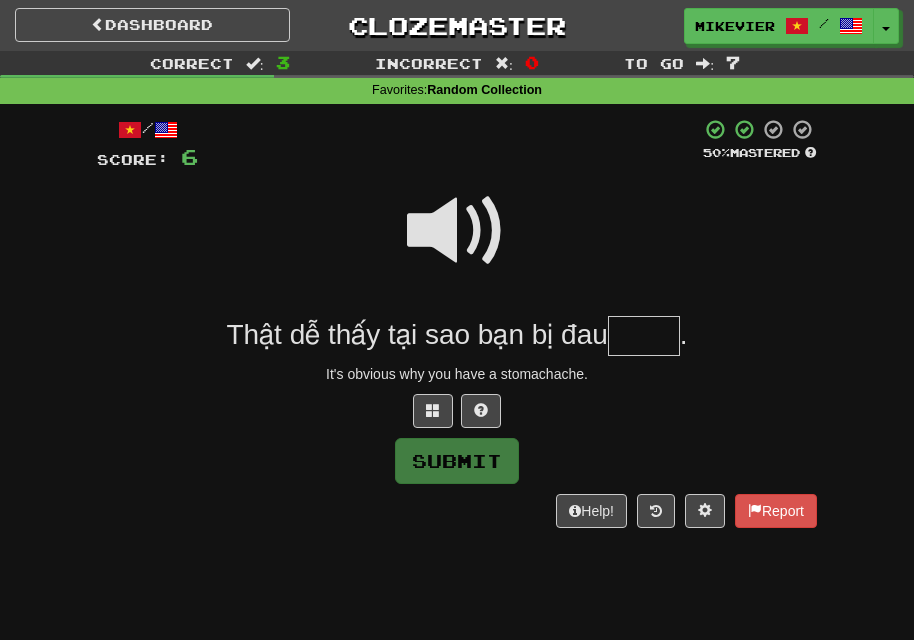 click at bounding box center [457, 231] 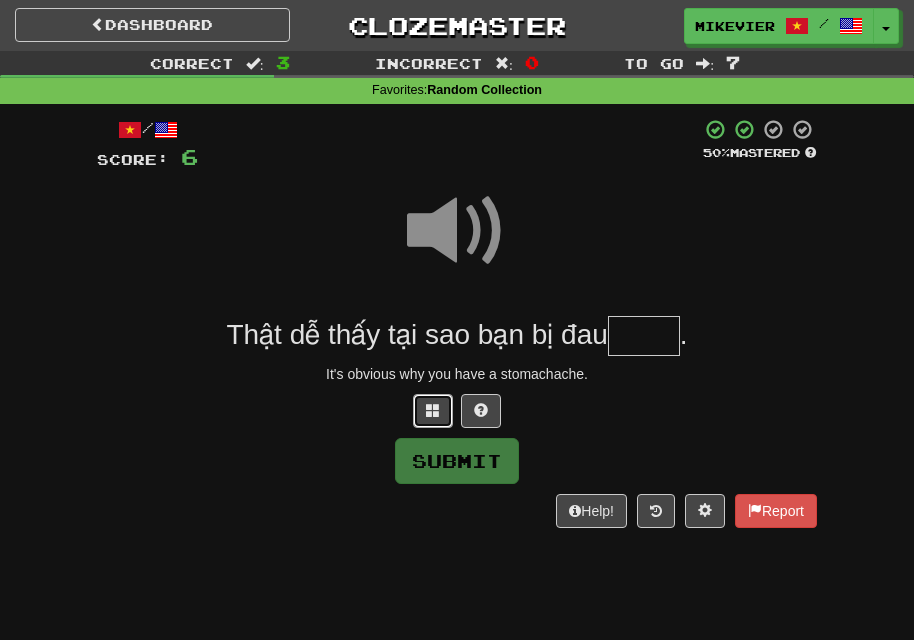 click at bounding box center [433, 411] 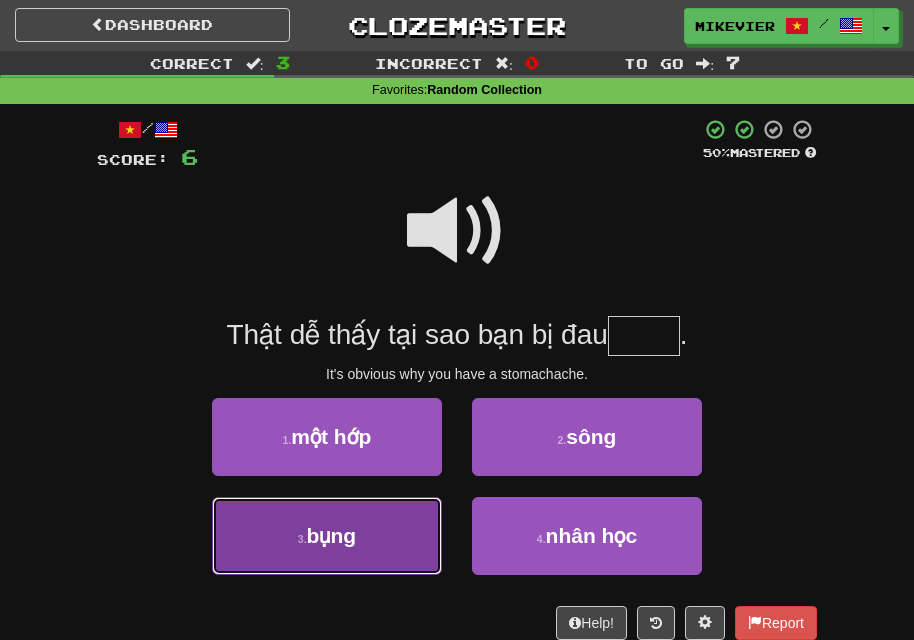 click on "3 .  bụng" at bounding box center [327, 536] 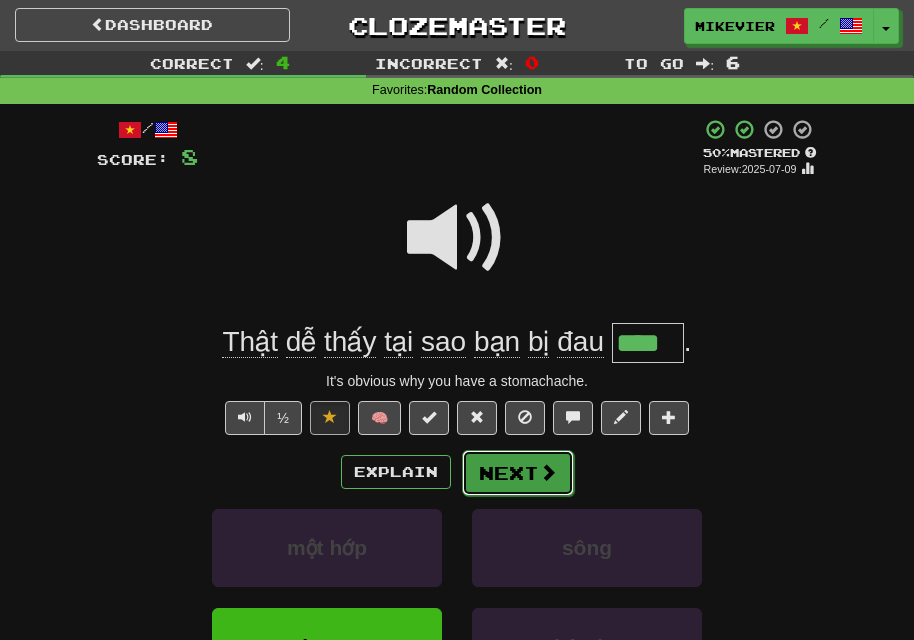click at bounding box center (548, 472) 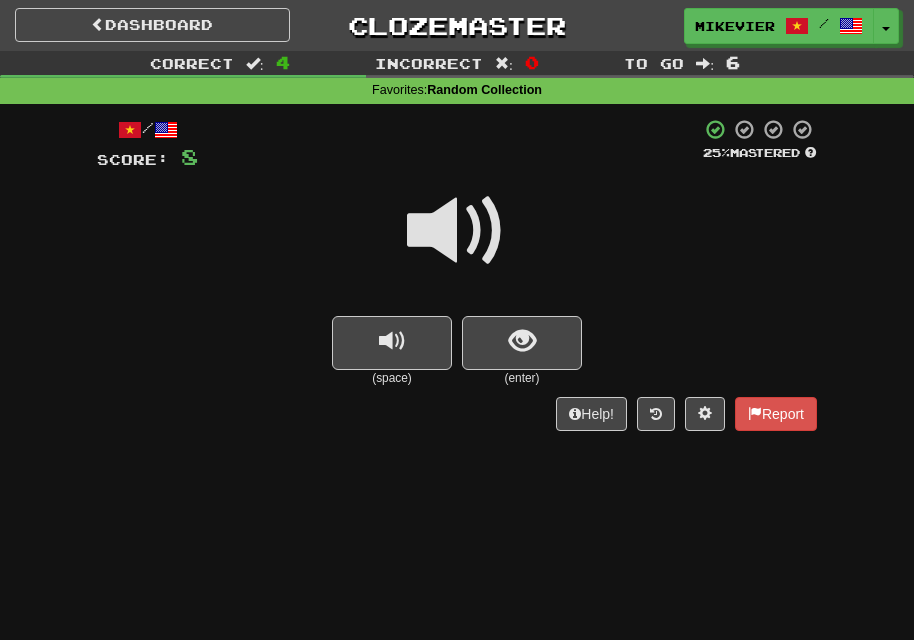 click at bounding box center [457, 231] 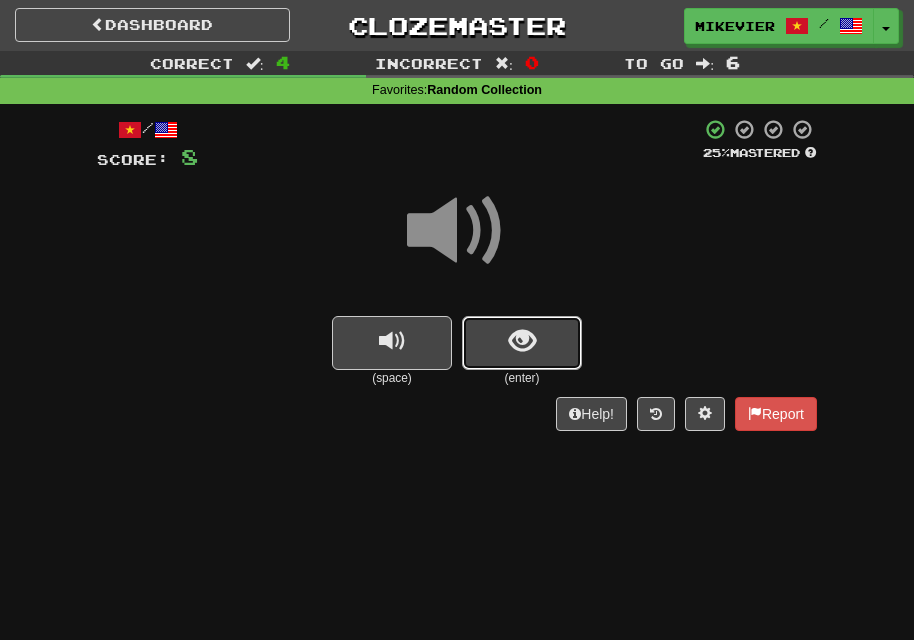 click at bounding box center [522, 343] 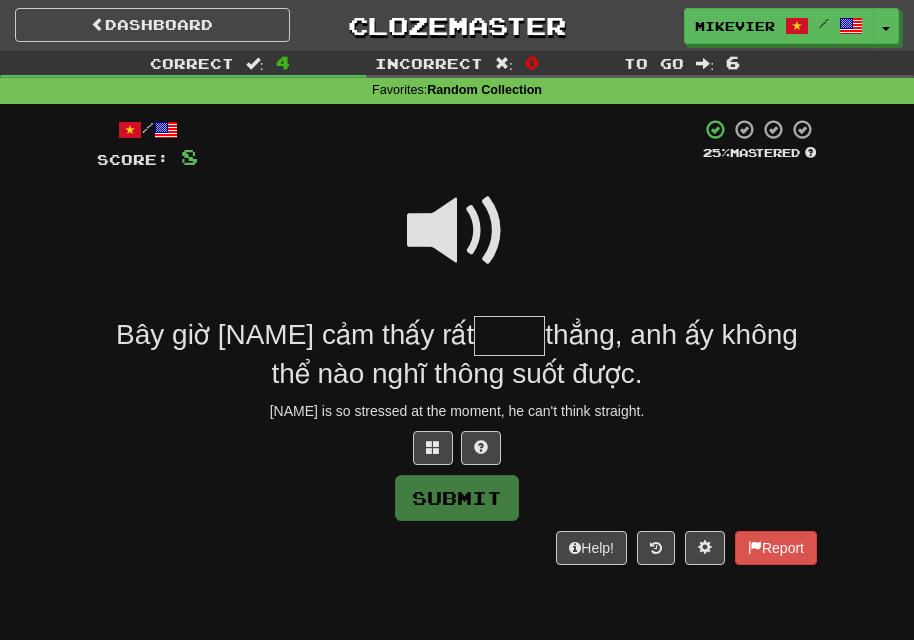 click at bounding box center (457, 231) 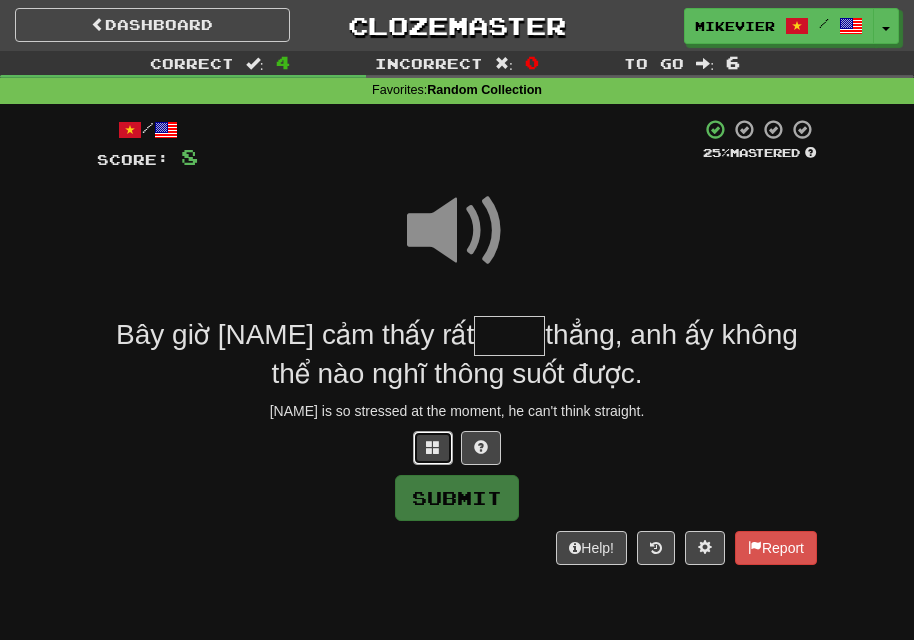 click at bounding box center [433, 447] 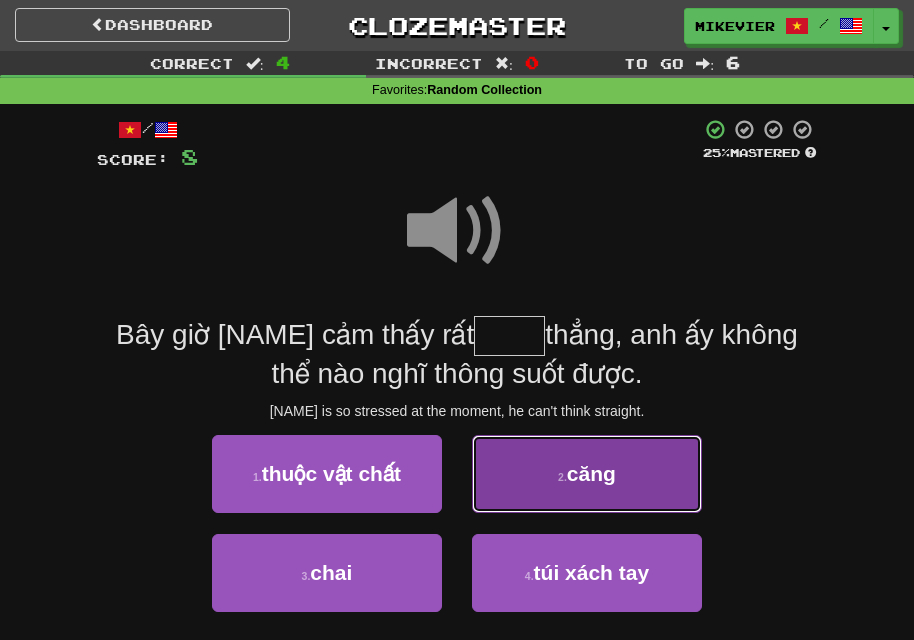 click on "2 .  căng" at bounding box center (587, 474) 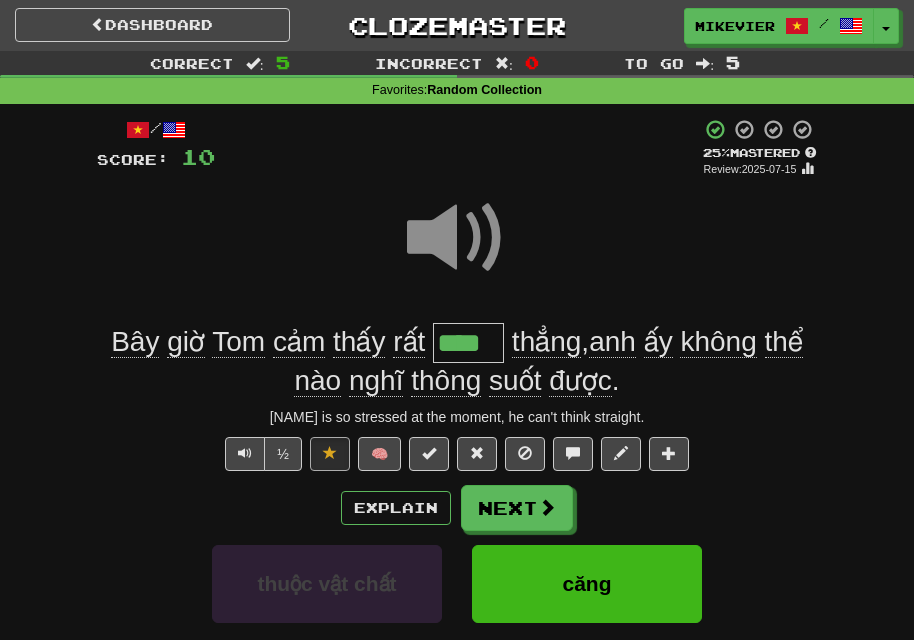 click at bounding box center (457, 238) 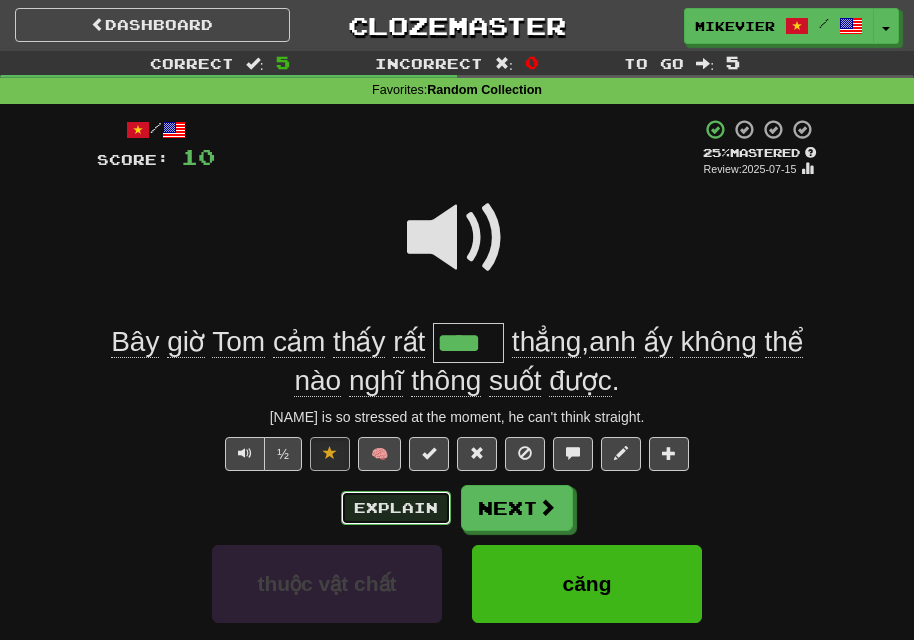 click on "Explain" at bounding box center (396, 508) 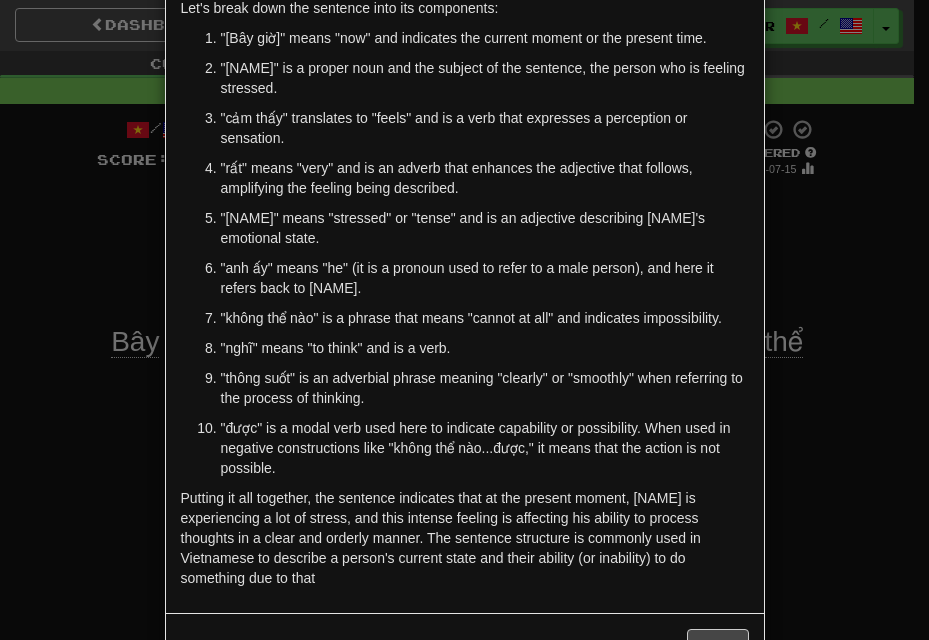 scroll, scrollTop: 200, scrollLeft: 0, axis: vertical 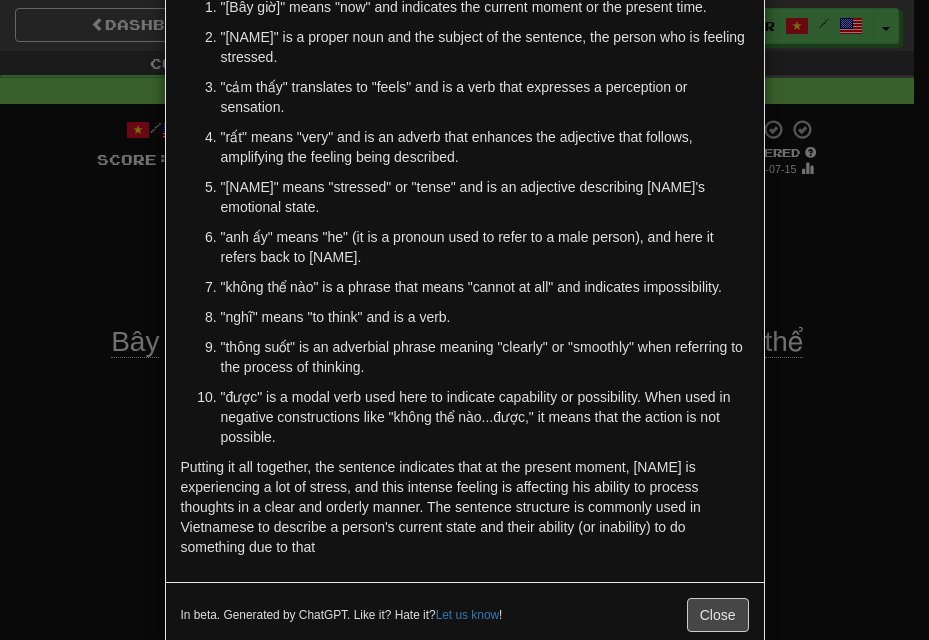 click on "× Explanation The sentence "Bây giờ Tom cảm thấy rất căng thẳng, anh ấy không thể nào nghĩ thông suốt được." is in Vietnamese and translates to "Now Tom feels very stressed, he cannot think clearly at all." in English.
Let's break down the sentence into its components:
"Bây giờ" means "now" and indicates the current moment or the present time.
"Tom" is a proper noun and the subject of the sentence, the person who is feeling stressed.
"cảm thấy" translates to "feels" and is a verb that expresses a perception or sensation.
"rất" means "very" and is an adverb that enhances the adjective that follows, amplifying the feeling being described.
"căng thẳng" means "stressed" or "tense" and is an adjective describing Tom's emotional state.
"anh ấy" means "he" (it is a pronoun used to refer to a male person), and here it refers back to Tom.
"không thể nào" is a phrase that means "cannot at all" and indicates impossibility." at bounding box center [464, 320] 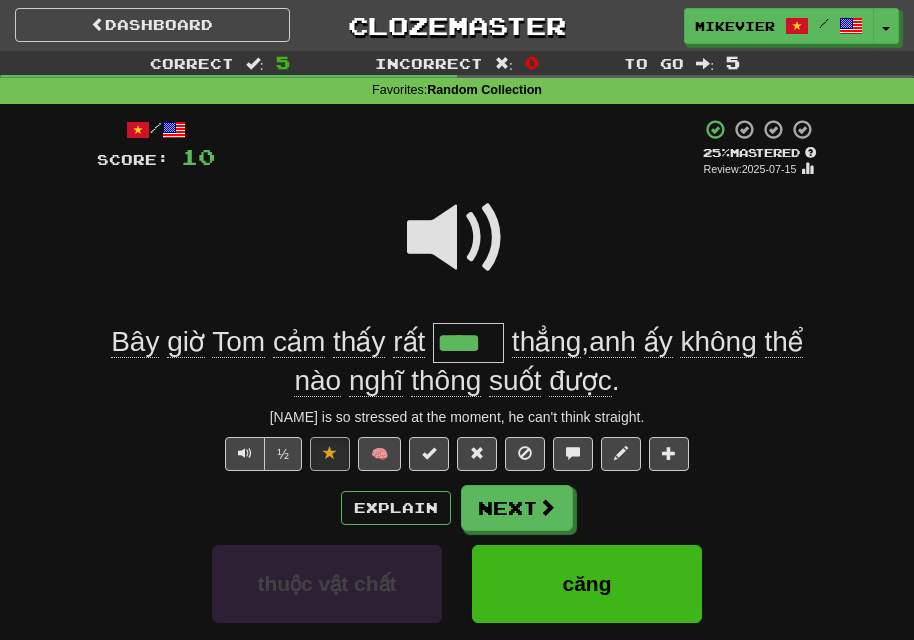 click at bounding box center [457, 238] 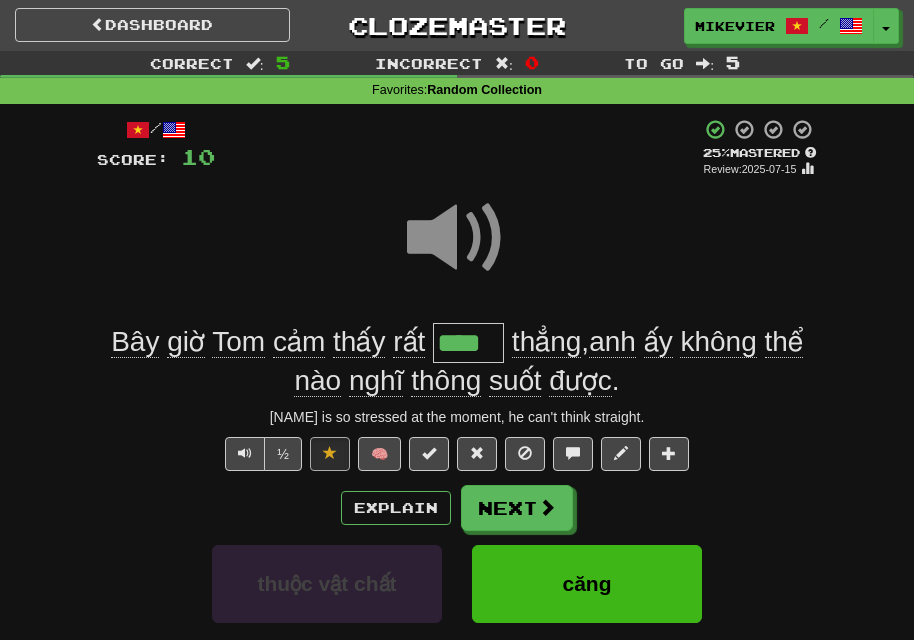 click at bounding box center [457, 238] 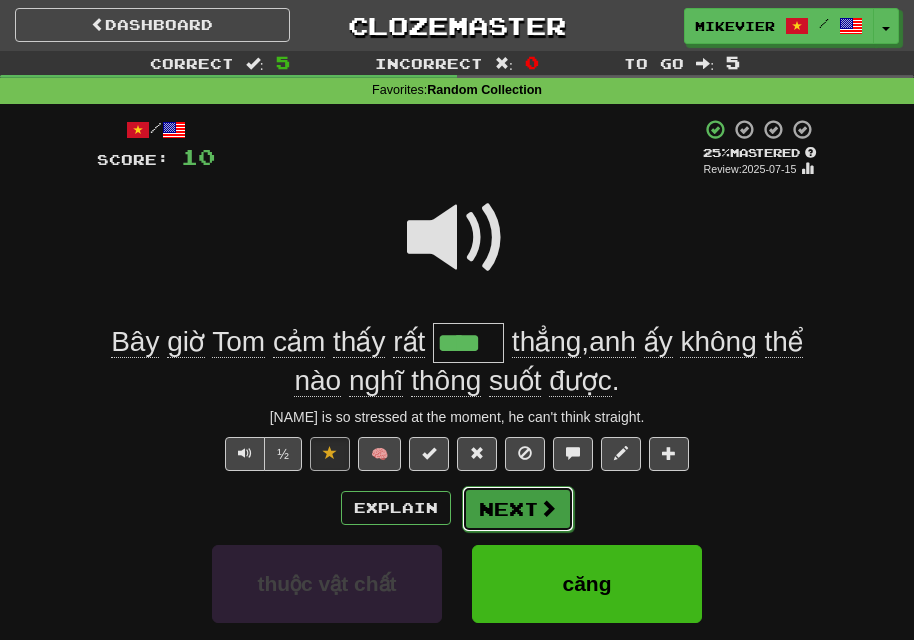 click at bounding box center [548, 508] 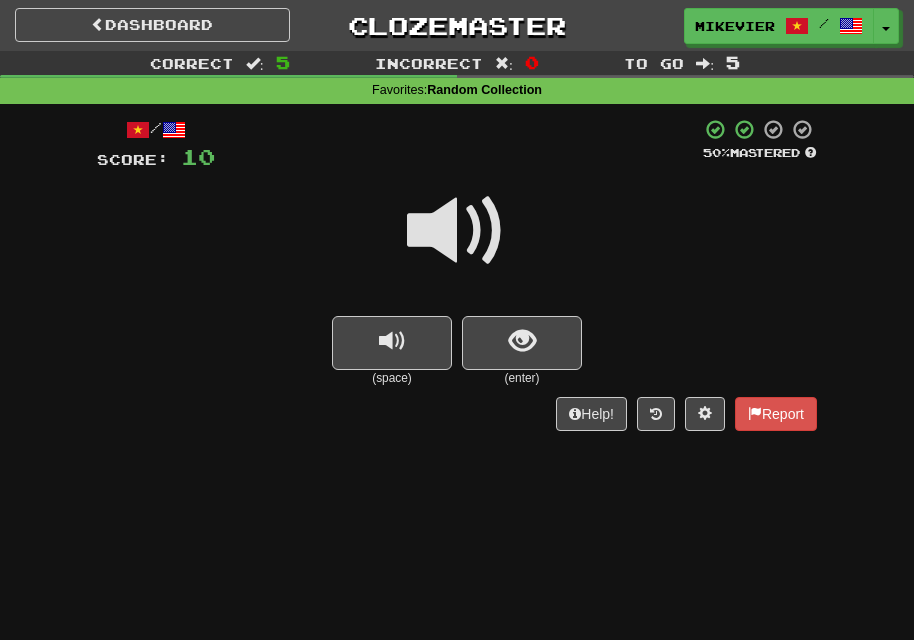 click at bounding box center (457, 231) 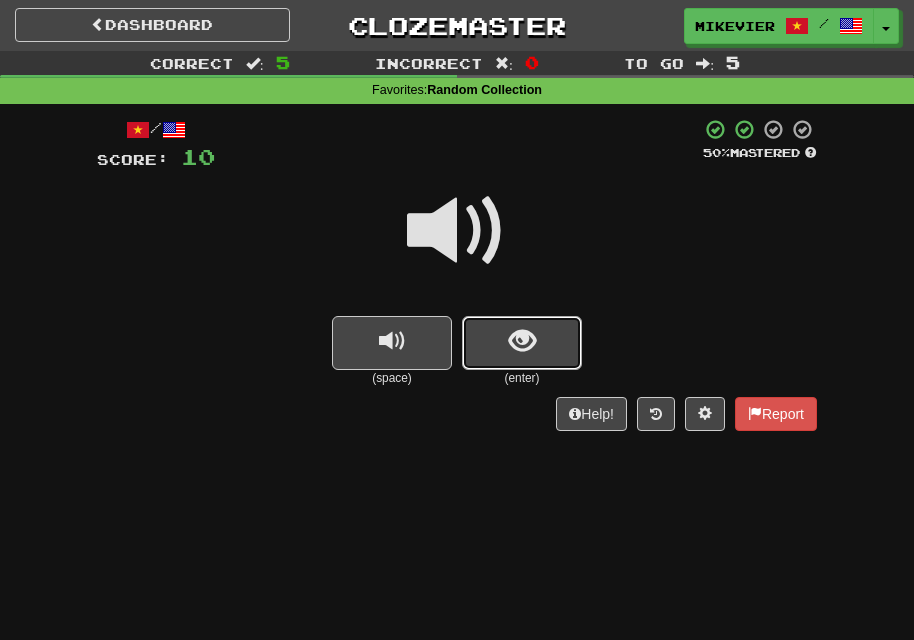 click at bounding box center (522, 343) 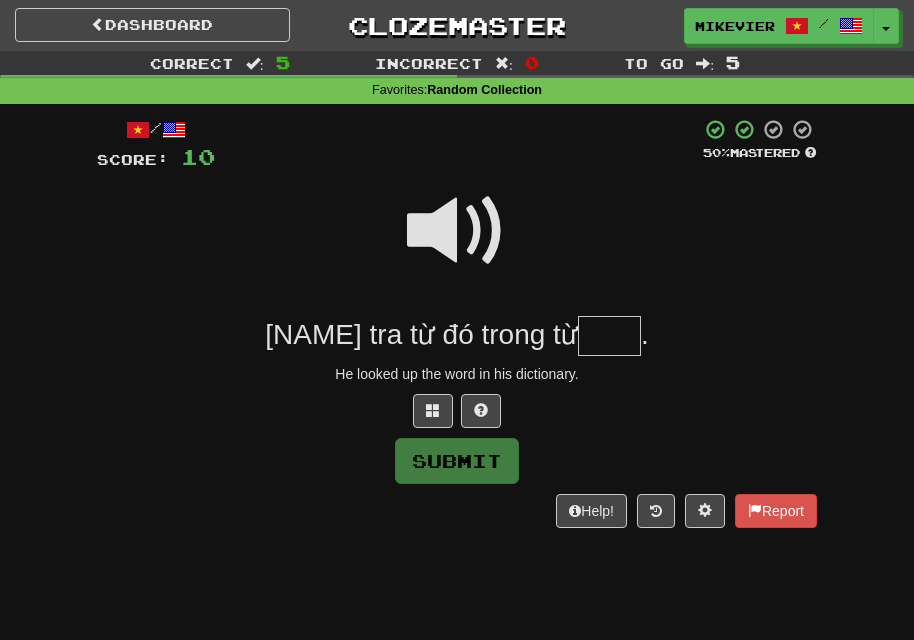 click at bounding box center (457, 231) 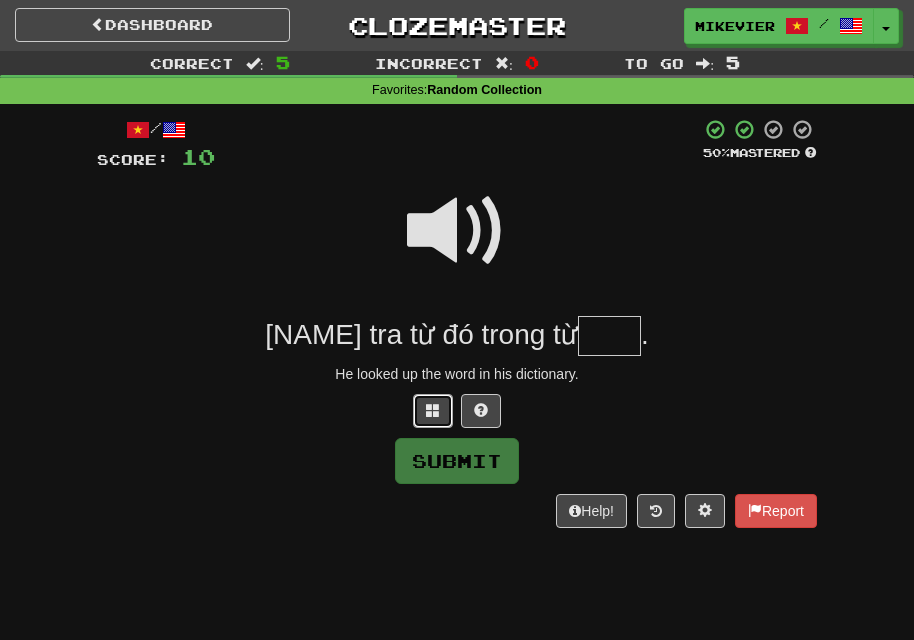 click at bounding box center [433, 411] 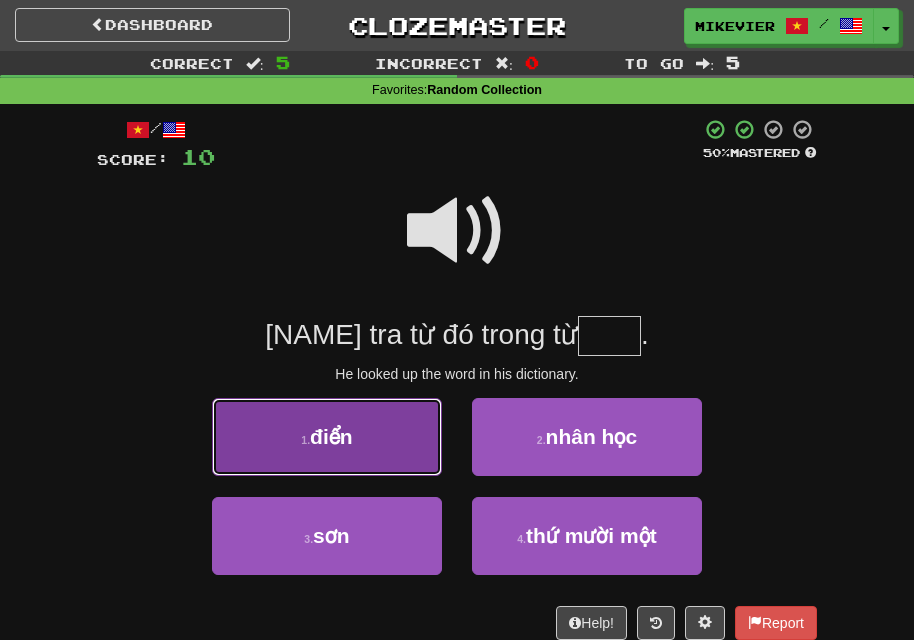 click on "1 .  điển" at bounding box center [327, 437] 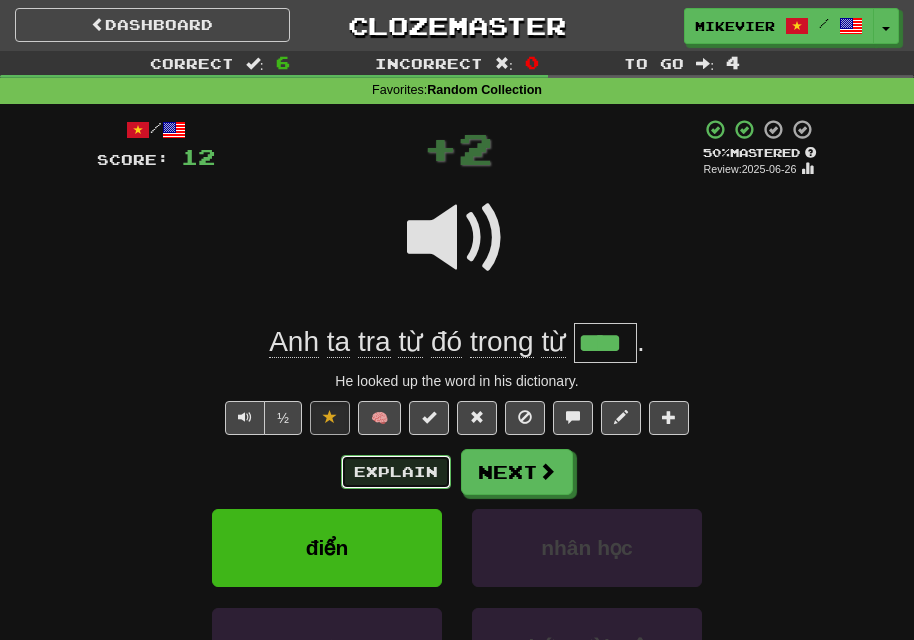 click on "Explain" at bounding box center (396, 472) 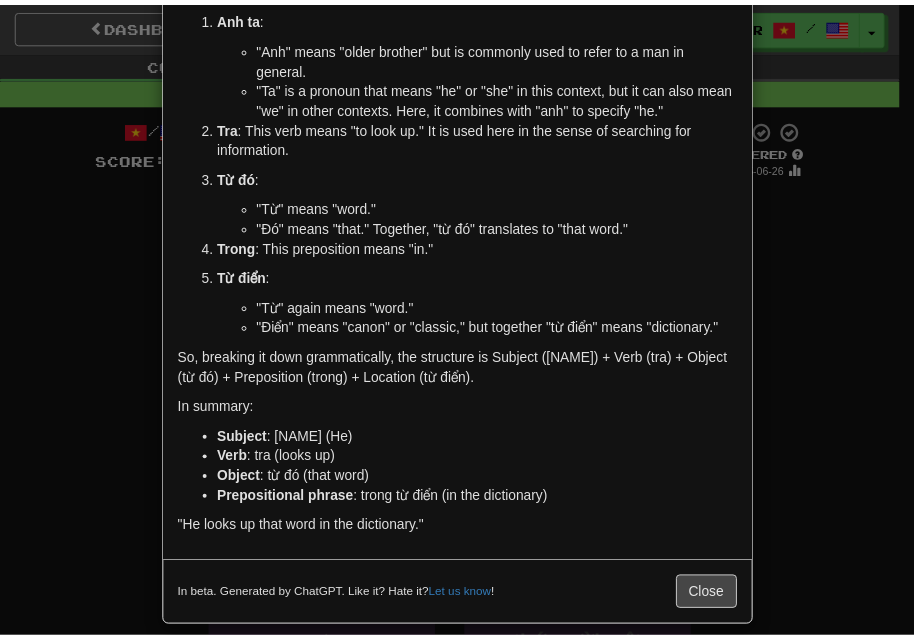 scroll, scrollTop: 158, scrollLeft: 0, axis: vertical 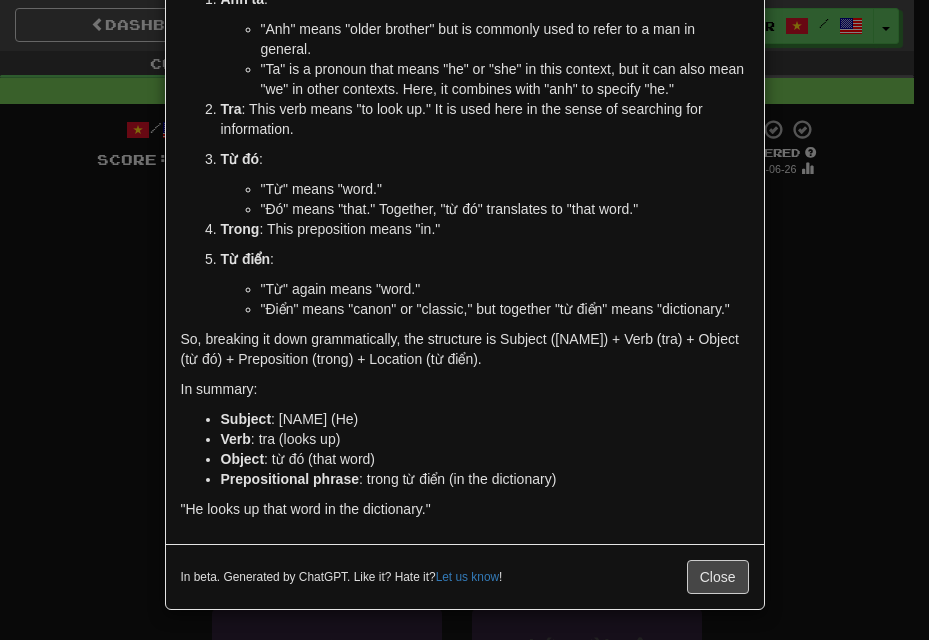 click on "× Explanation The sentence "Anh ta tra từ đó trong từ điển." translates to "He looks up that word in the dictionary." Here's a breakdown to help you understand the grammar and vocabulary:
Anh ta :
"Anh" means "older brother" but is commonly used to refer to a man in general.
"Ta" is a pronoun that means "he" or "she" in this context, but it can also mean "we" in other contexts. Here, it combines with "anh" to specify "he."
Tra : This verb means "to look up." It is used here in the sense of searching for information.
Từ đó :
"Từ" means "word."
"Đó" means "that." Together, "từ đó" translates to "that word."
Trong : This preposition means "in."
Từ điển :
"Từ" again means "word."
"Điển" means "canon" or "classic," but together "từ điển" means "dictionary."
So, breaking it down grammatically, the structure is Subject (Anh ta) + Verb (tra) + Object (từ đó) + Preposition (trong) + Location (từ điển)." at bounding box center (464, 320) 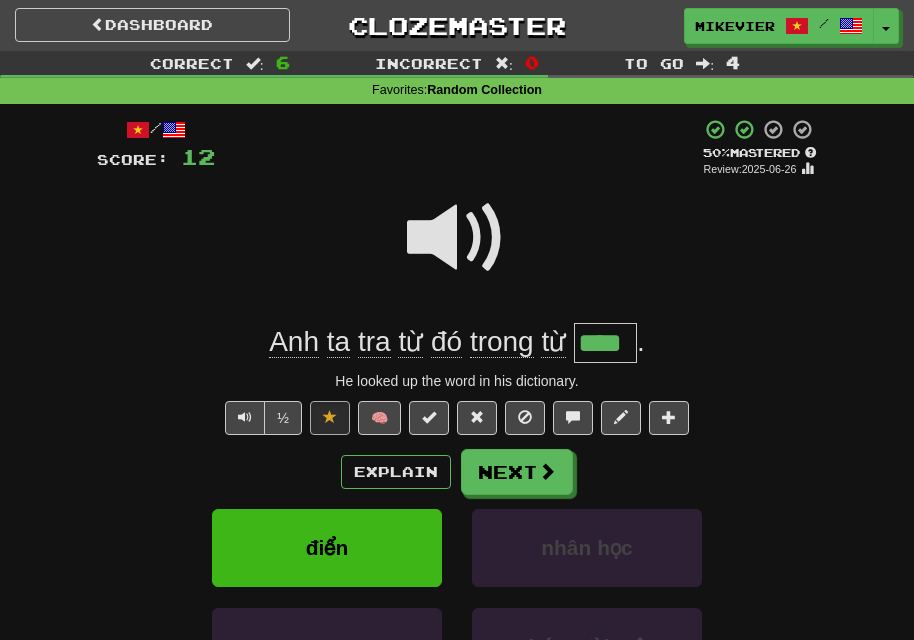 click at bounding box center [457, 238] 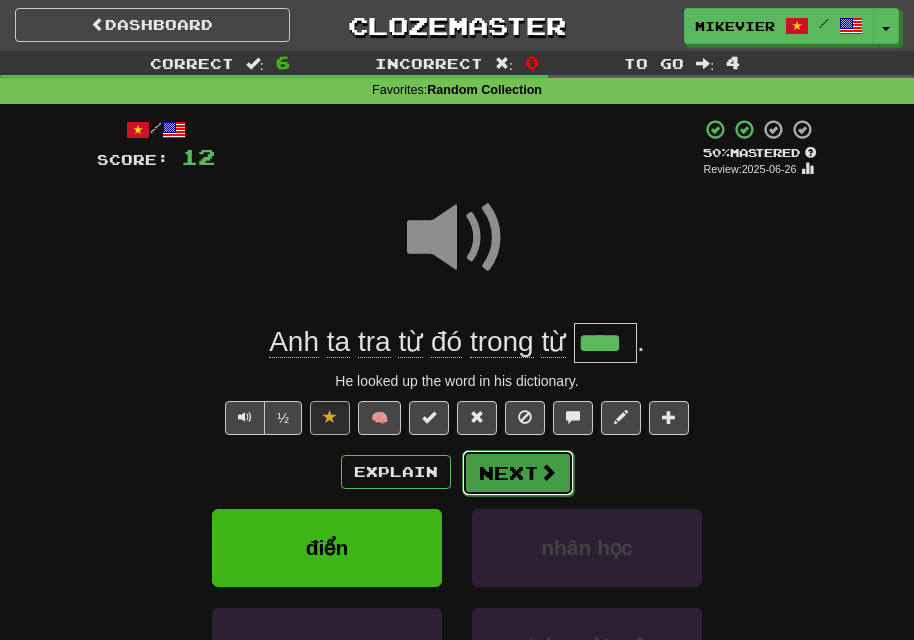 click on "Next" at bounding box center [518, 473] 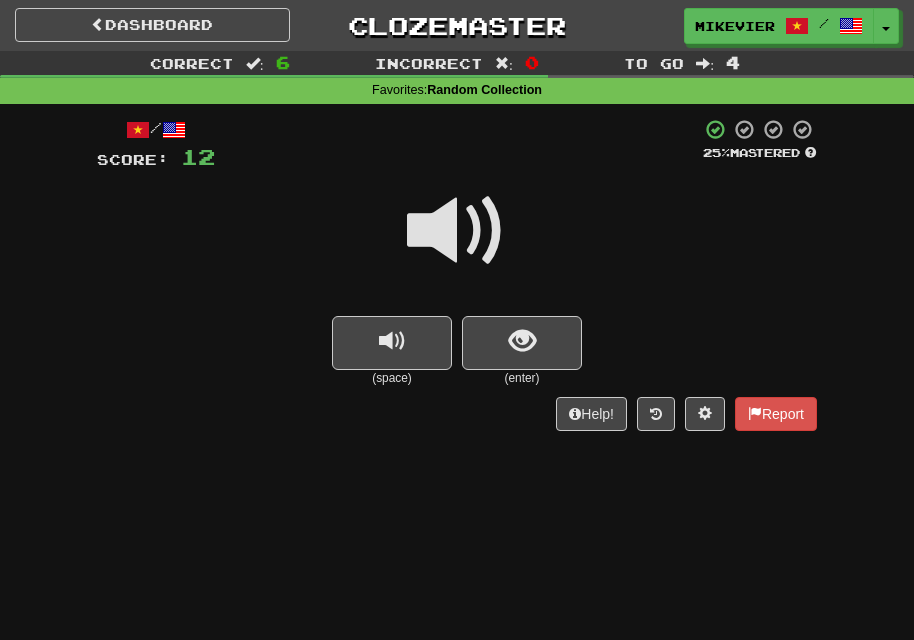 click at bounding box center (457, 231) 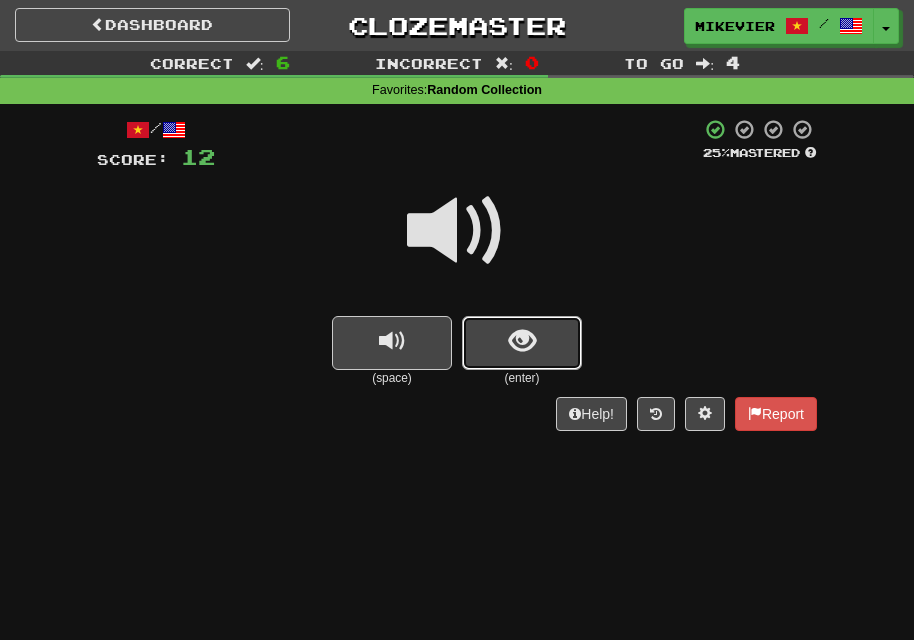 click at bounding box center (522, 341) 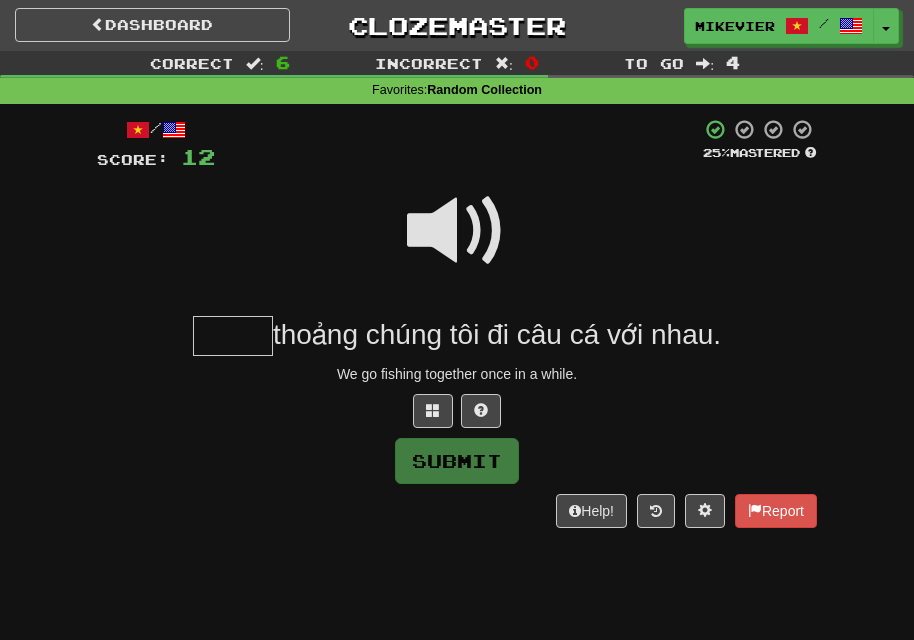 click at bounding box center [457, 231] 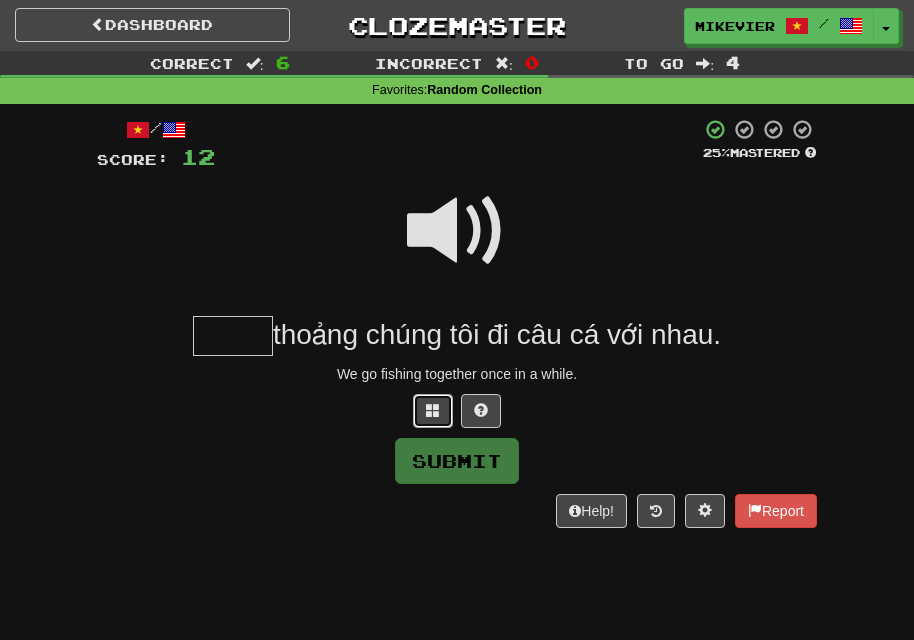 click at bounding box center (433, 411) 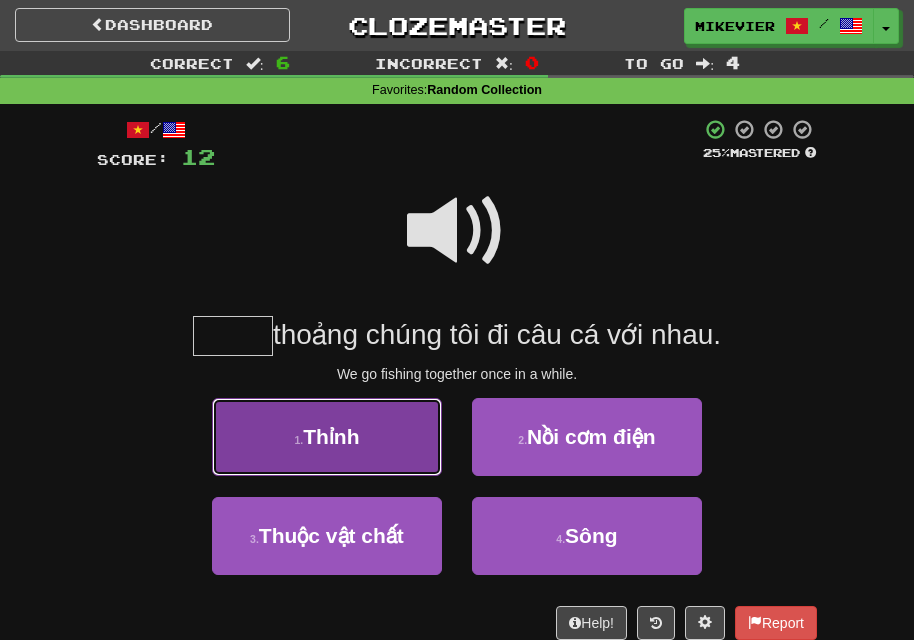 click on "1 .  Thỉnh" at bounding box center (327, 437) 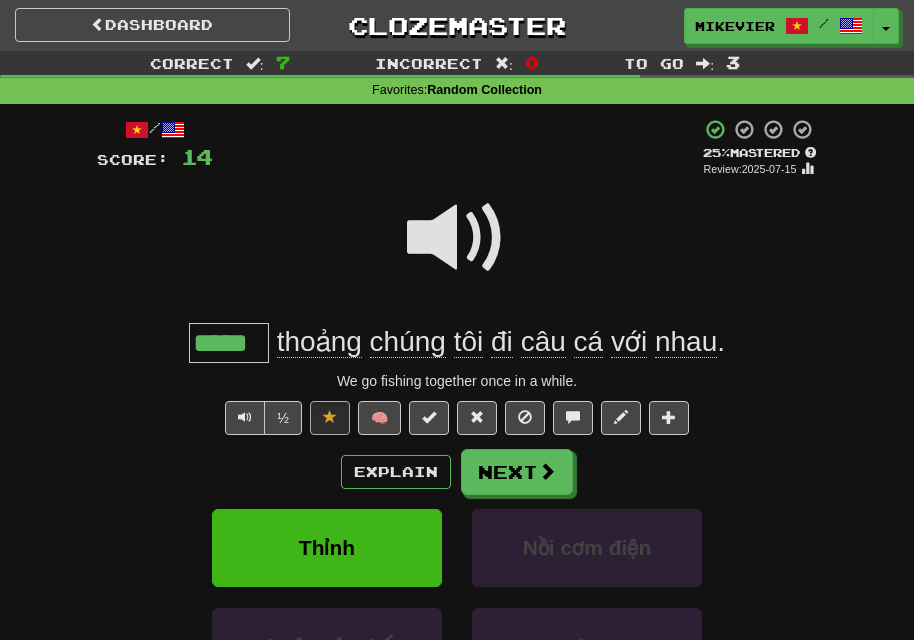 click at bounding box center (457, 238) 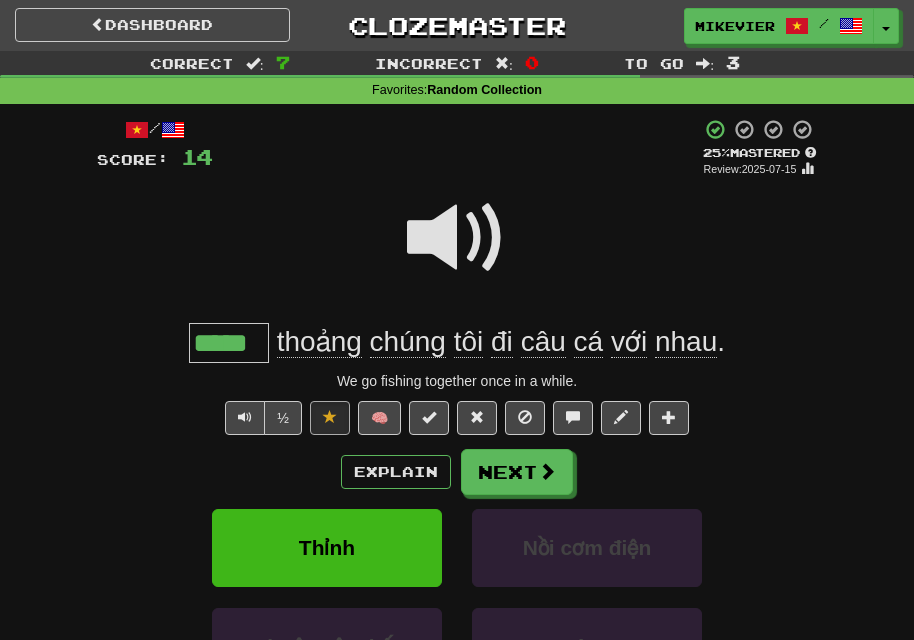 click at bounding box center [457, 238] 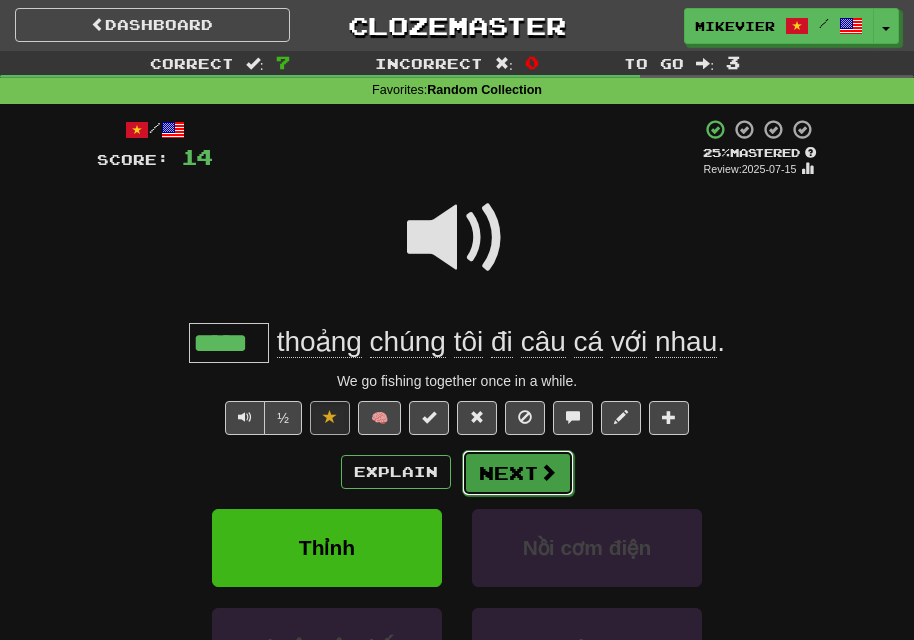 click on "Next" at bounding box center (518, 473) 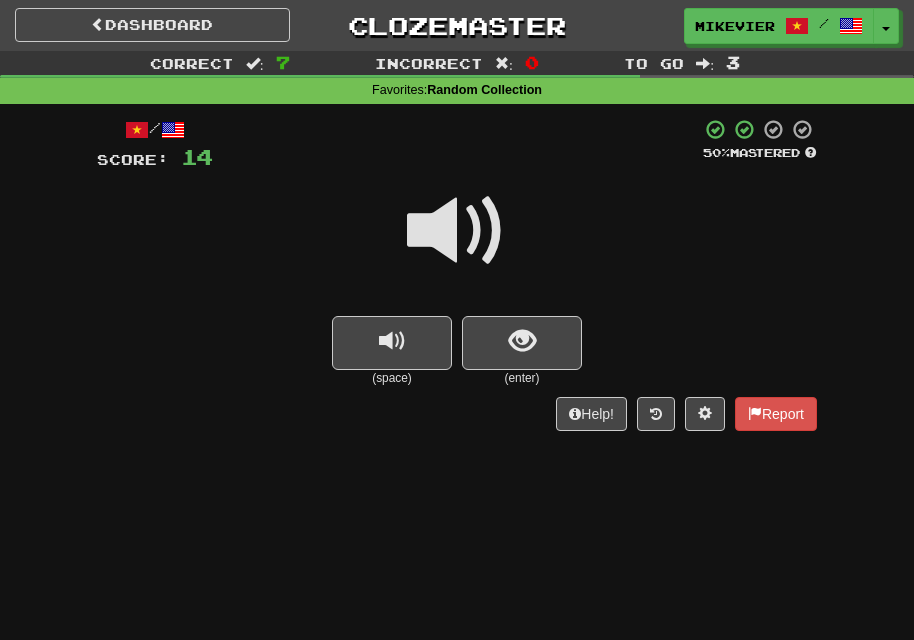 click at bounding box center [457, 231] 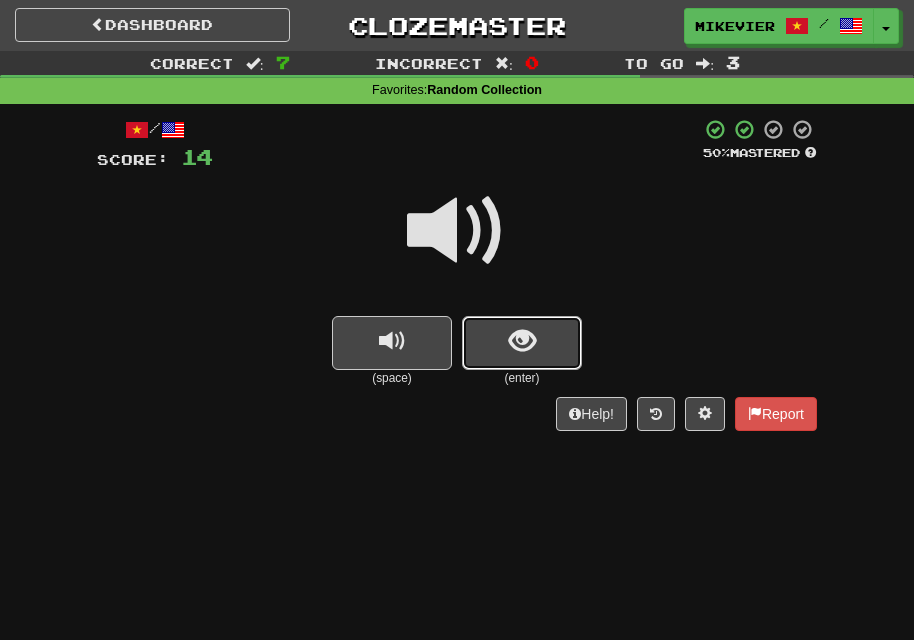 click at bounding box center [522, 343] 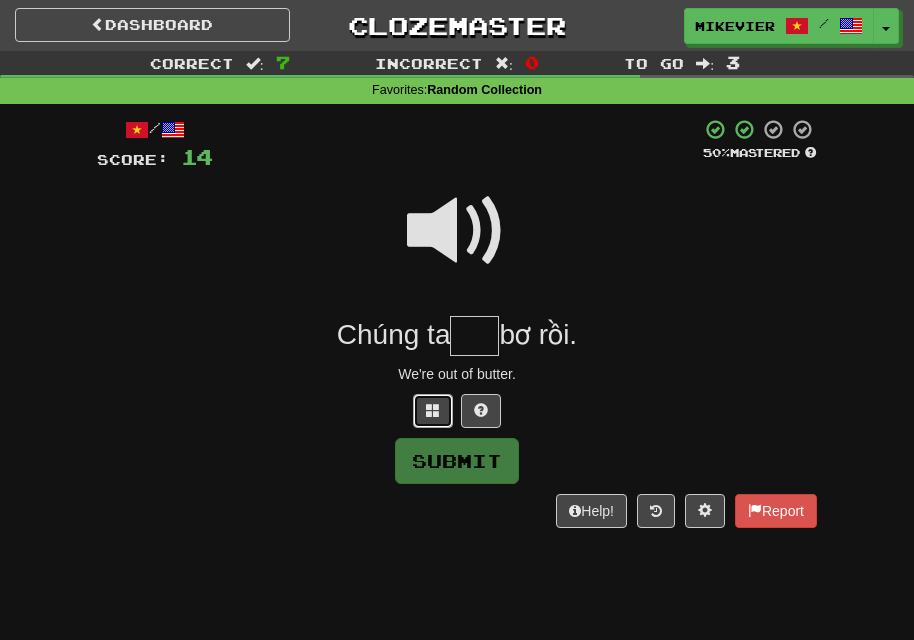 click at bounding box center (433, 410) 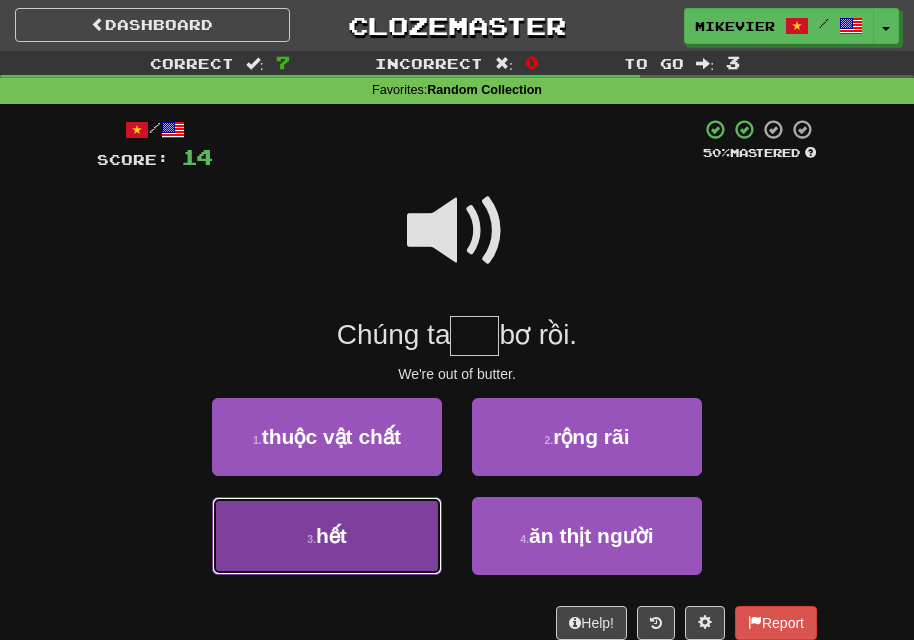 click on "3 .  hết" at bounding box center (327, 536) 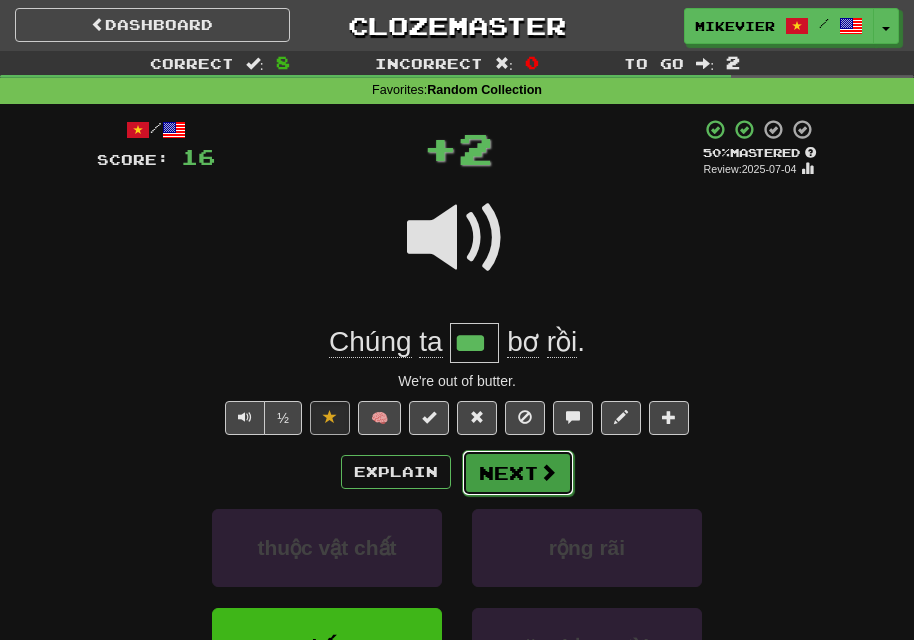 click at bounding box center (548, 472) 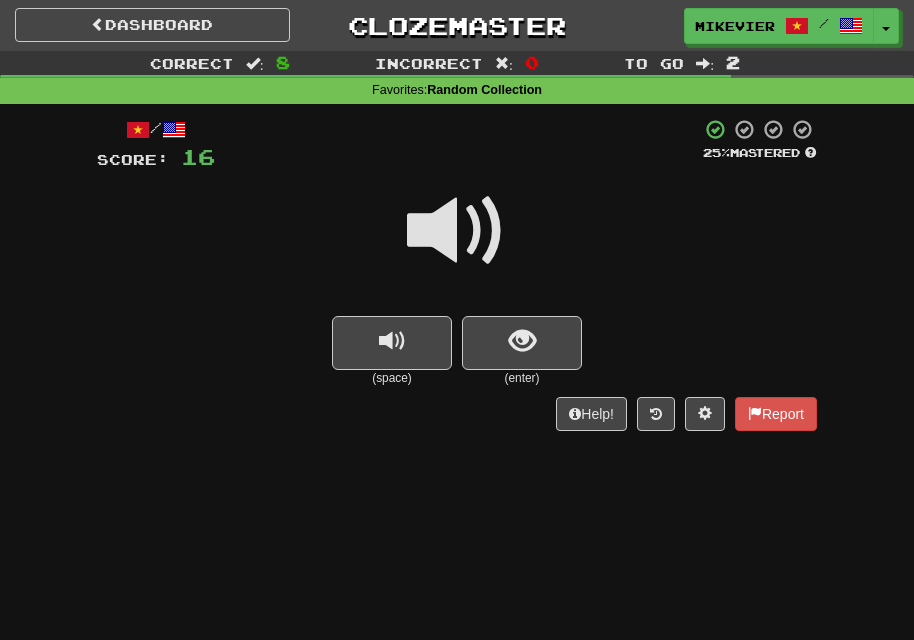 click at bounding box center [457, 231] 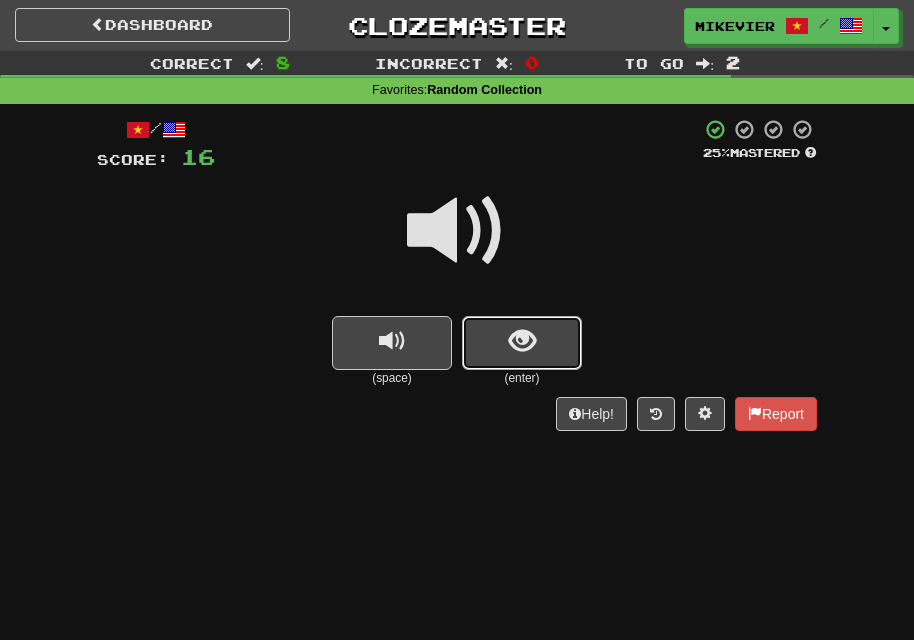 click at bounding box center [522, 343] 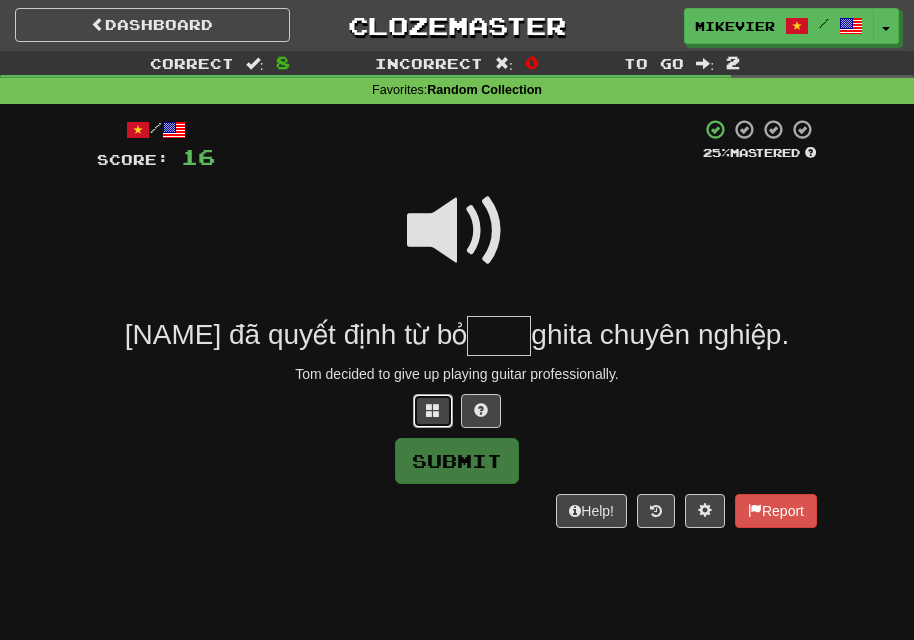 click at bounding box center [433, 411] 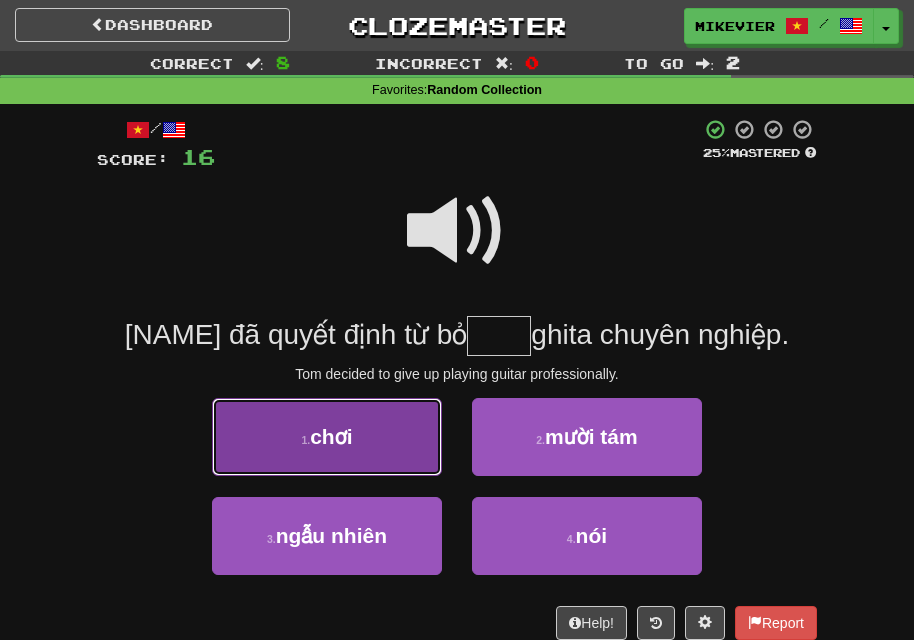 click on "1 .  chơi" at bounding box center [327, 437] 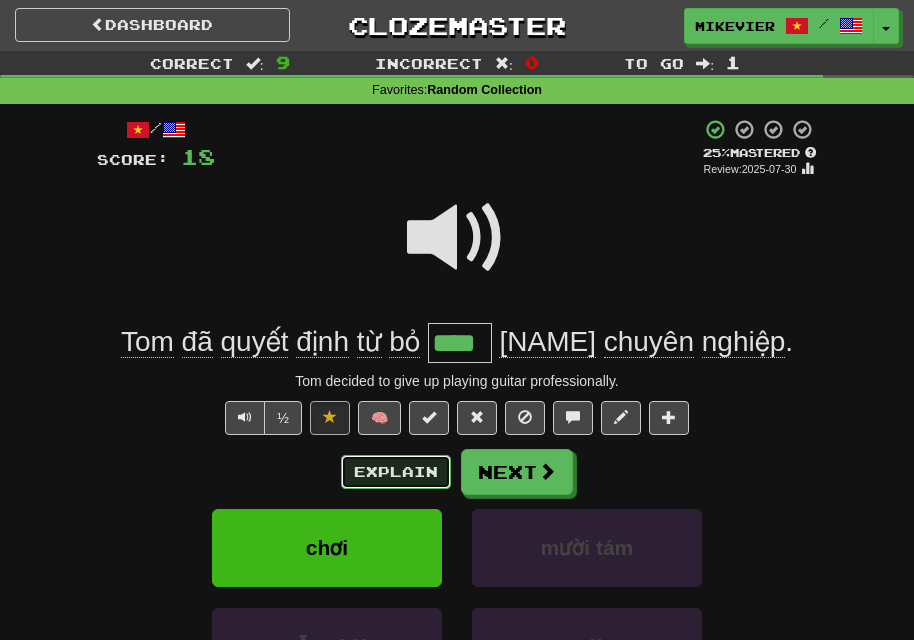 click on "Explain" at bounding box center (396, 472) 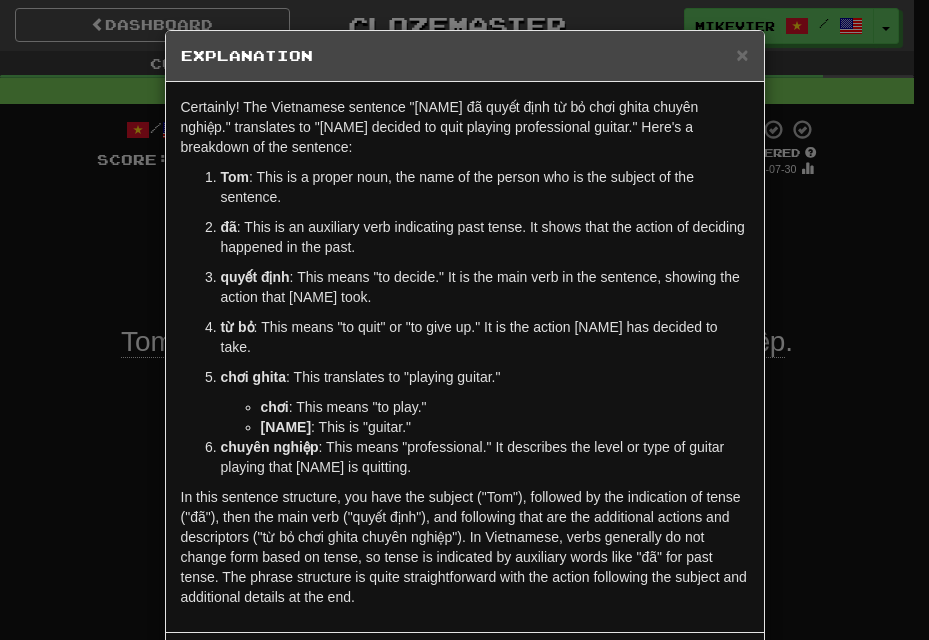 click on "× Explanation Certainly! The Vietnamese sentence "Tom đã quyết định từ bỏ chơi ghita chuyên nghiệp." translates to "Tom decided to quit playing professional guitar." Here's a breakdown of the sentence:
Tom : This is a proper noun, the name of the person who is the subject of the sentence.
đã : This is an auxiliary verb indicating past tense. It shows that the action of deciding happened in the past.
quyết định : This means "to decide." It is the main verb in the sentence, showing the action that Tom took.
từ bỏ : This means "to quit" or "to give up." It is the action Tom has decided to take.
chơi ghita : This translates to "playing guitar."
chơi : This means "to play."
ghita : This is "guitar."
chuyên nghiệp : This means "professional." It describes the level or type of guitar playing that Tom is quitting.
In beta. Generated by ChatGPT. Like it? Hate it?  Let us know ! Close" at bounding box center [464, 320] 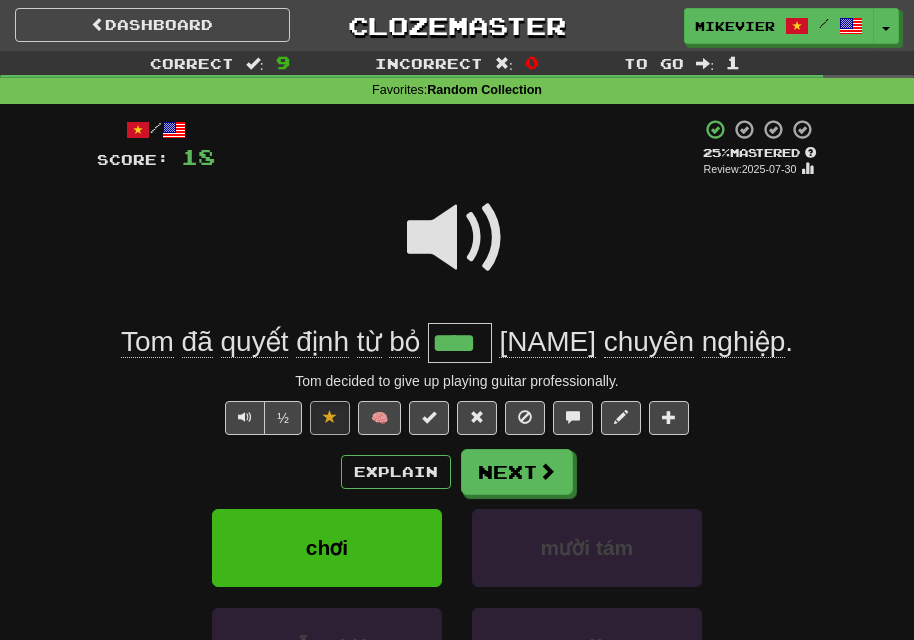 click at bounding box center [457, 238] 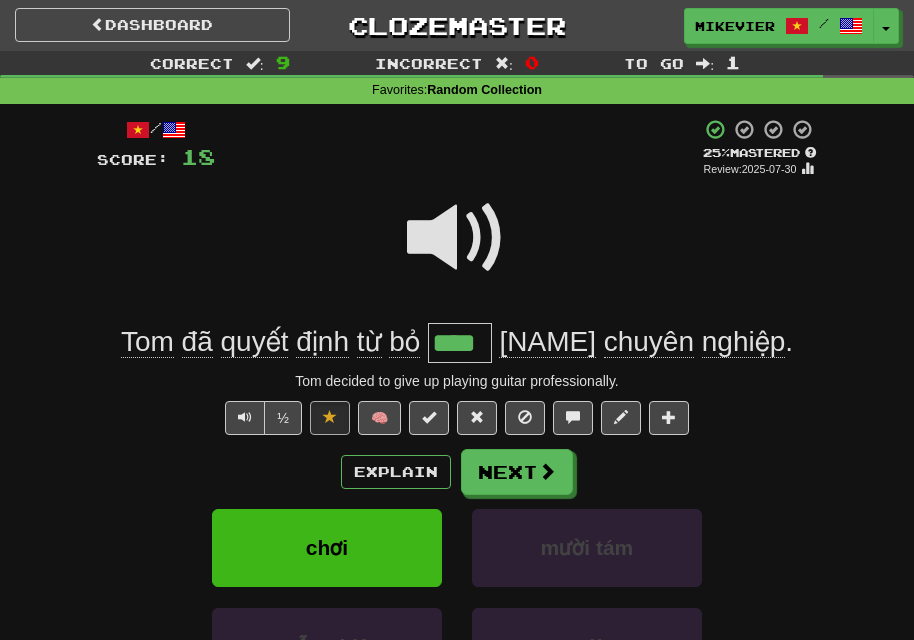 click at bounding box center (457, 238) 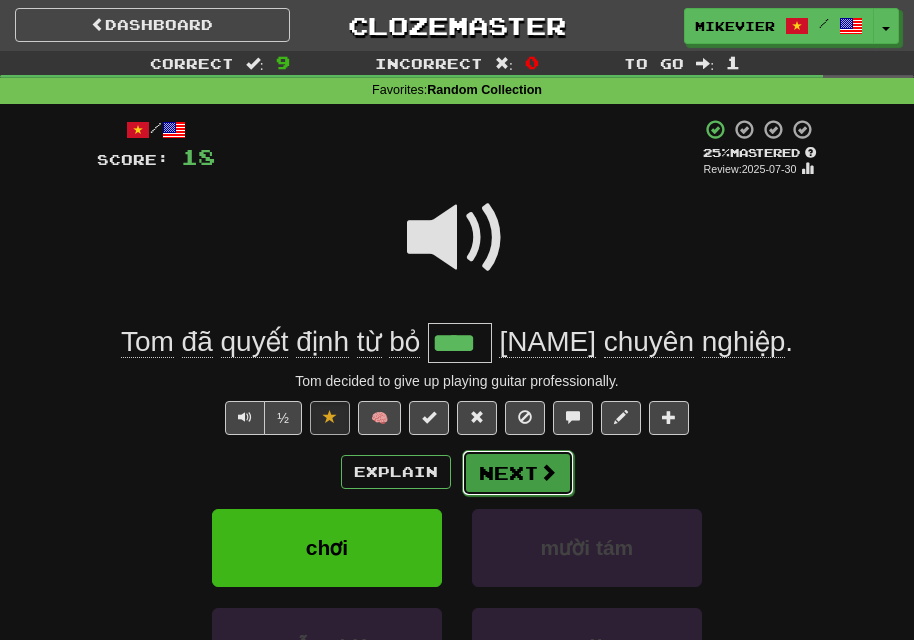 click on "Next" at bounding box center [518, 473] 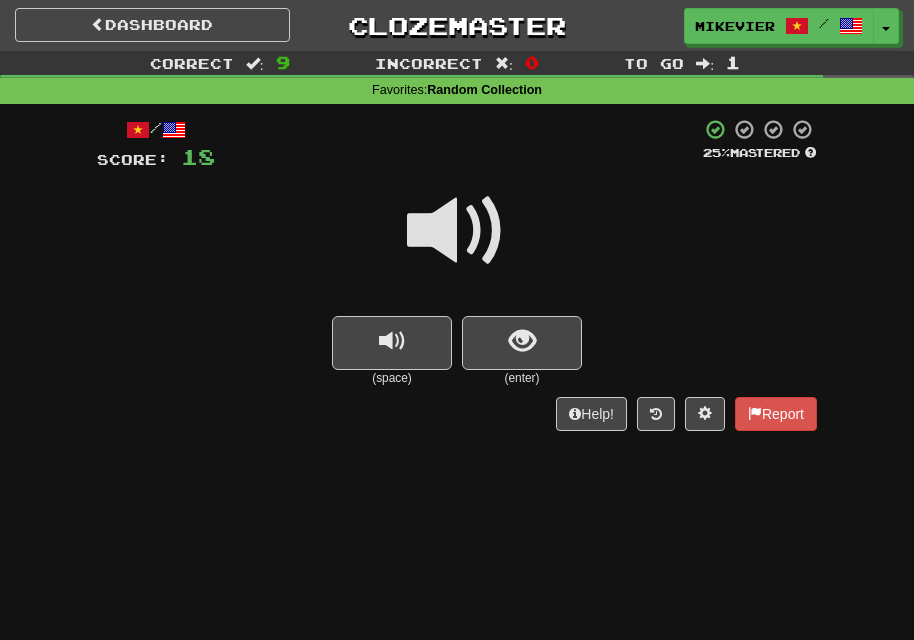 click at bounding box center [457, 231] 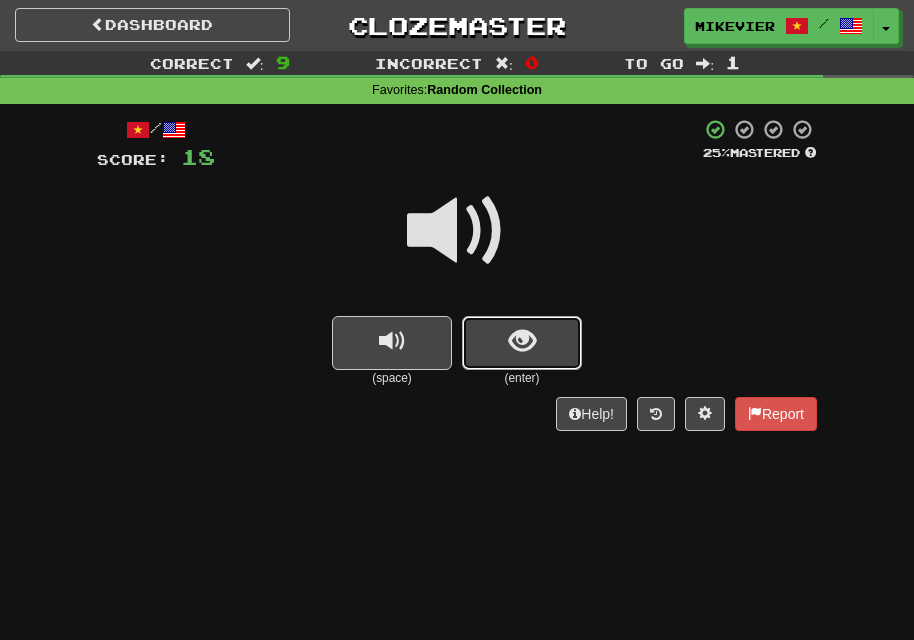 click at bounding box center (522, 343) 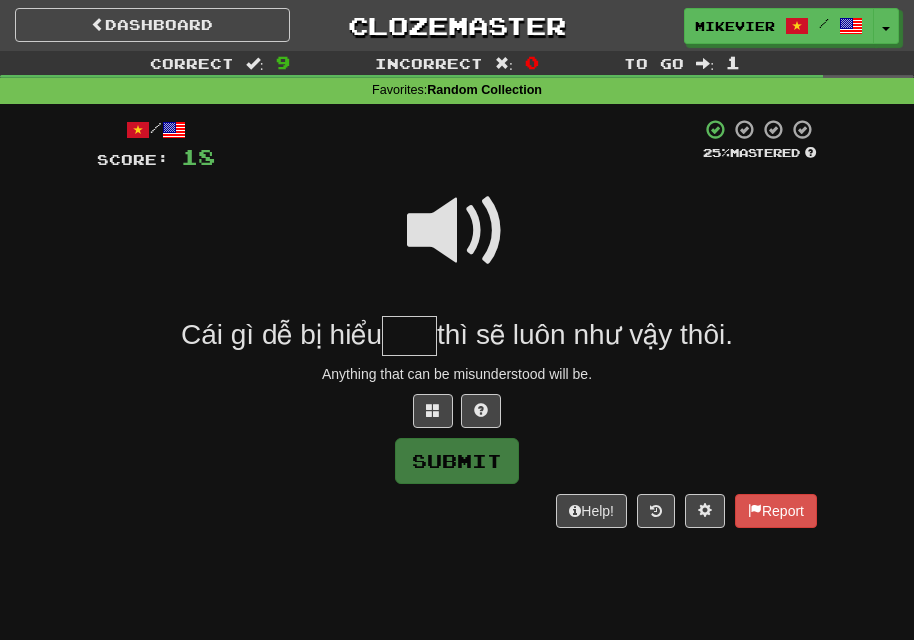 click at bounding box center (457, 231) 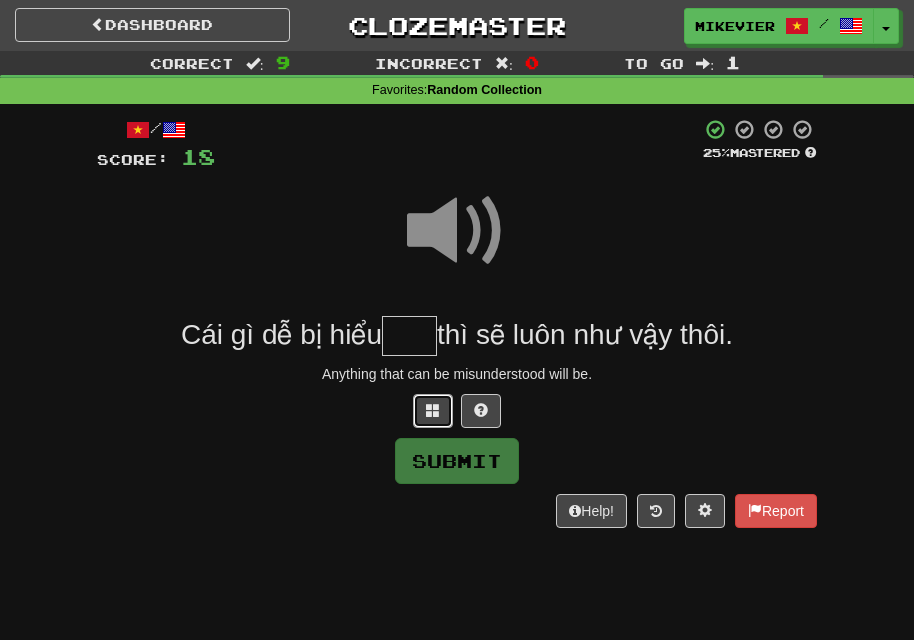 click at bounding box center (433, 410) 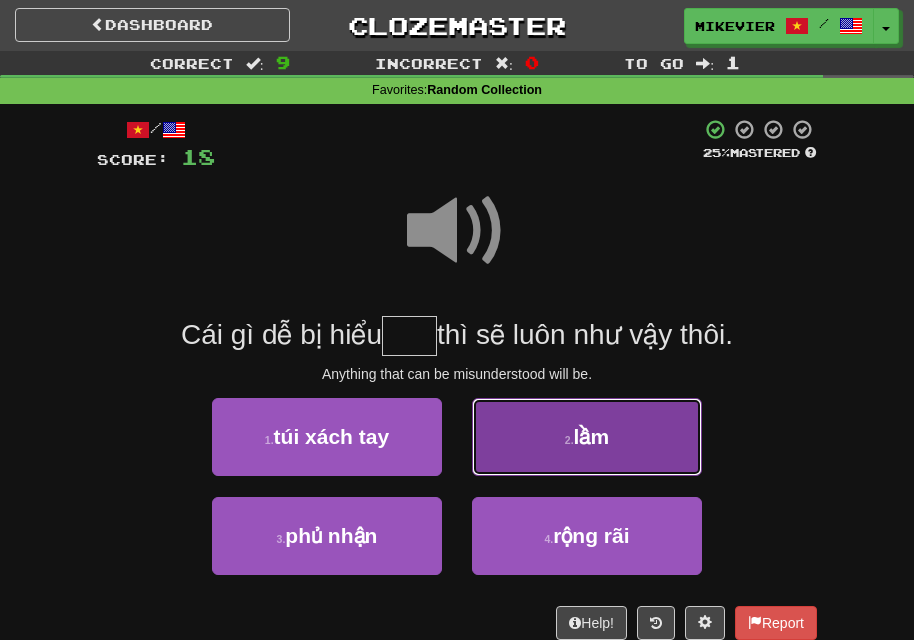 click on "2 .  lầm" at bounding box center (587, 437) 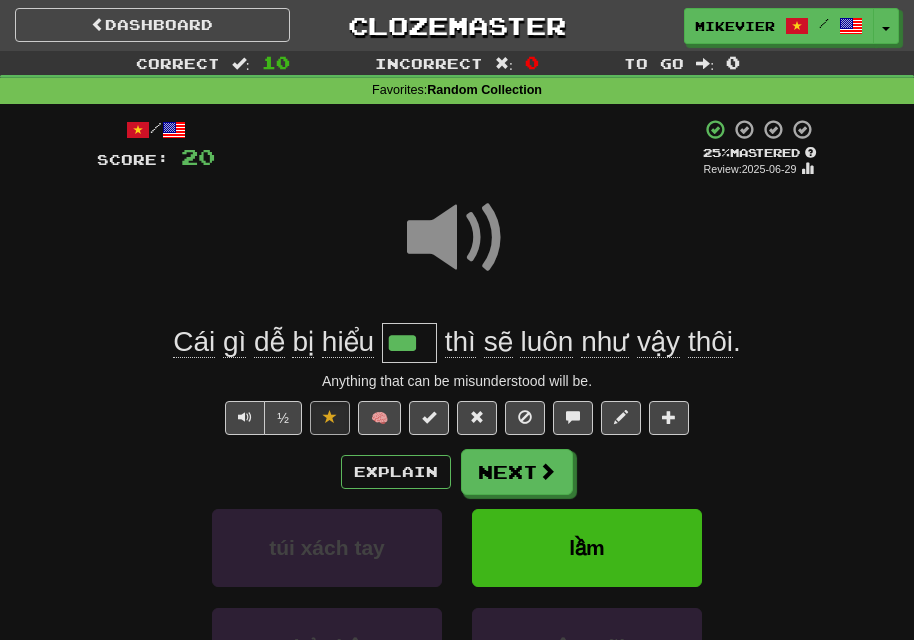 click at bounding box center (457, 238) 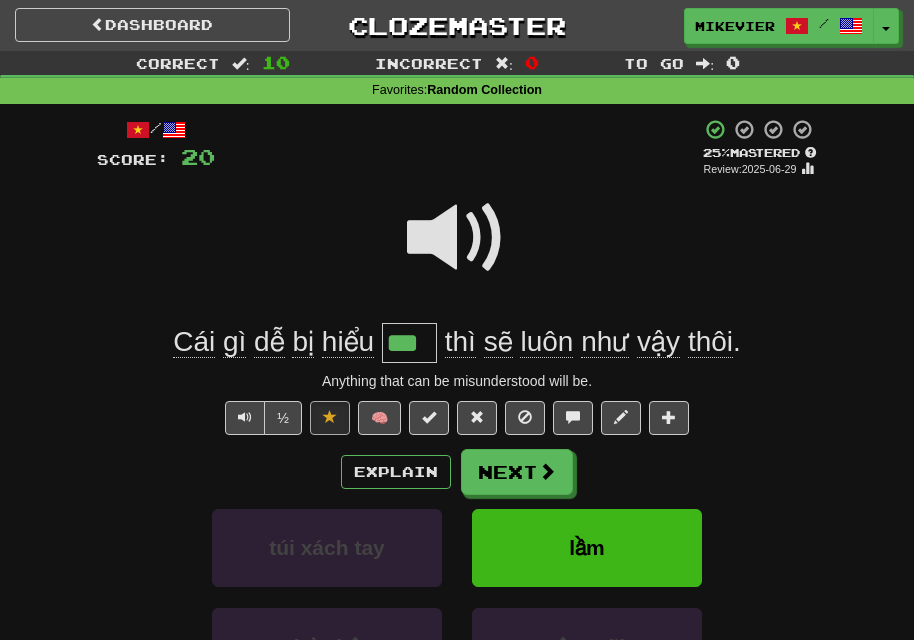 click at bounding box center (457, 238) 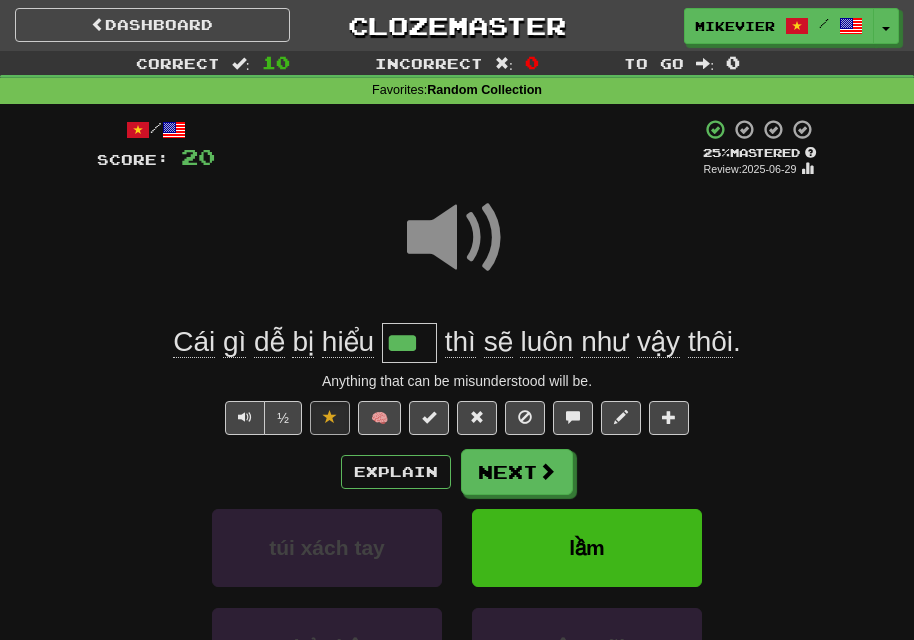 click at bounding box center [457, 238] 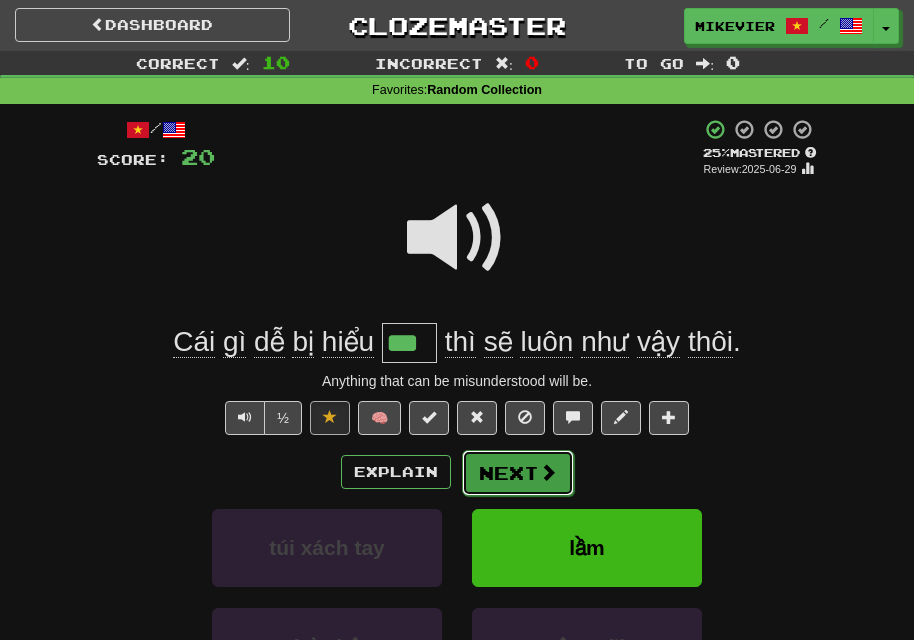 click at bounding box center (548, 472) 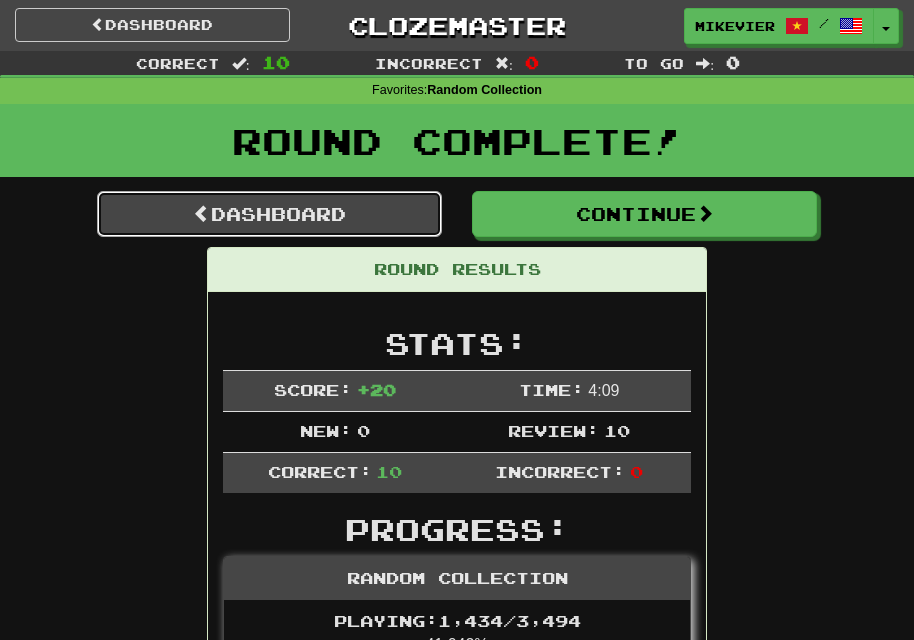 click on "Dashboard" at bounding box center [269, 214] 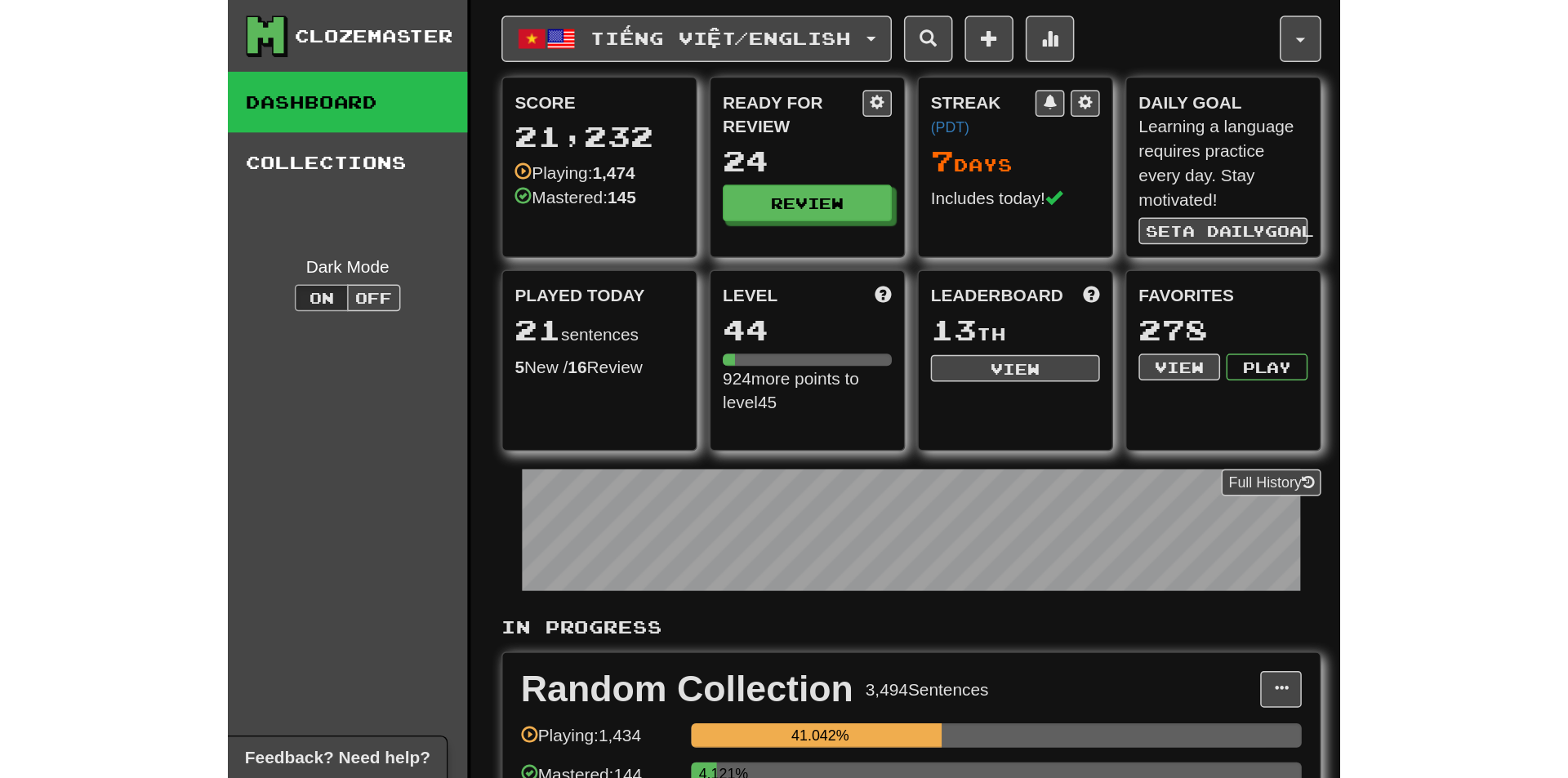 scroll, scrollTop: 0, scrollLeft: 0, axis: both 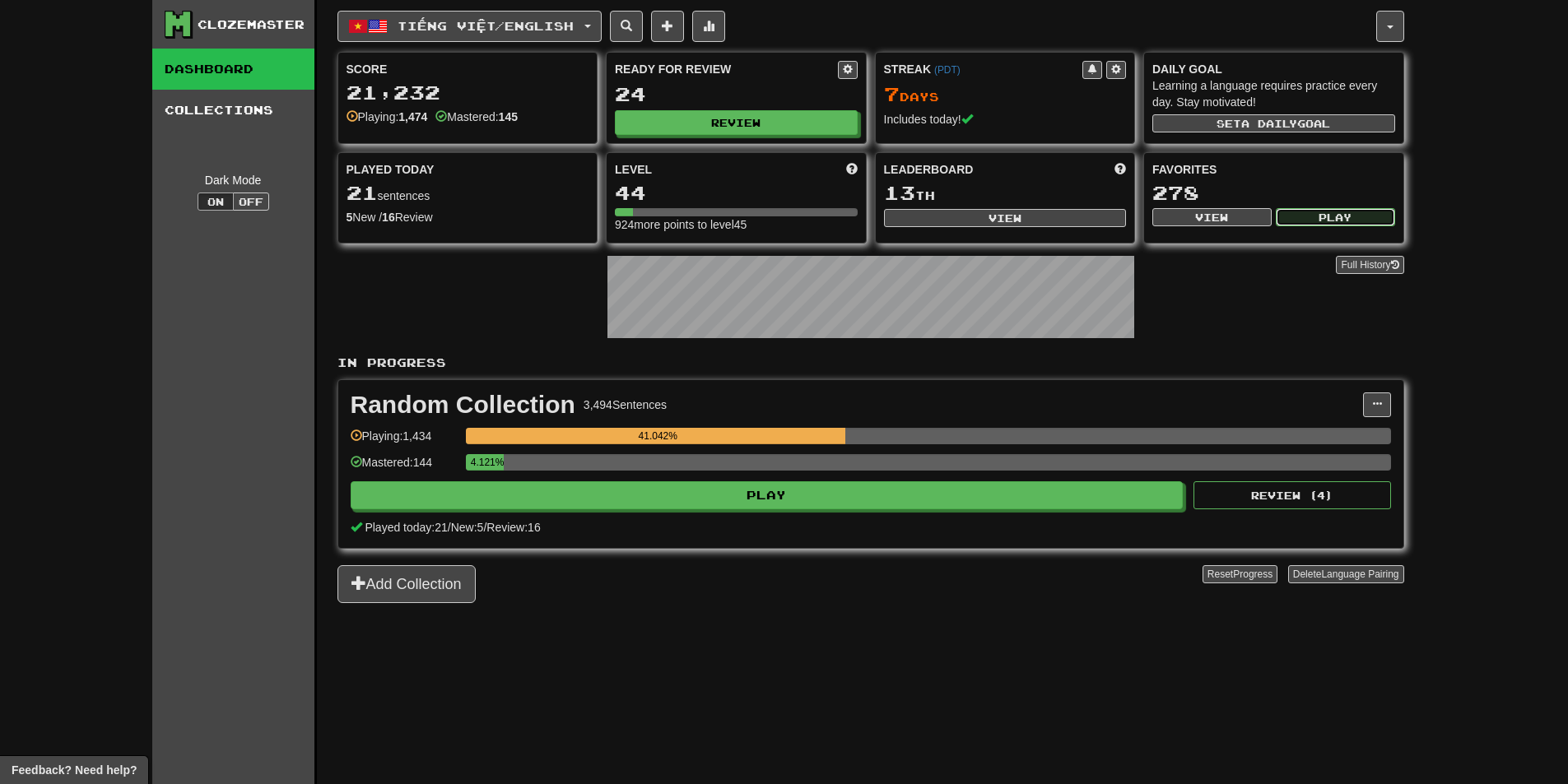 click on "Play" at bounding box center [1335, 217] 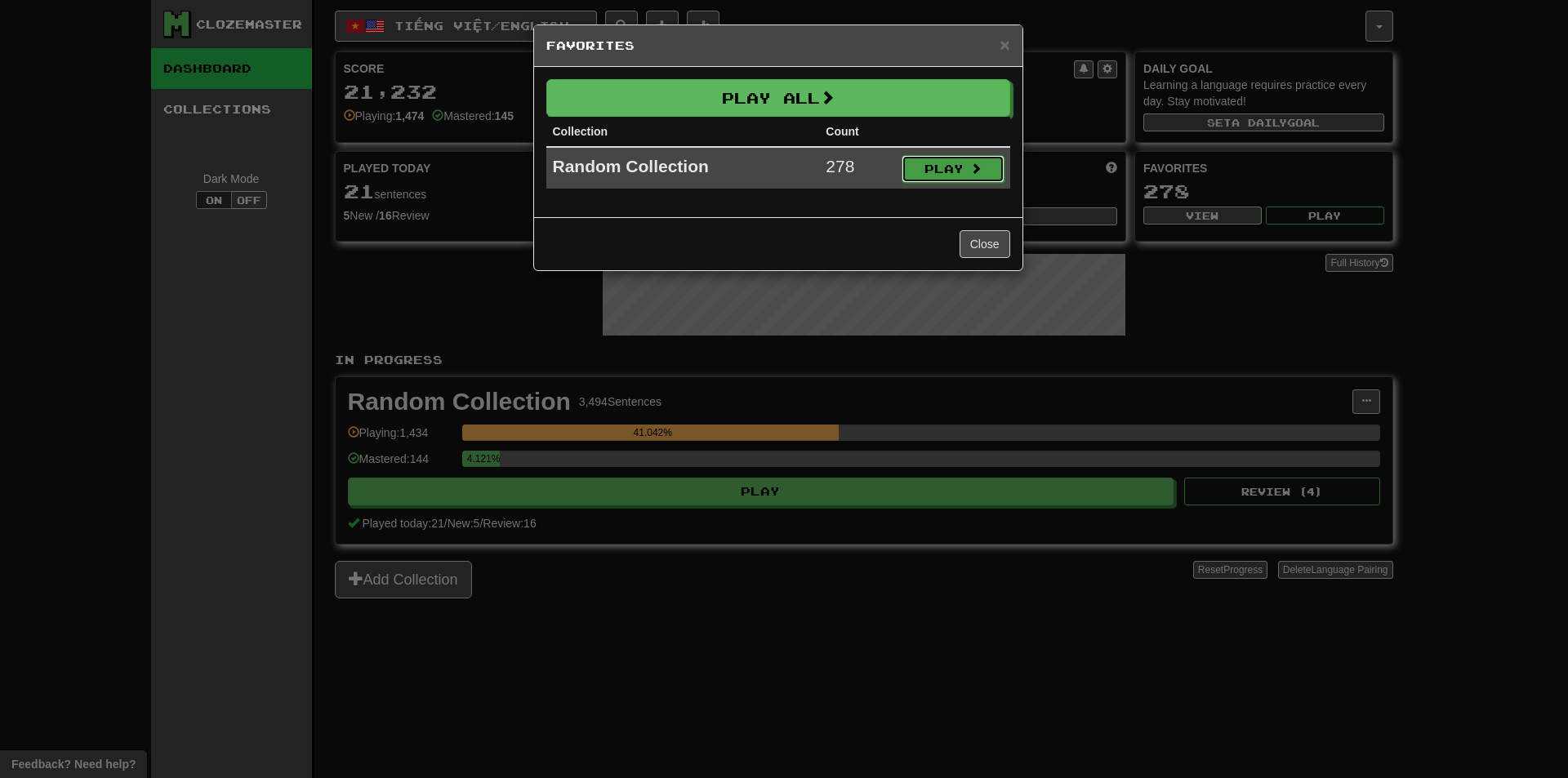 click on "Play" at bounding box center [953, 169] 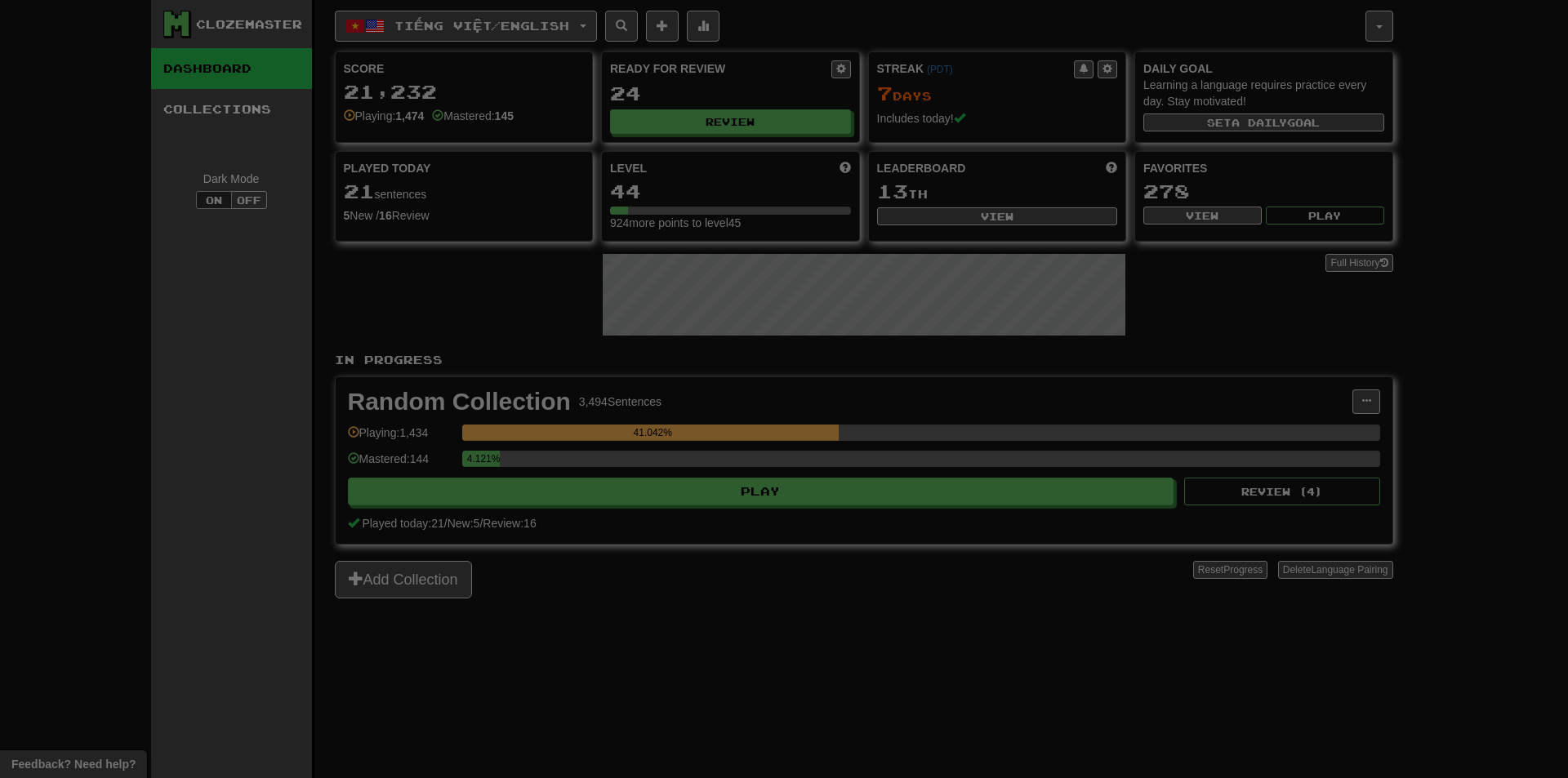 select on "**" 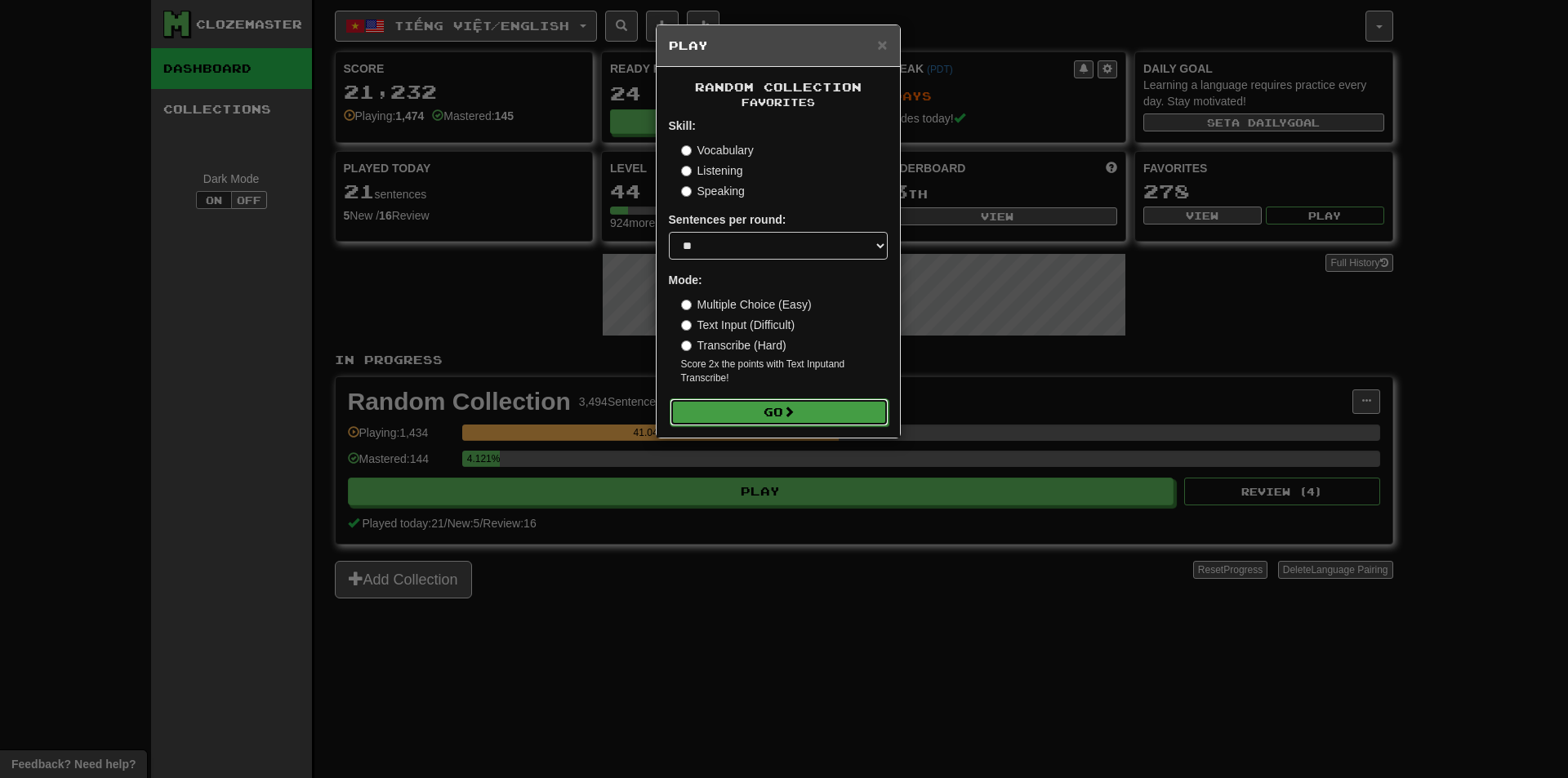 click on "Go" at bounding box center (779, 412) 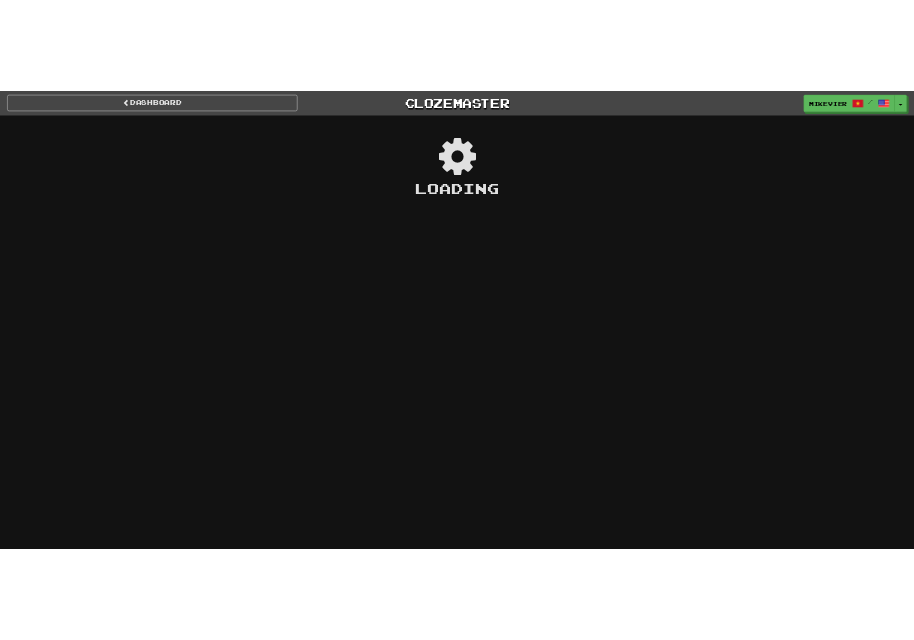 scroll, scrollTop: 0, scrollLeft: 0, axis: both 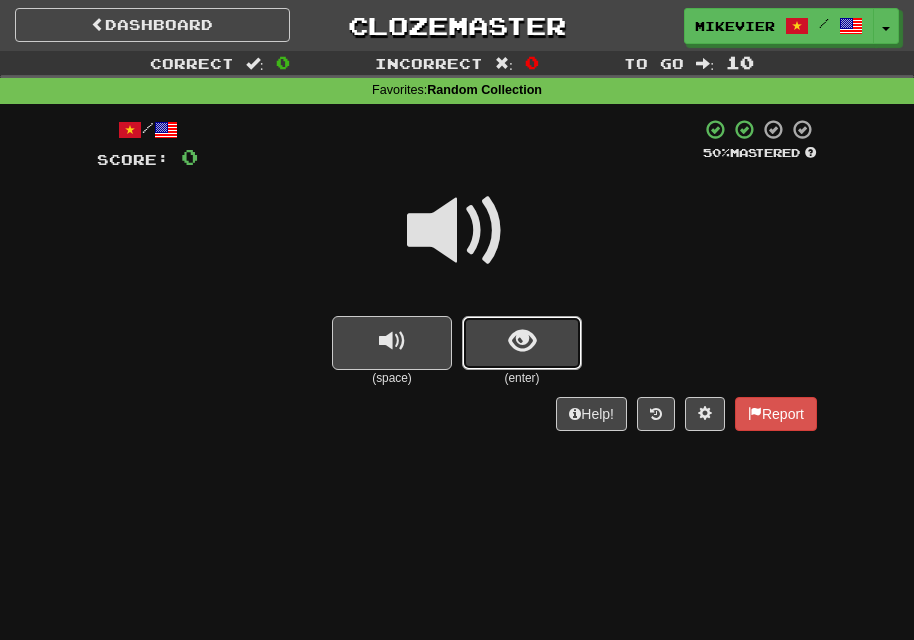 click at bounding box center [522, 343] 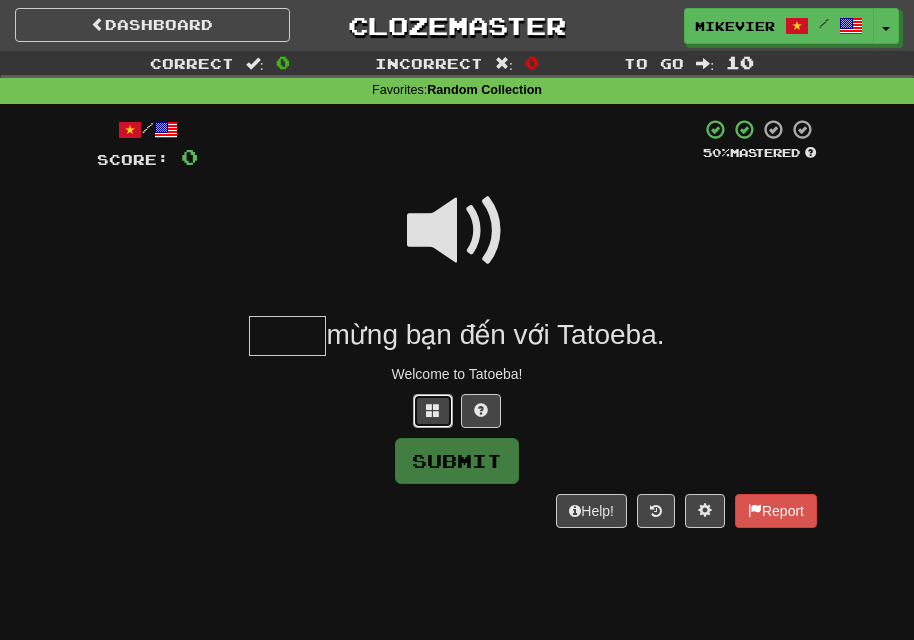 click at bounding box center (433, 411) 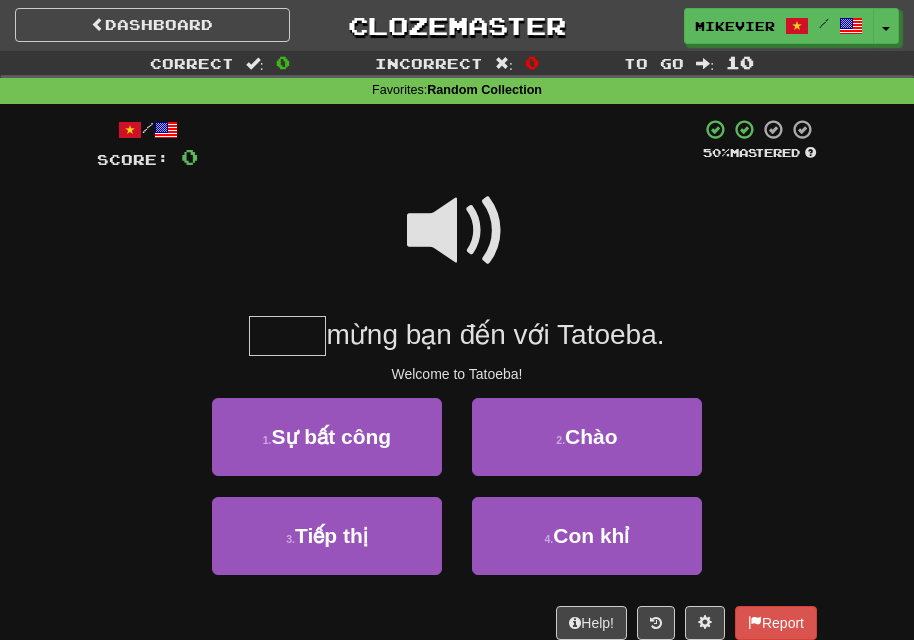 click at bounding box center (457, 231) 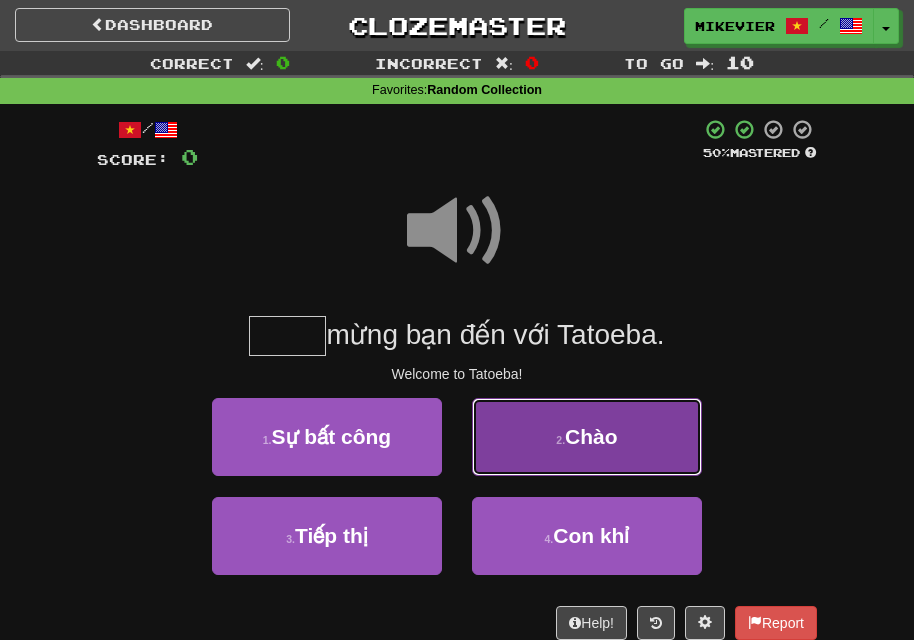 click on "2 .  Chào" at bounding box center [587, 437] 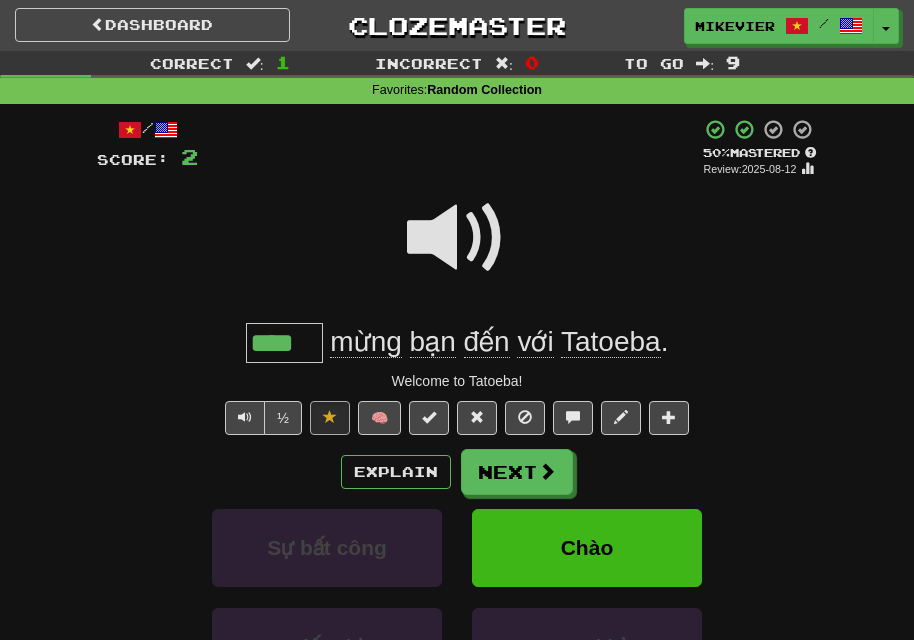 click at bounding box center [457, 238] 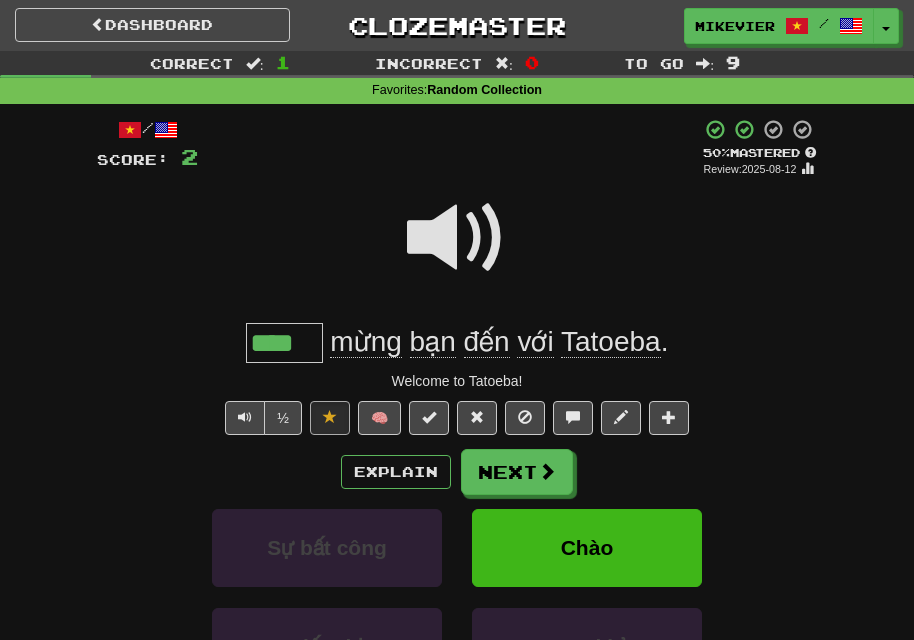 click at bounding box center (457, 238) 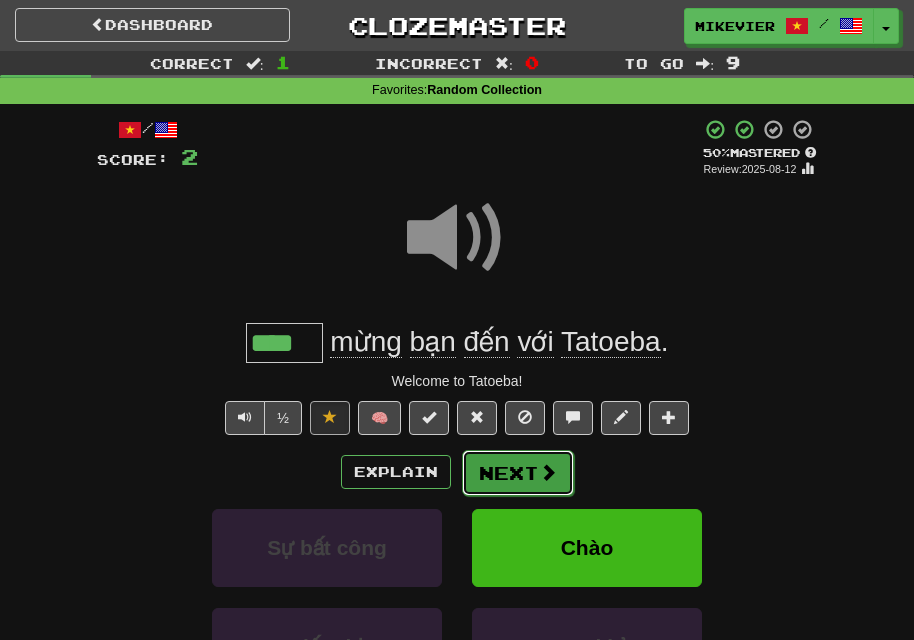 click at bounding box center (548, 472) 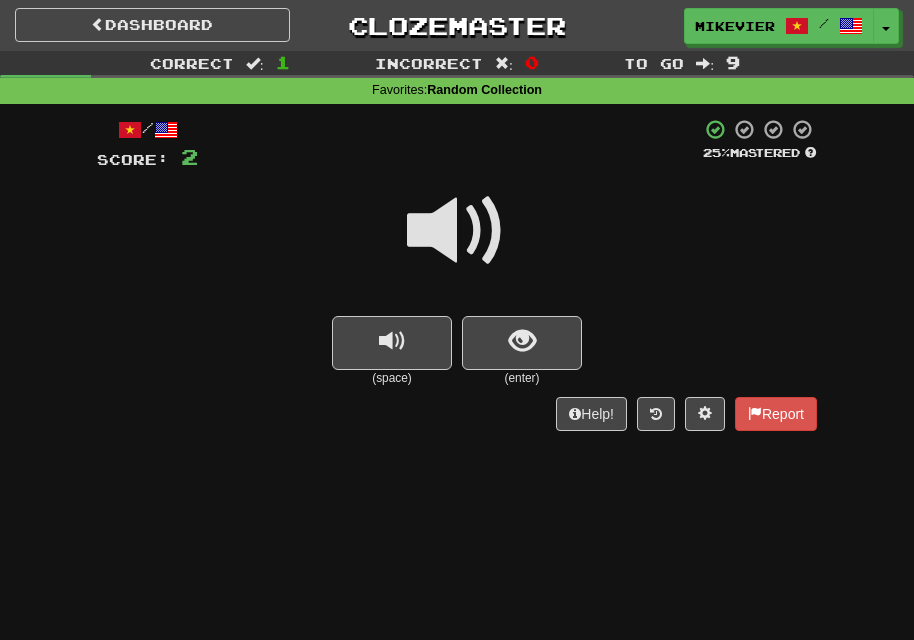 click at bounding box center (457, 231) 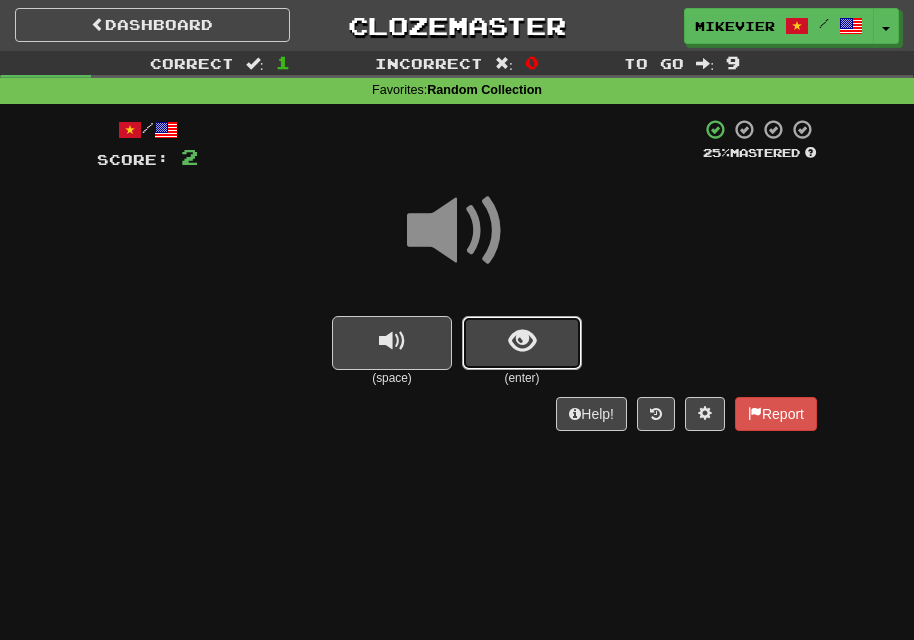 click at bounding box center (522, 343) 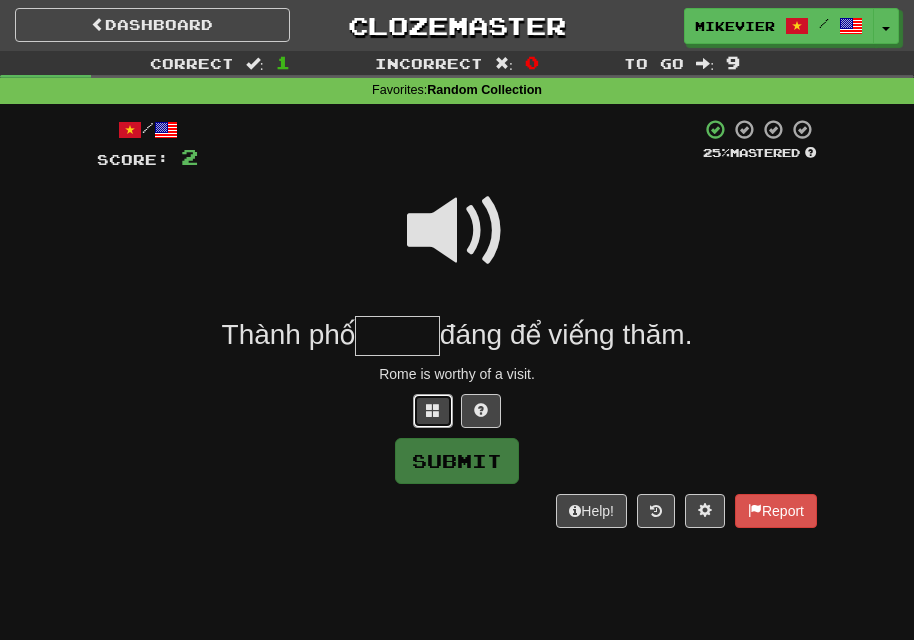 click at bounding box center (433, 411) 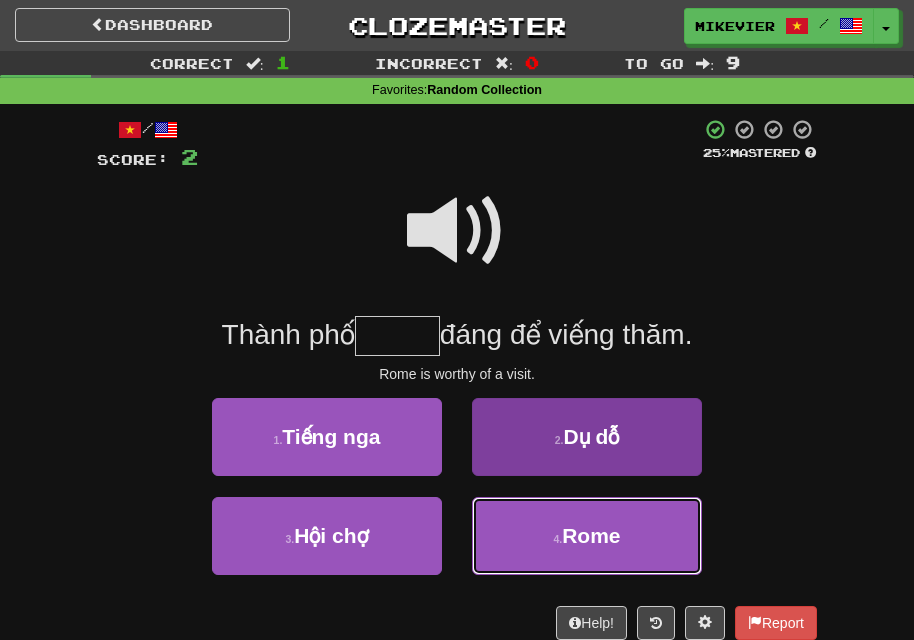 click on "4 .  Rome" at bounding box center (587, 536) 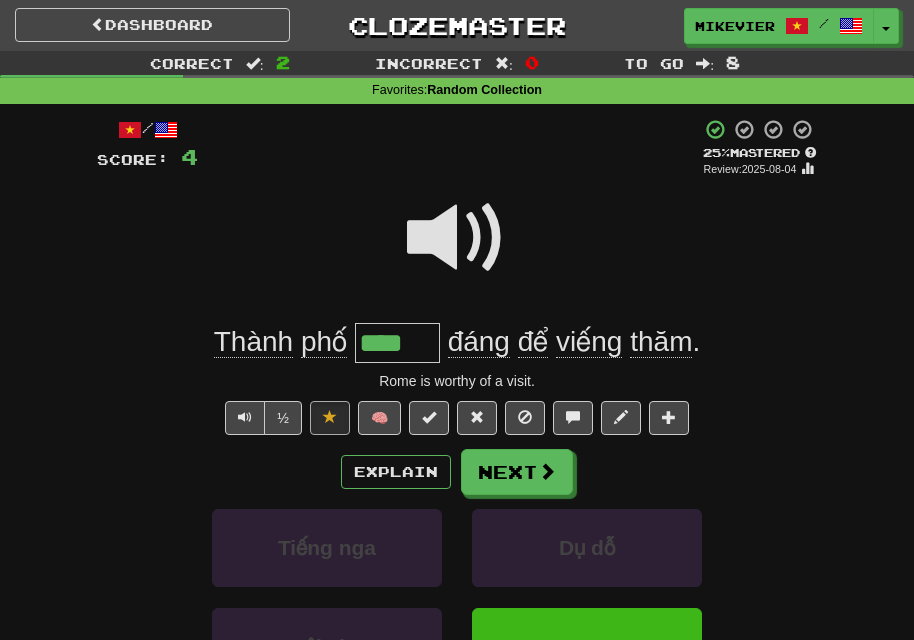click at bounding box center (457, 238) 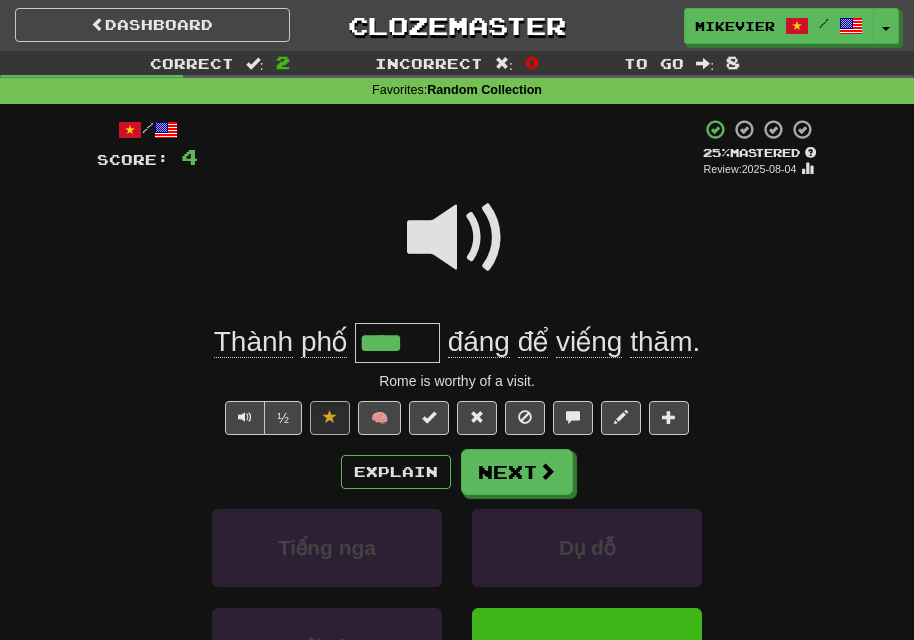 click at bounding box center (457, 238) 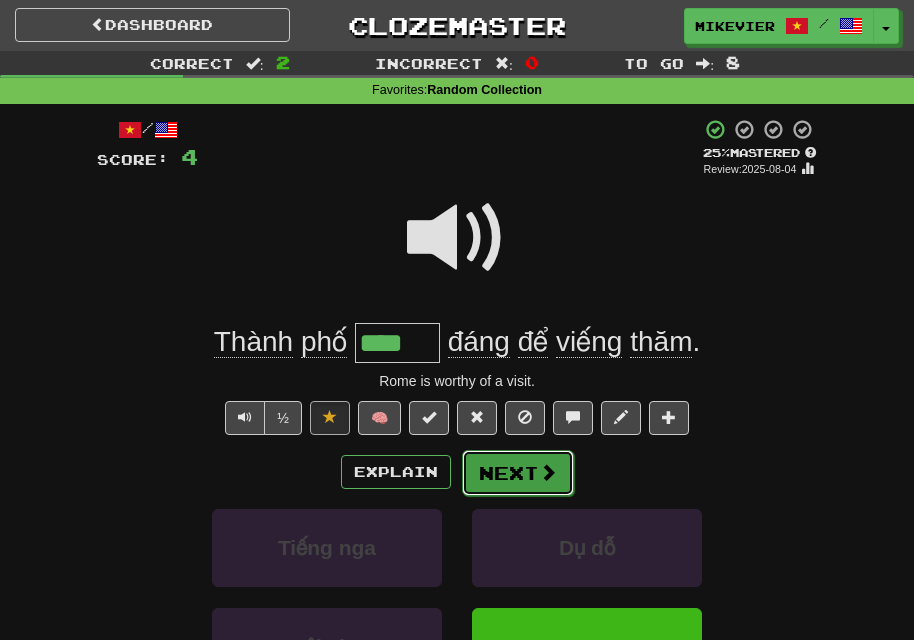 click on "Next" at bounding box center [518, 473] 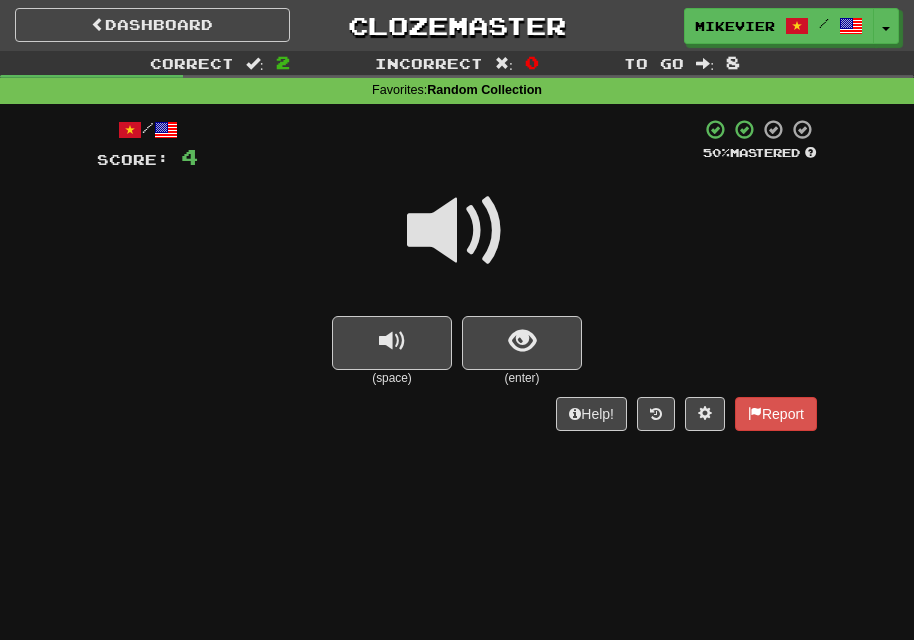 click at bounding box center [457, 231] 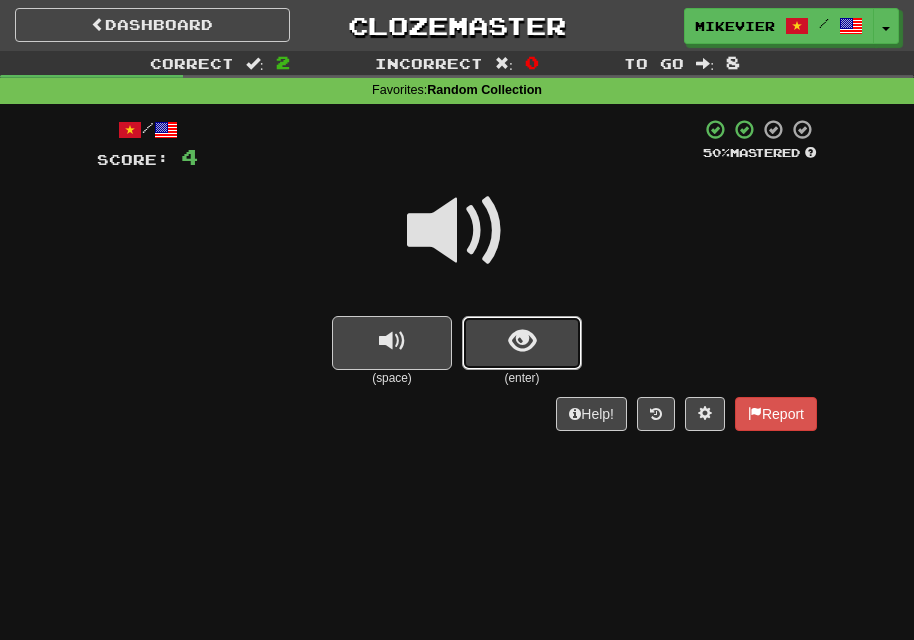 click at bounding box center (522, 343) 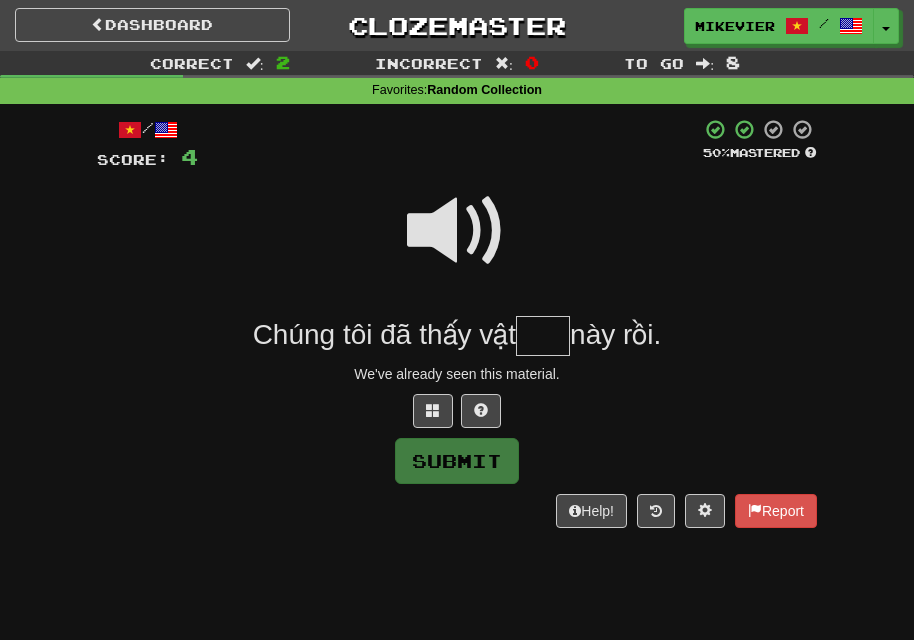 click at bounding box center (457, 231) 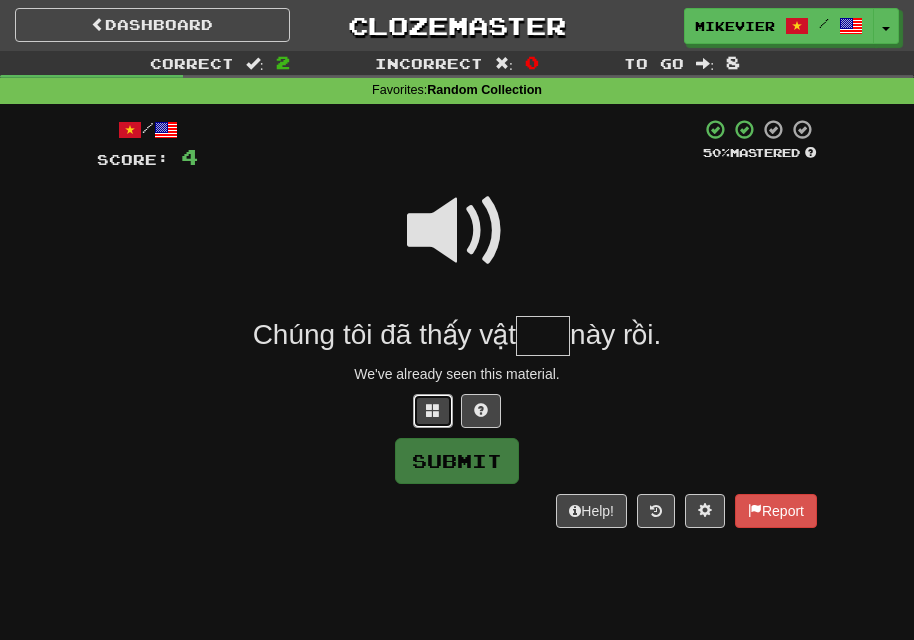 click at bounding box center (433, 411) 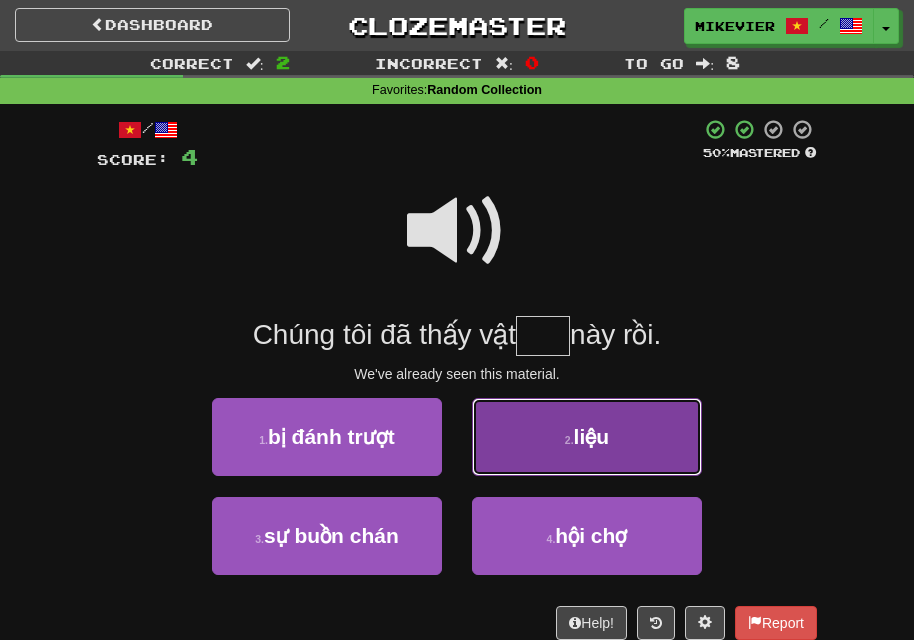 click on "2 .  liệu" at bounding box center (587, 437) 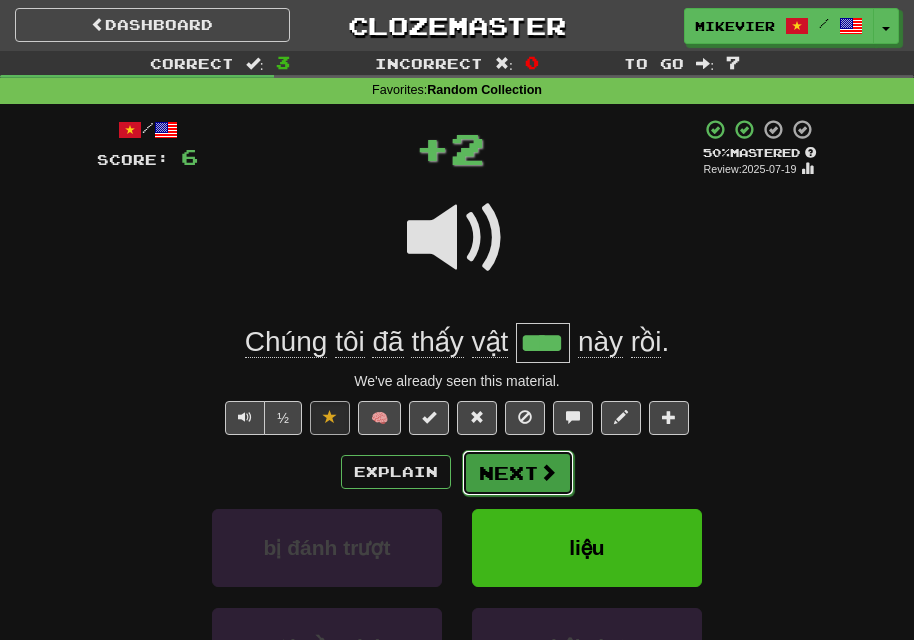 click on "Next" at bounding box center [518, 473] 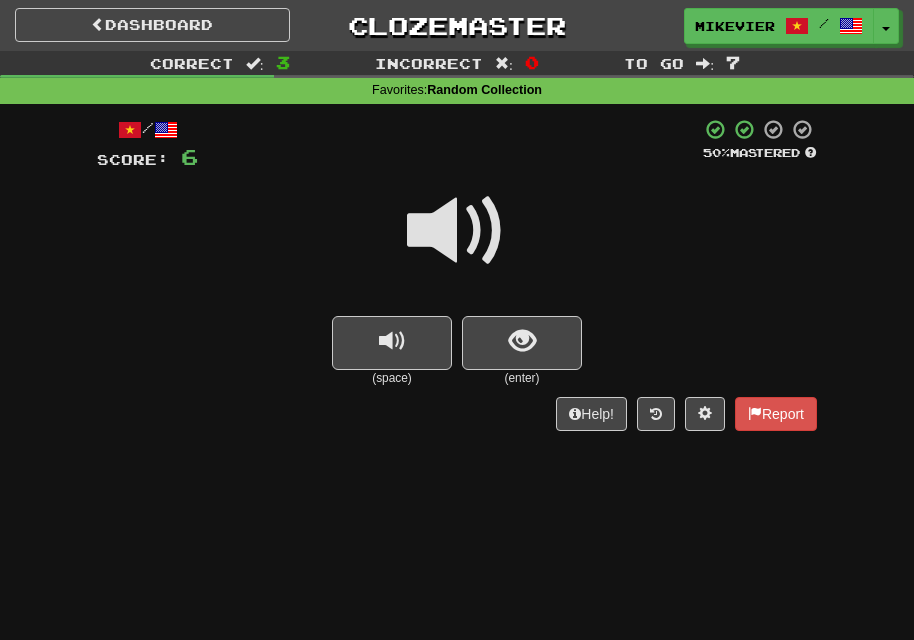 click at bounding box center [457, 231] 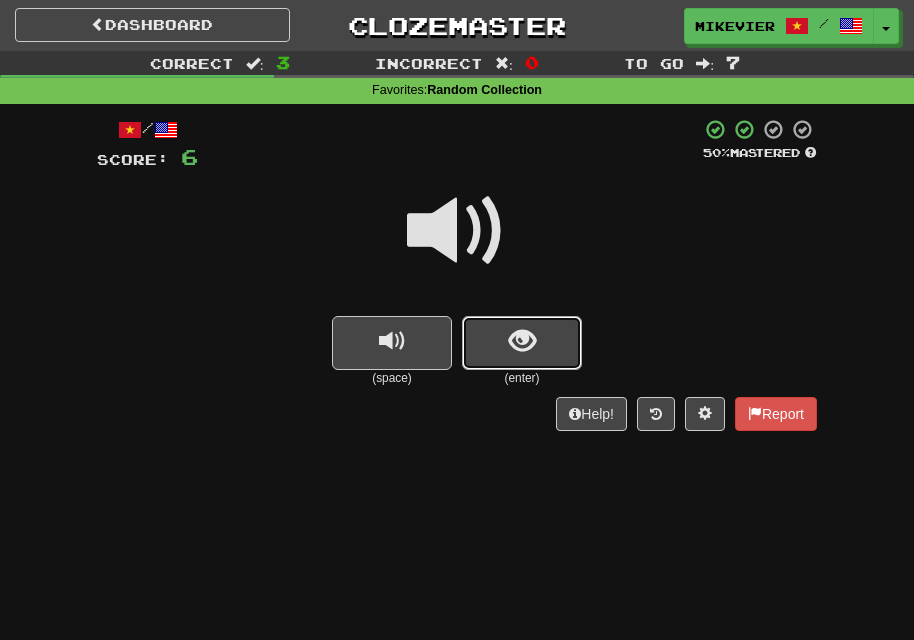 click at bounding box center (522, 343) 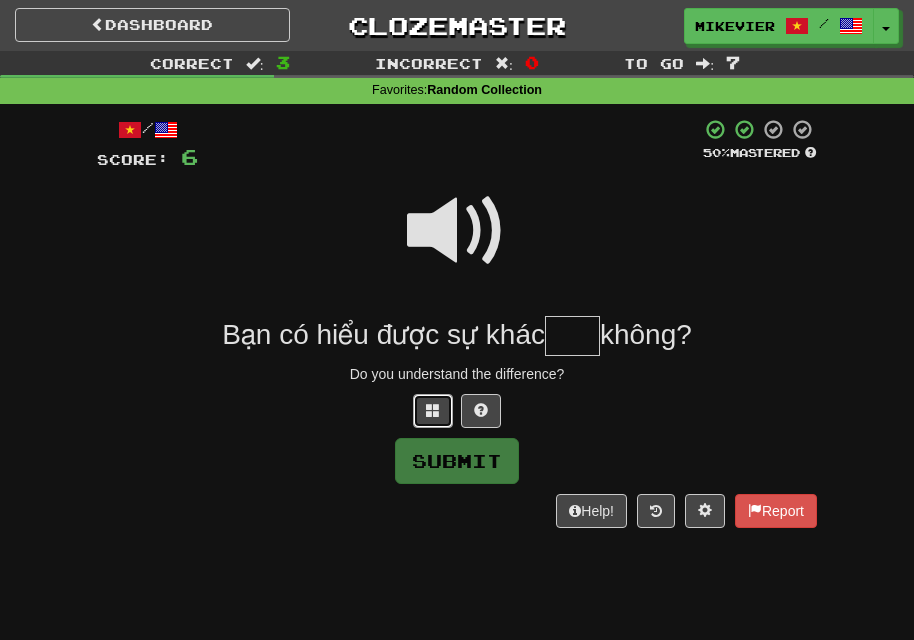 click at bounding box center (433, 411) 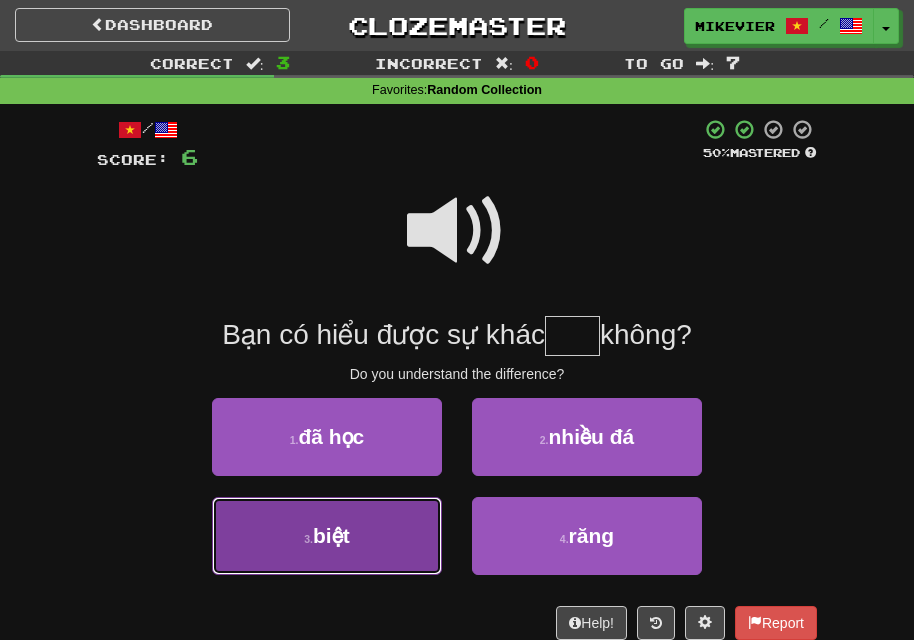 click on "3 .  biệt" at bounding box center [327, 536] 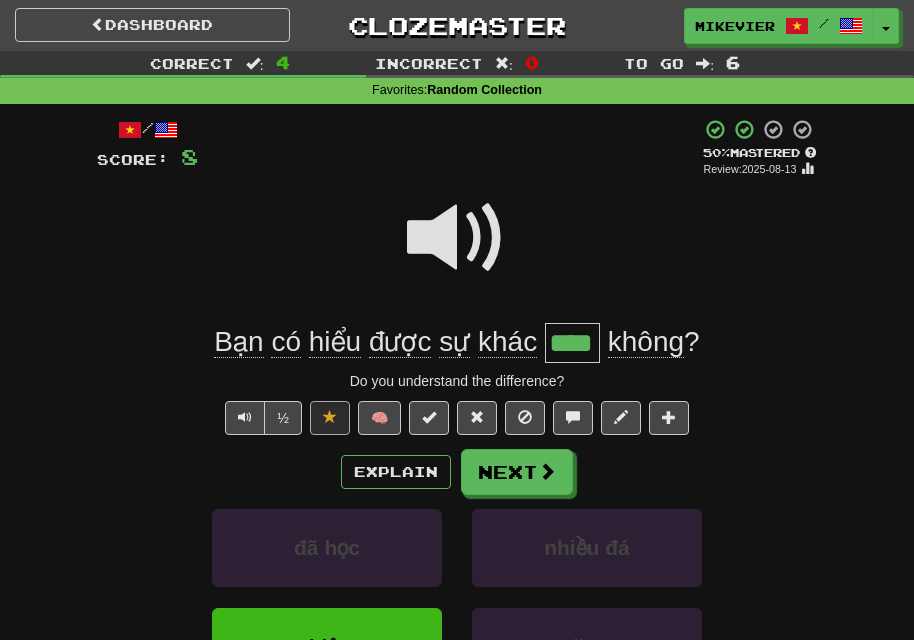 click at bounding box center [457, 238] 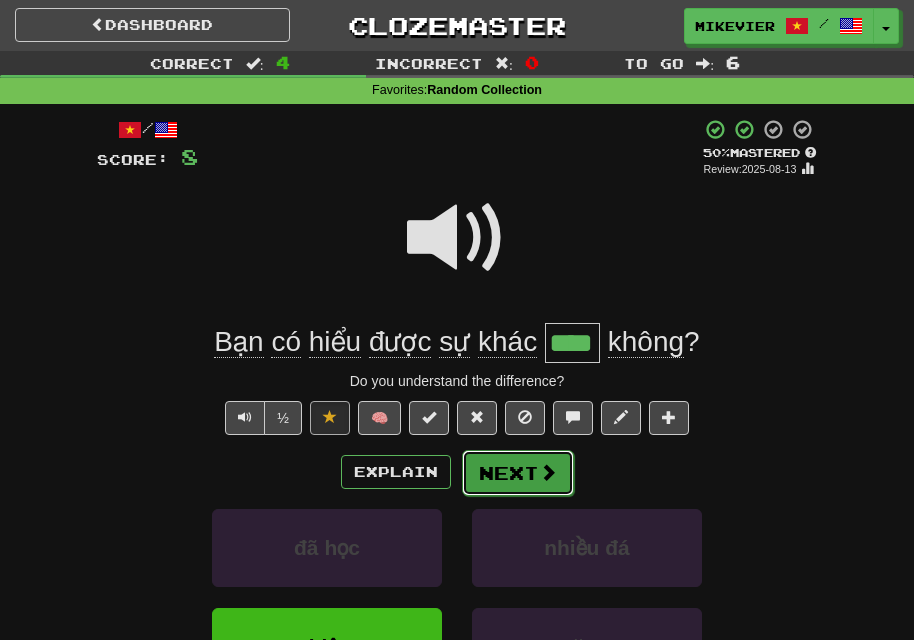 click on "Next" at bounding box center (518, 473) 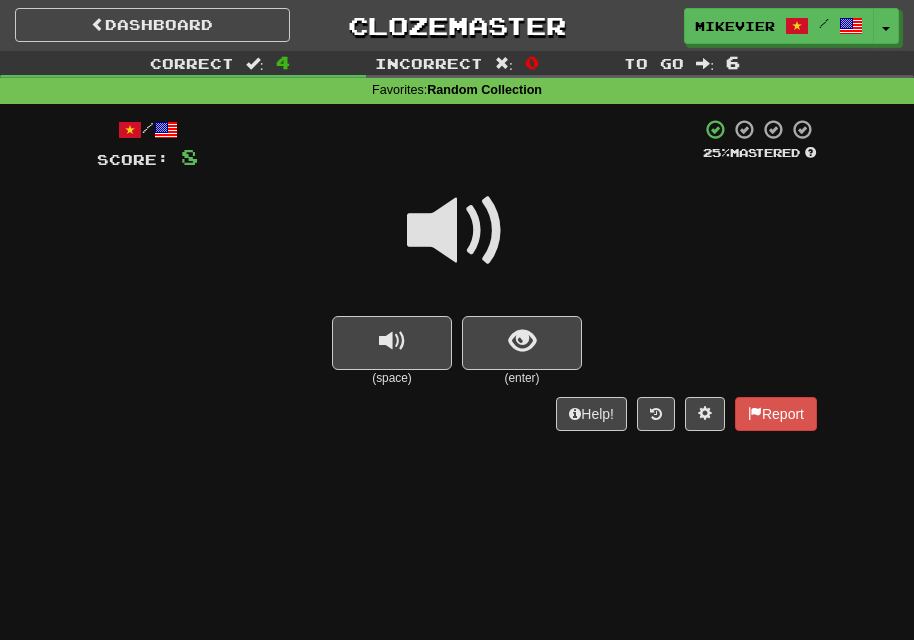 click at bounding box center (457, 231) 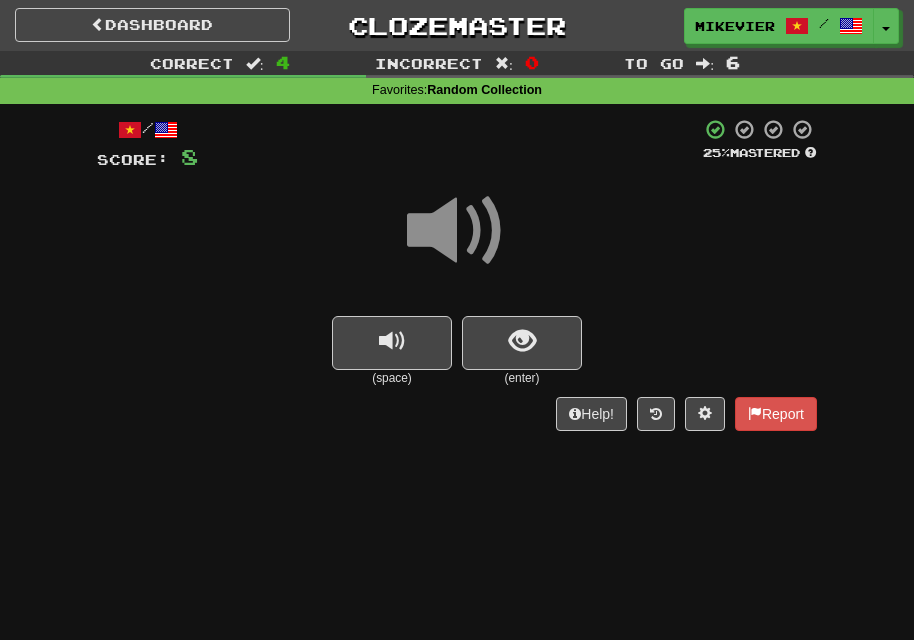 click at bounding box center [457, 231] 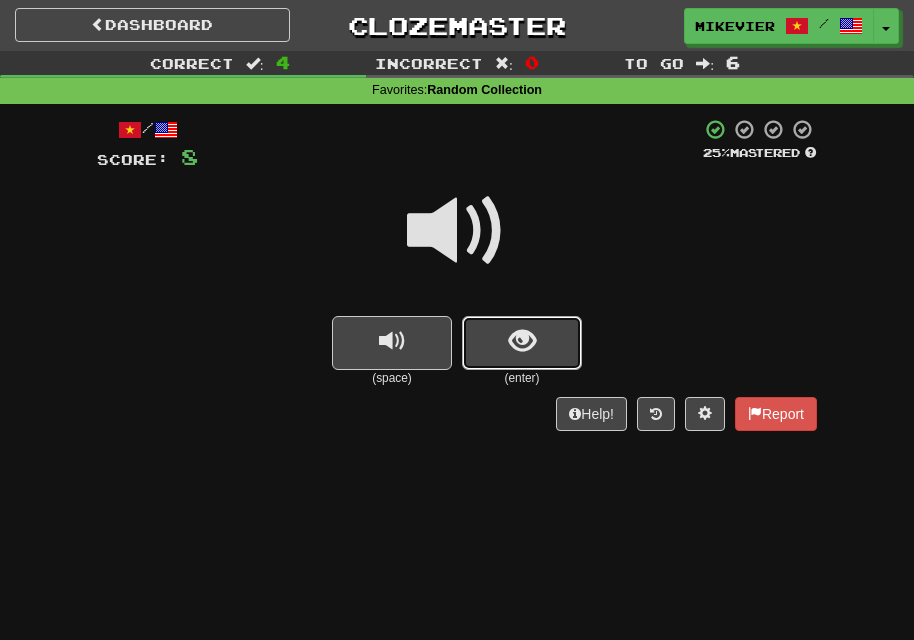 click at bounding box center (522, 341) 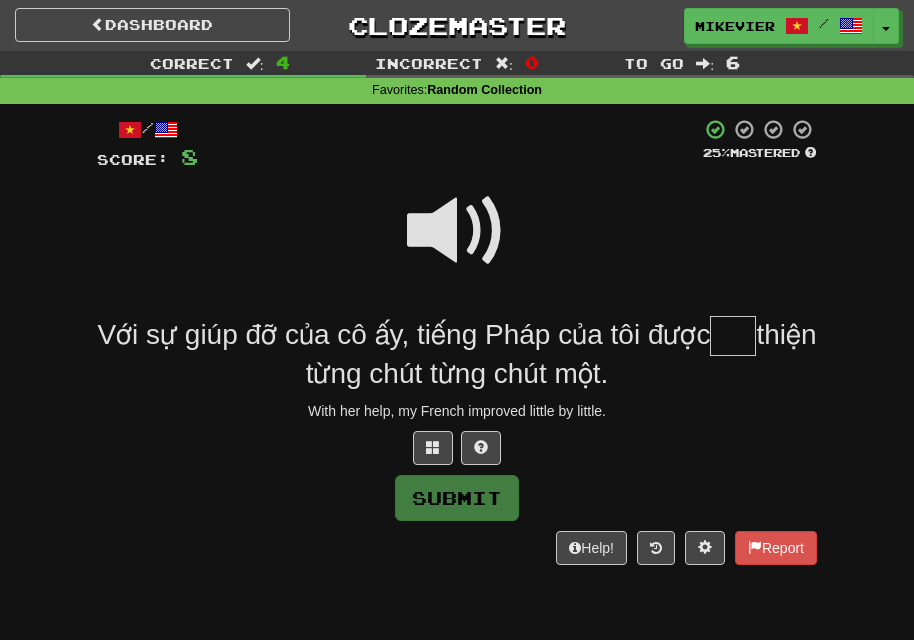 click at bounding box center [457, 231] 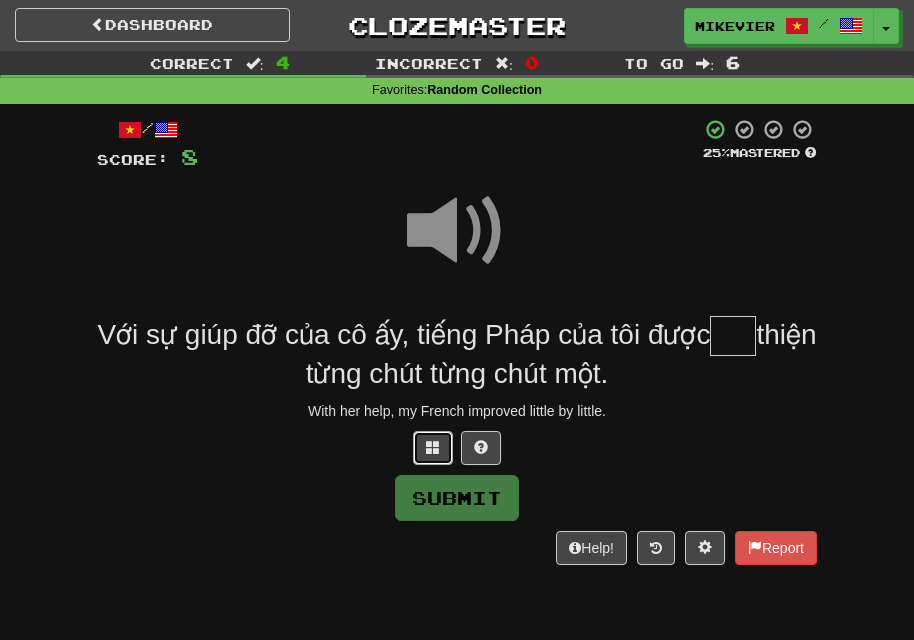 click at bounding box center [433, 447] 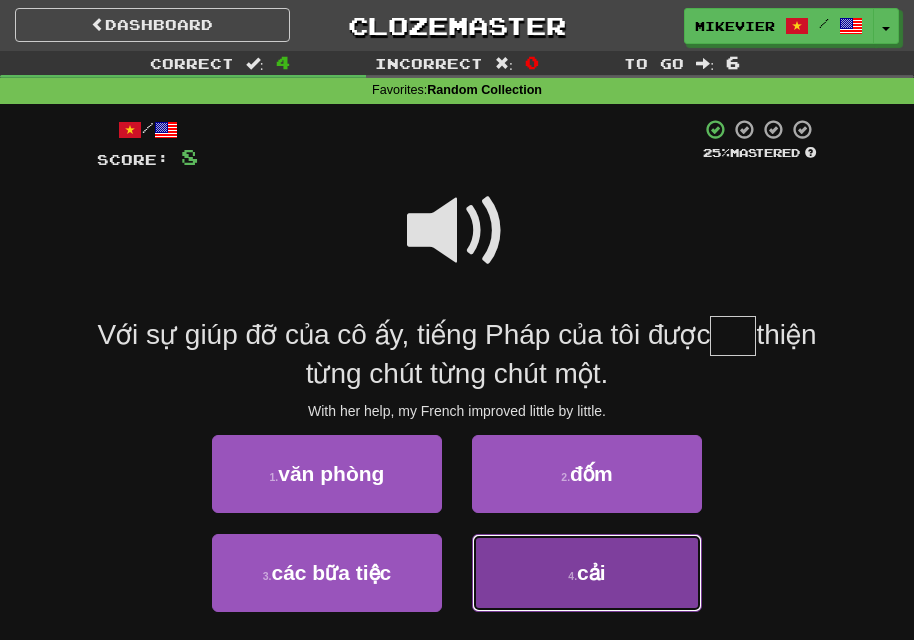 click on "4 .  cải" at bounding box center (587, 573) 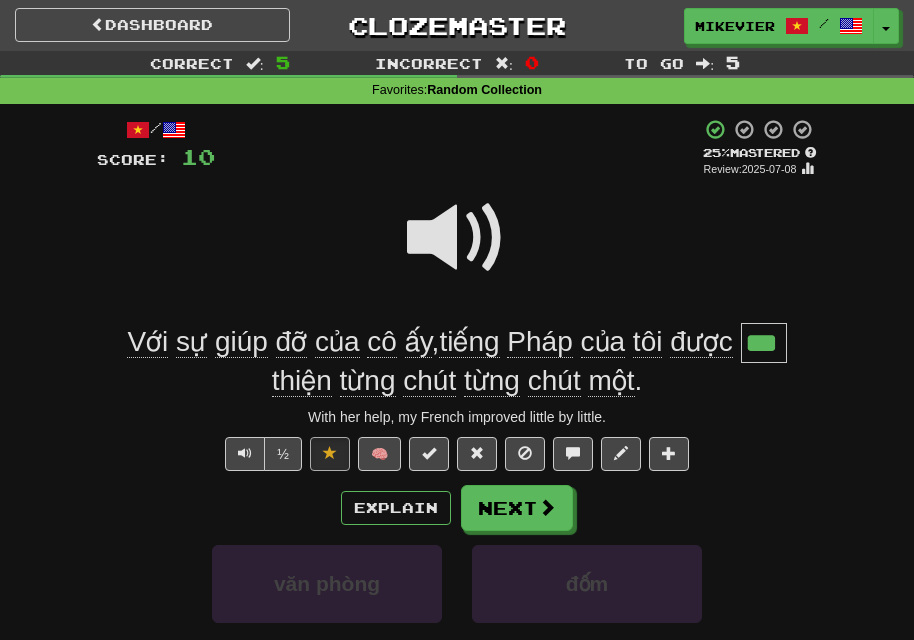 click at bounding box center [457, 238] 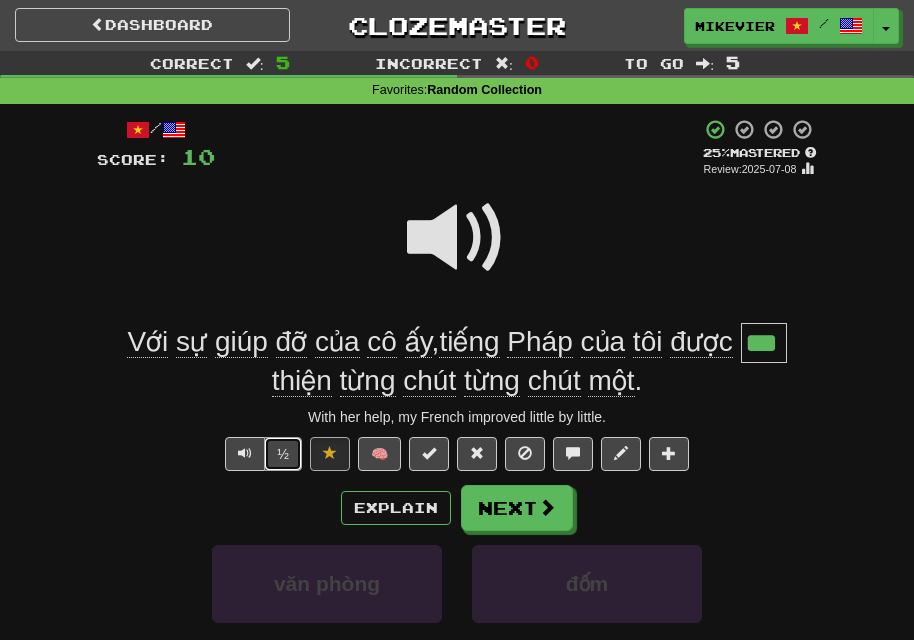 click on "½" at bounding box center [283, 454] 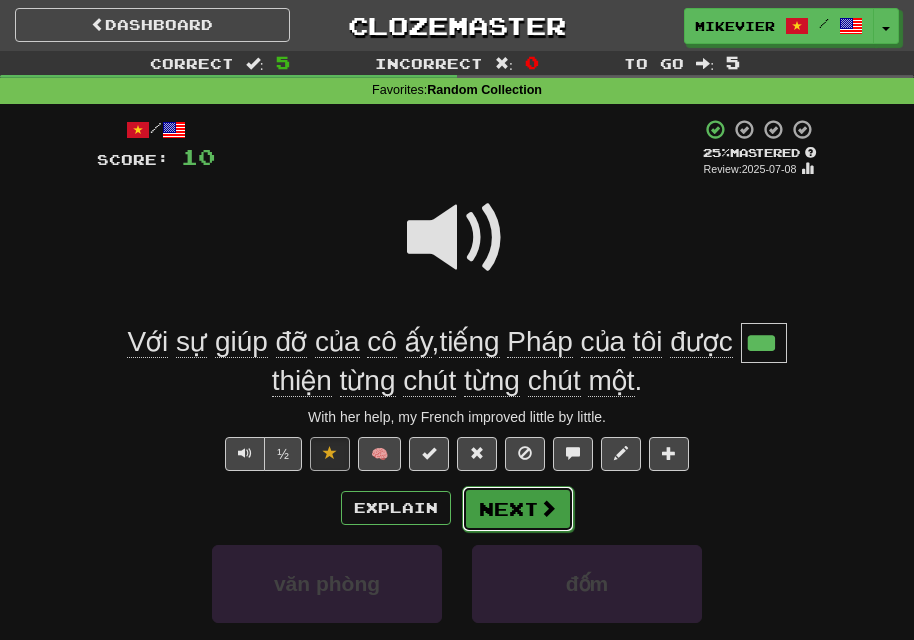 click on "Next" at bounding box center [518, 509] 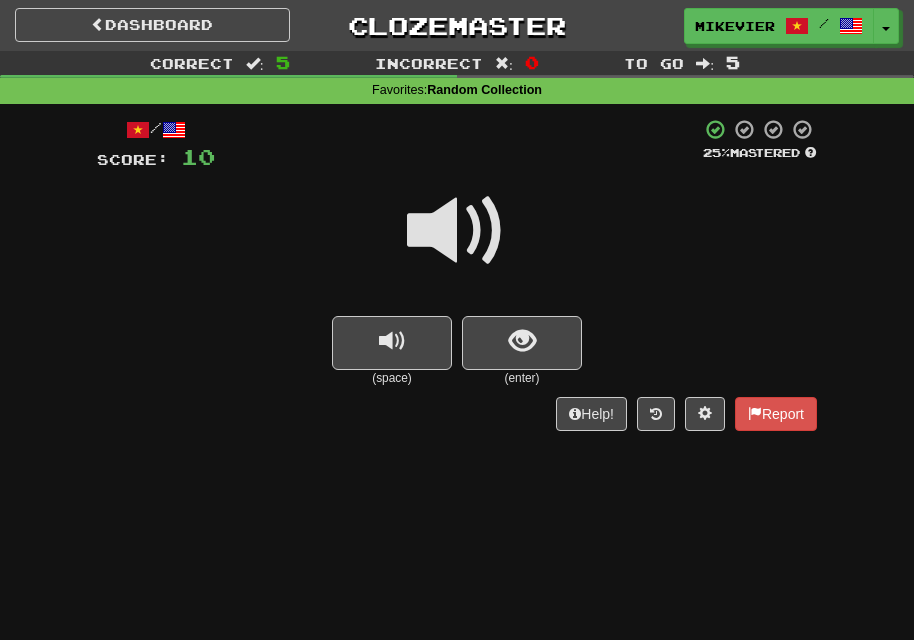 click at bounding box center (457, 231) 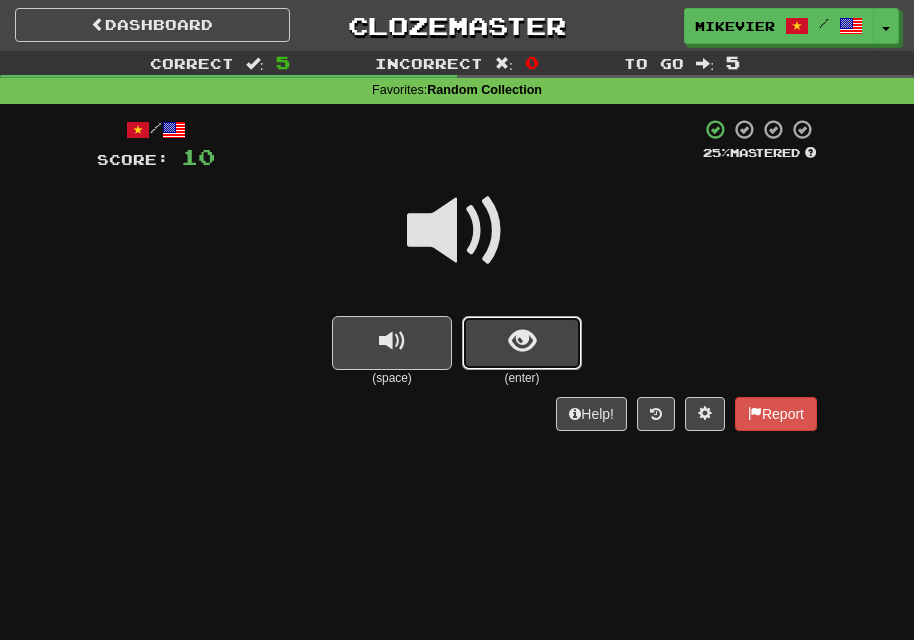 click at bounding box center (522, 343) 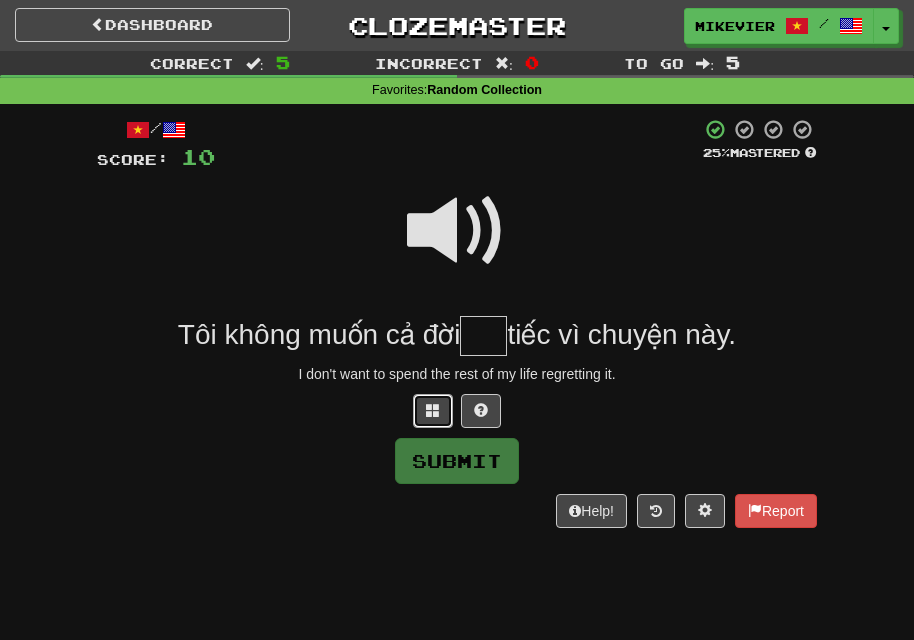 click at bounding box center (433, 410) 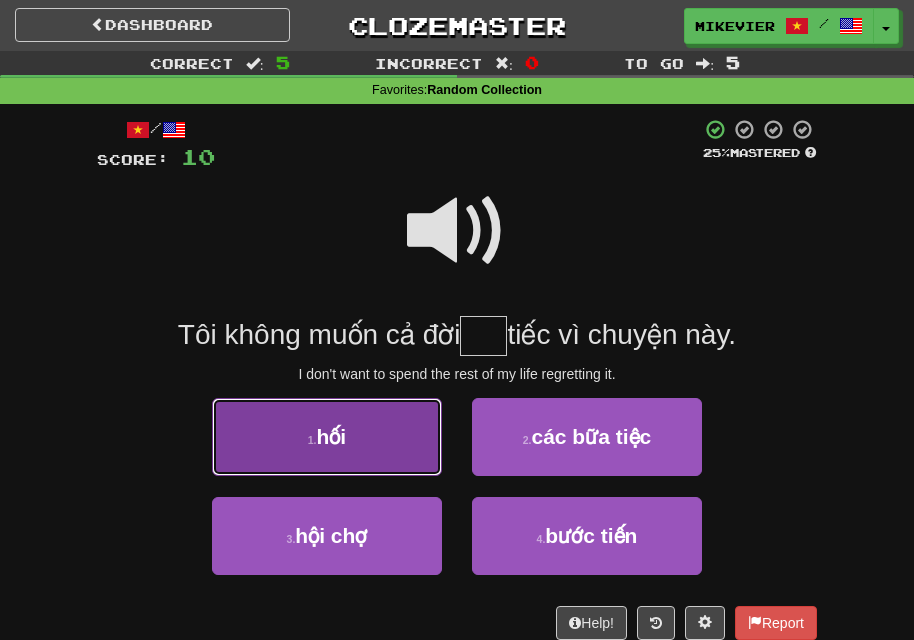 click on "1 .  hối" at bounding box center (327, 437) 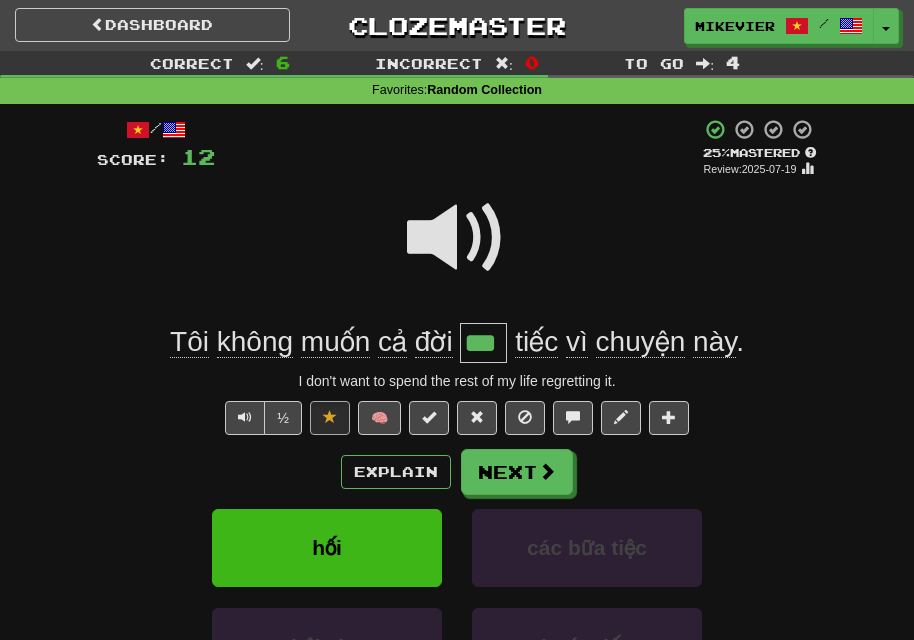 click at bounding box center [457, 238] 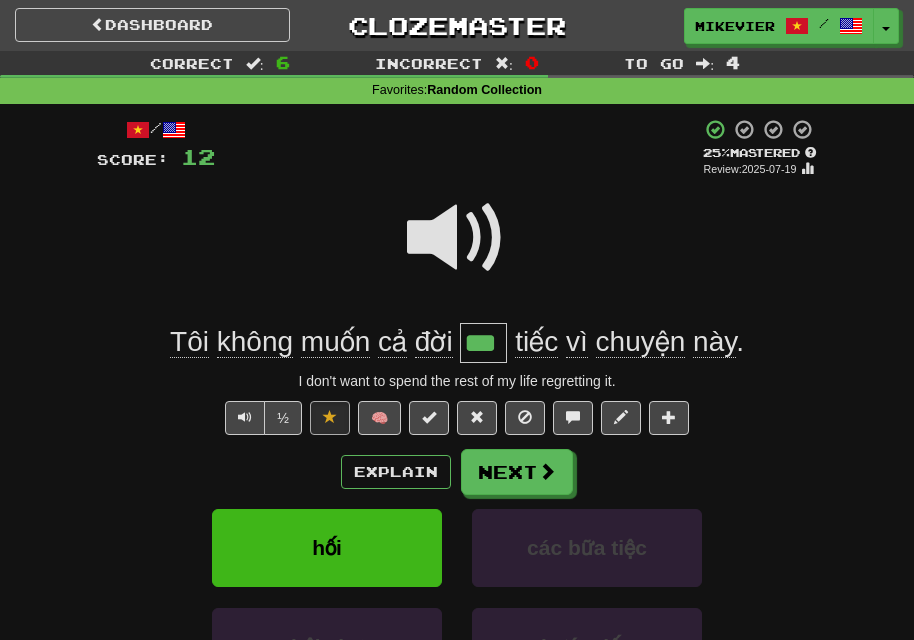 click at bounding box center [457, 238] 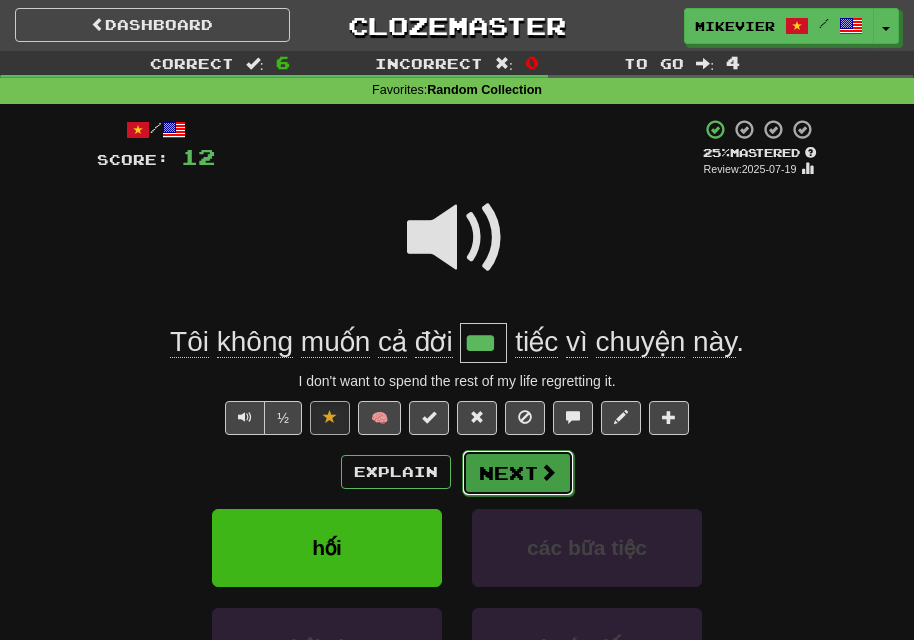 click on "Next" at bounding box center (518, 473) 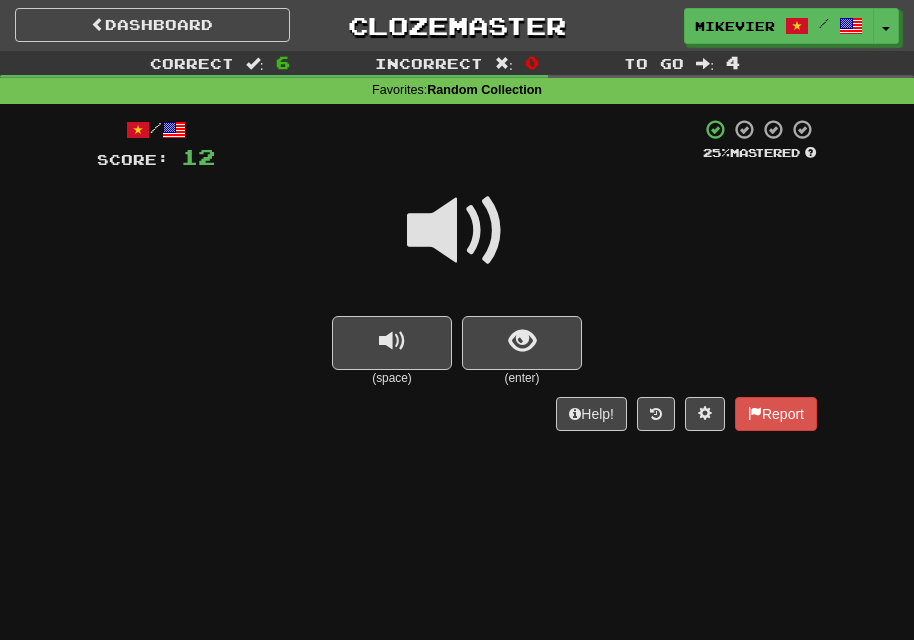 click at bounding box center [457, 231] 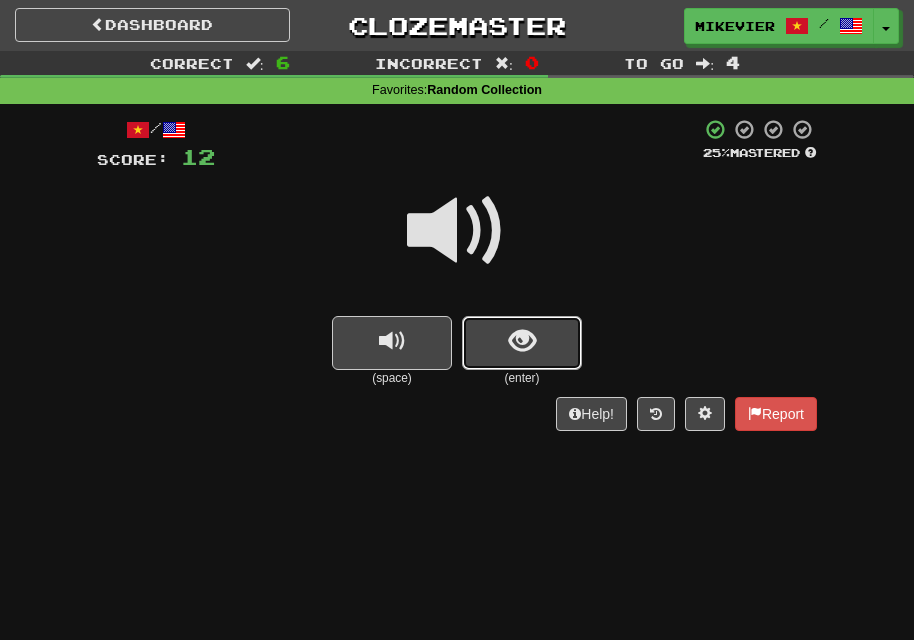 click at bounding box center [522, 341] 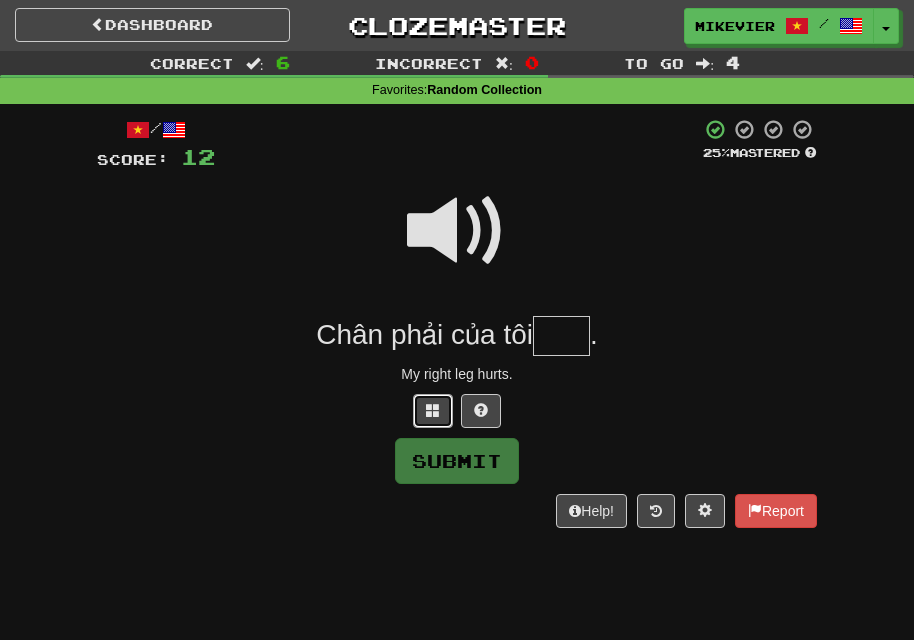click at bounding box center (433, 411) 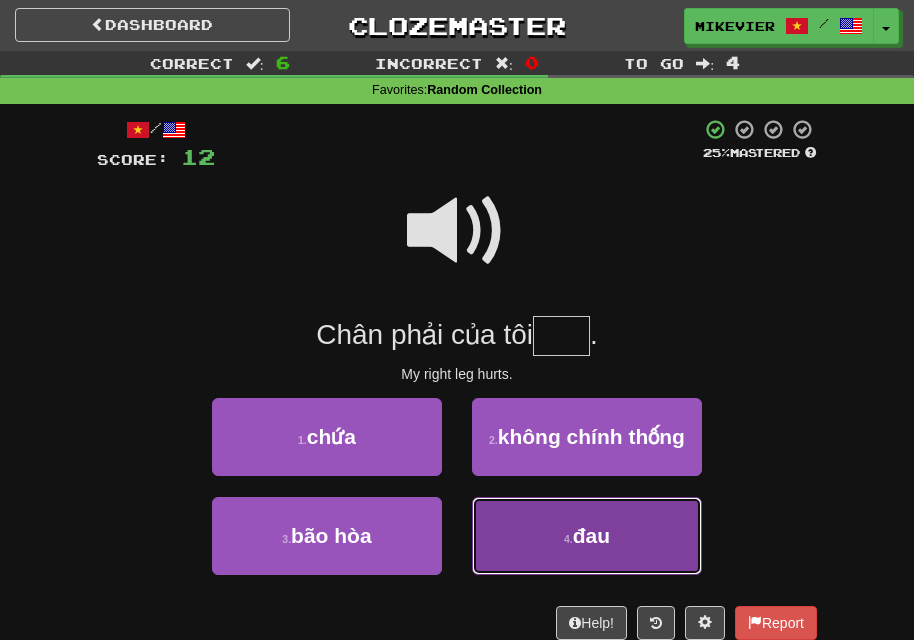 click on "4 .  đau" at bounding box center [587, 536] 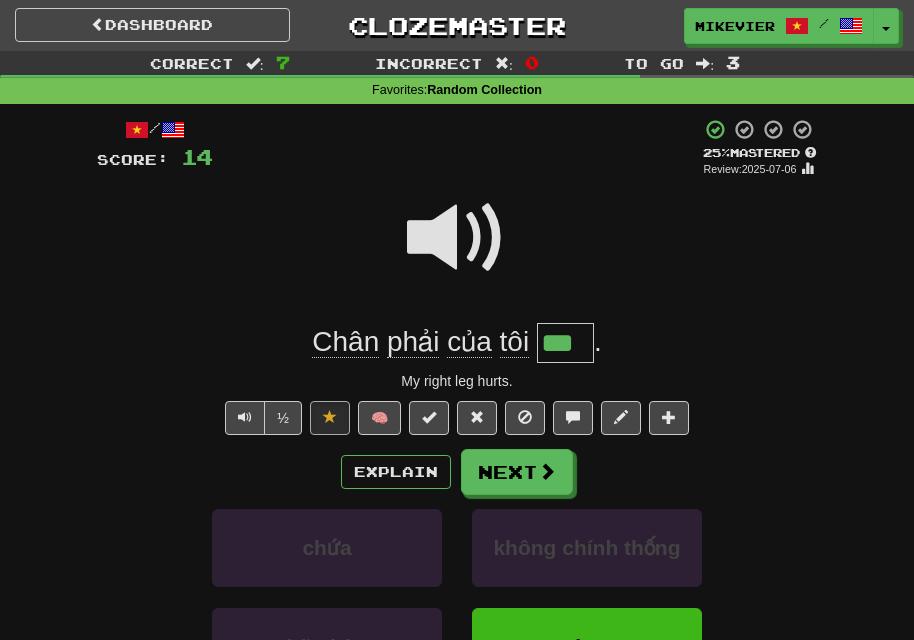 click at bounding box center [457, 238] 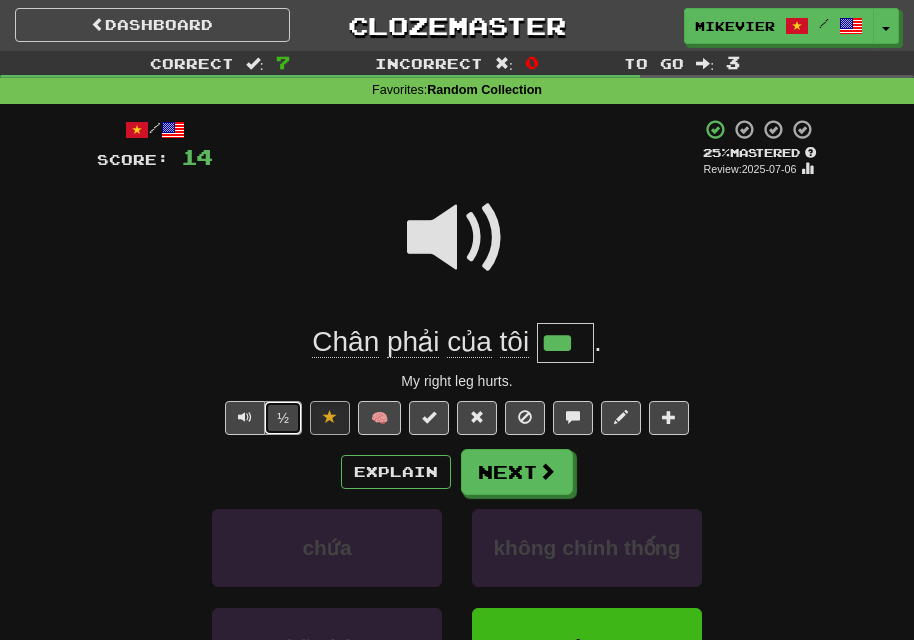 click on "½" at bounding box center [283, 418] 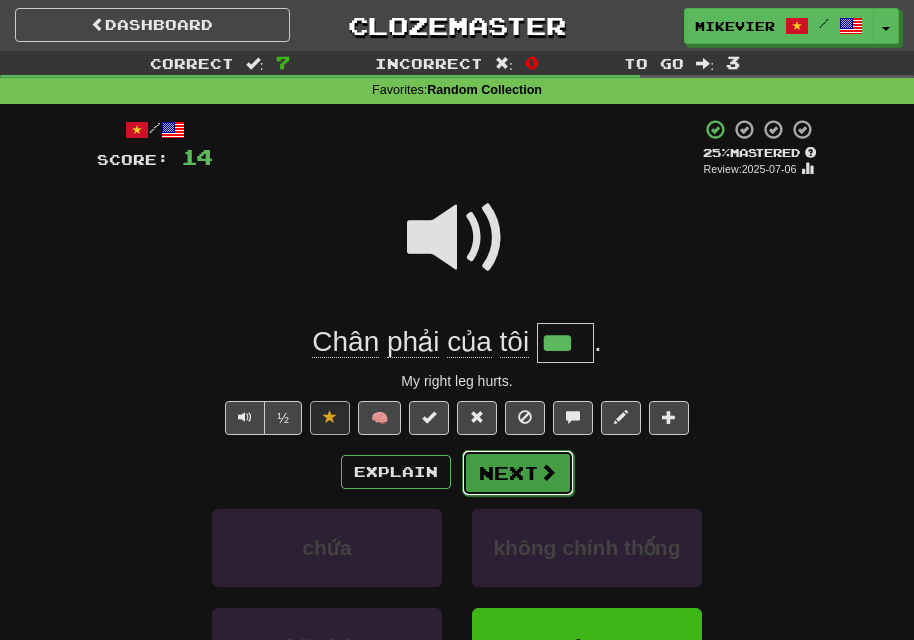 click on "Next" at bounding box center (518, 473) 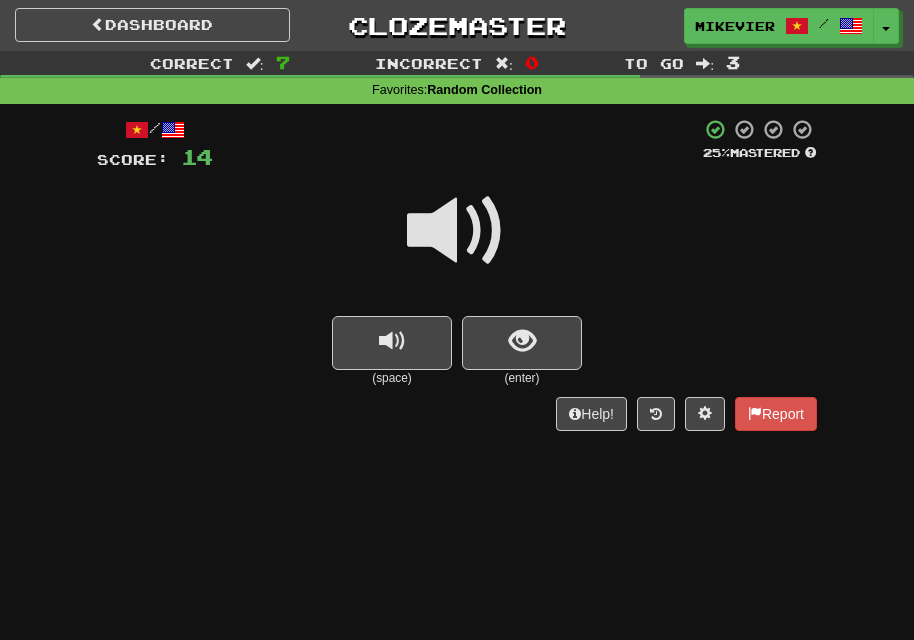 click at bounding box center [457, 231] 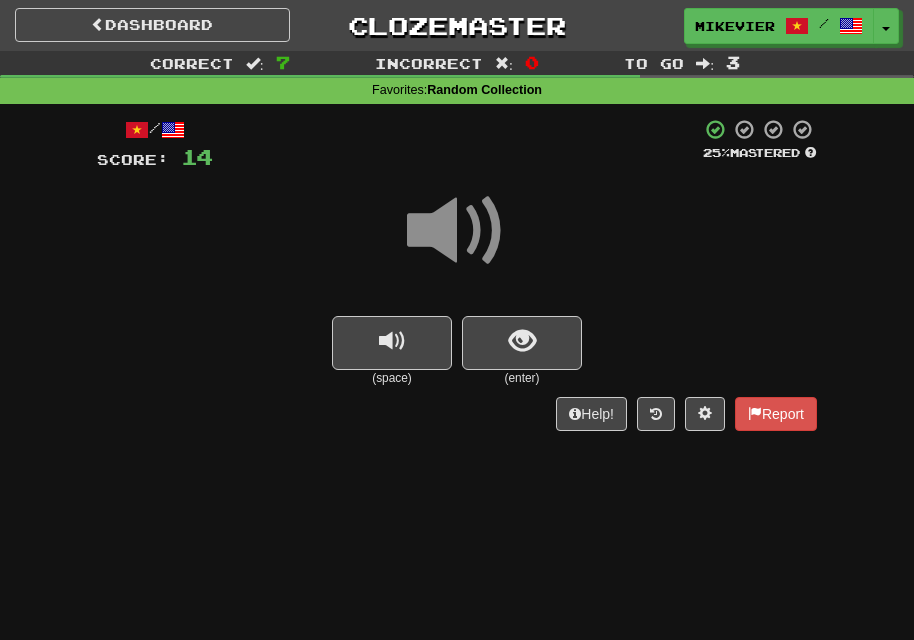 click at bounding box center (457, 231) 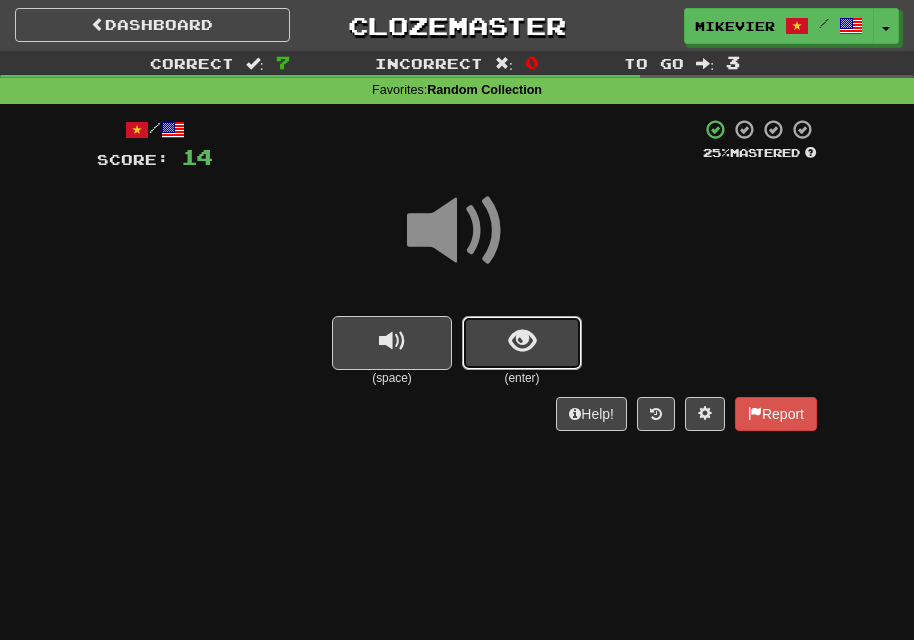 click at bounding box center [522, 341] 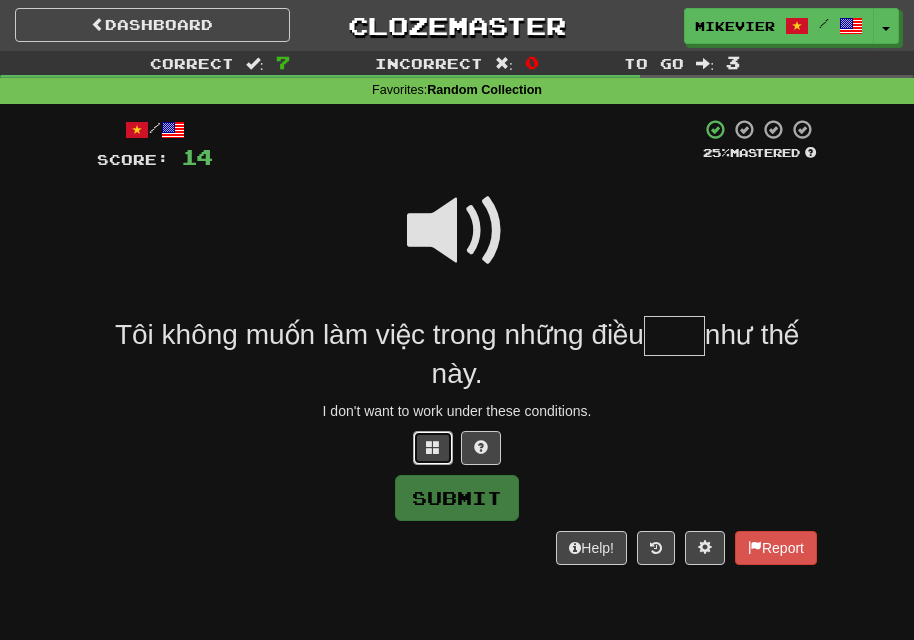 click at bounding box center [433, 448] 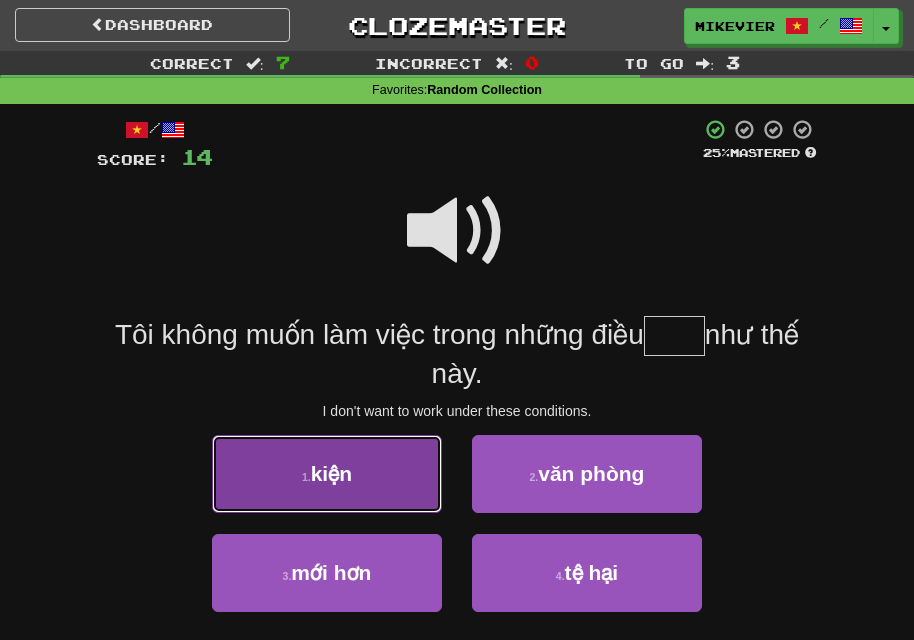 click on "1 .  kiện" at bounding box center [327, 474] 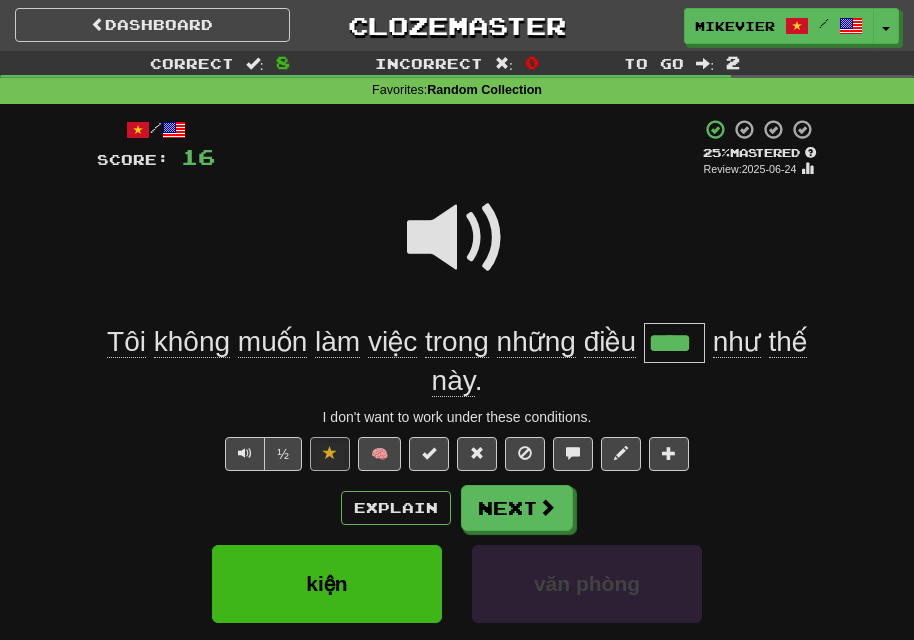 click at bounding box center (457, 238) 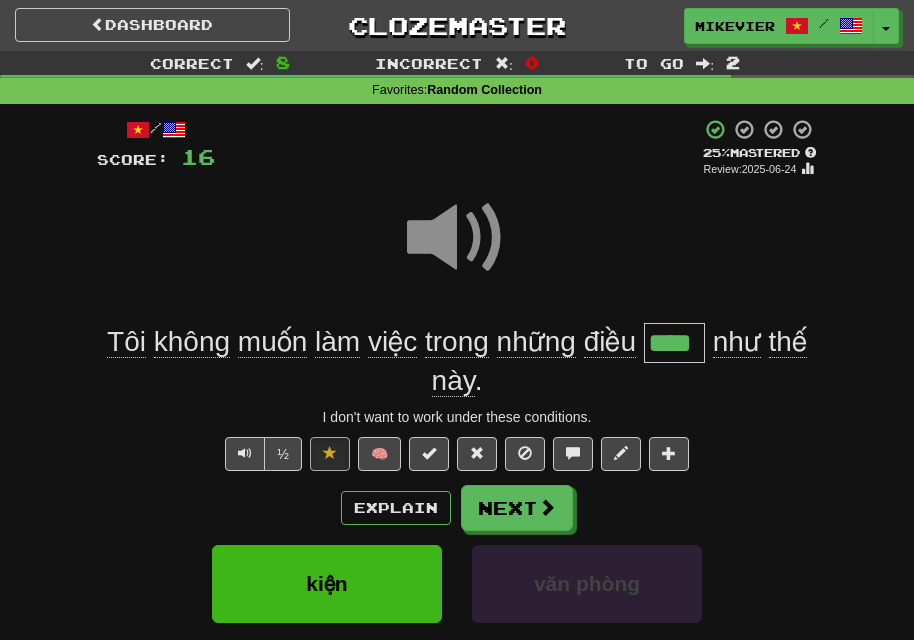 click at bounding box center [457, 238] 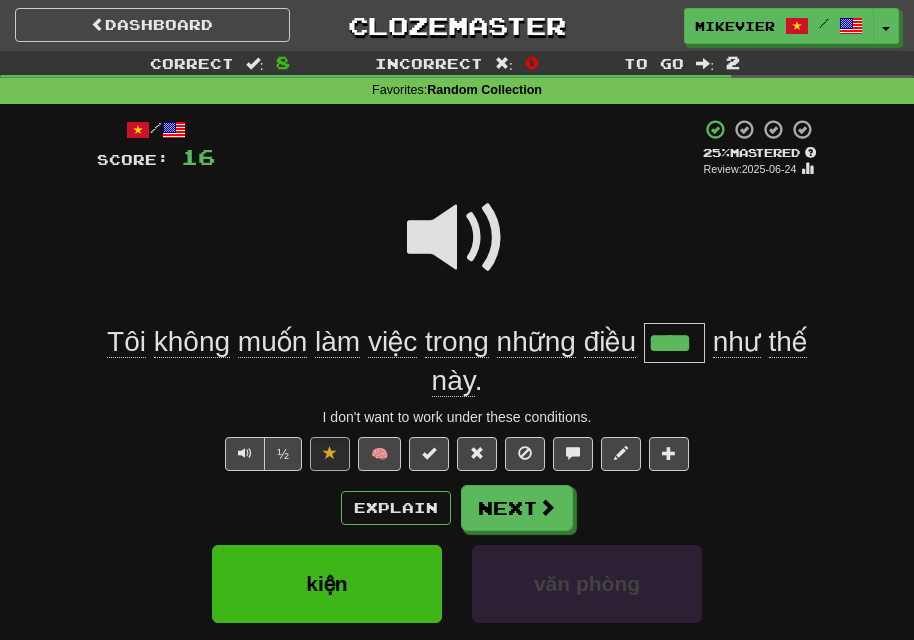 click at bounding box center [457, 238] 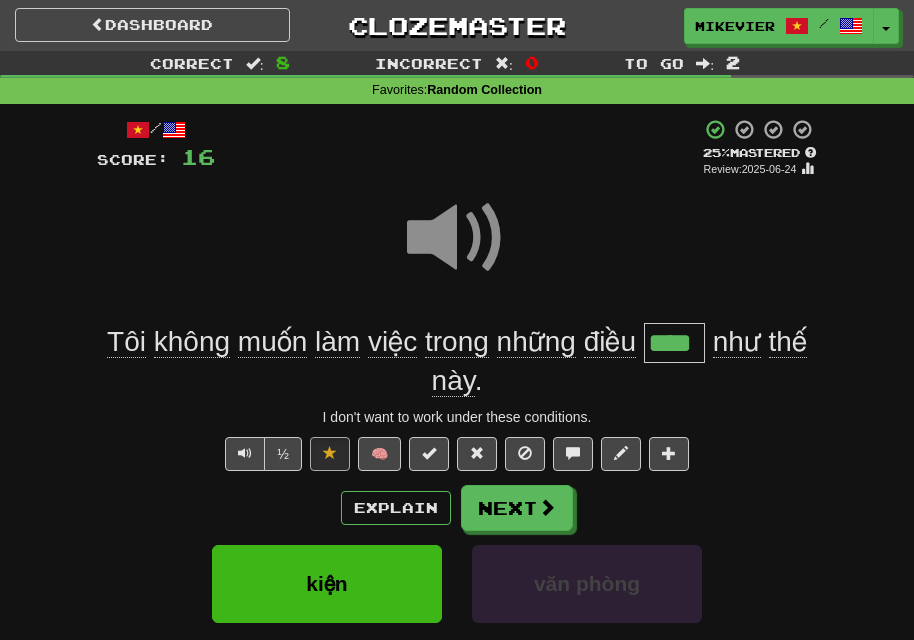 click at bounding box center (457, 238) 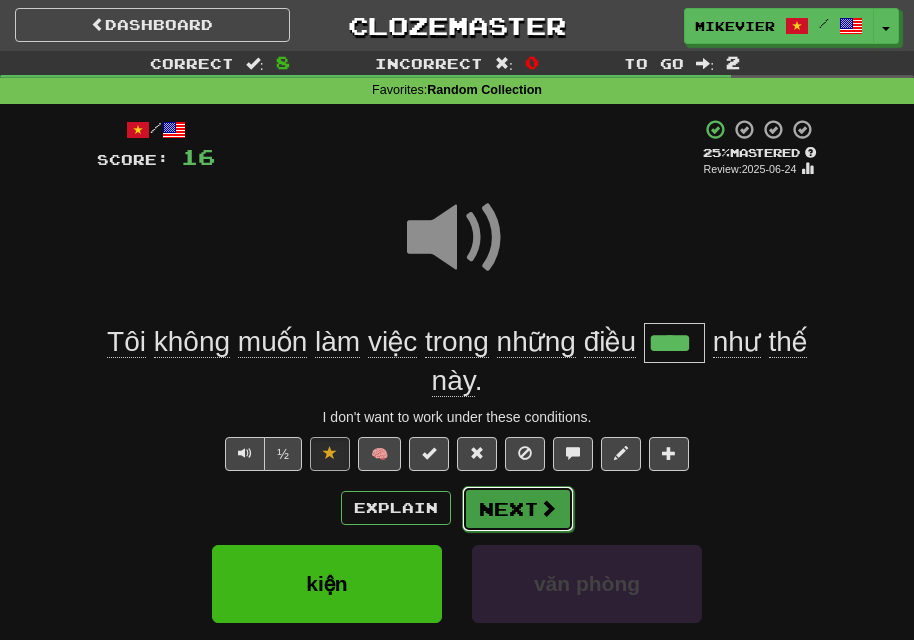 click on "Next" at bounding box center (518, 509) 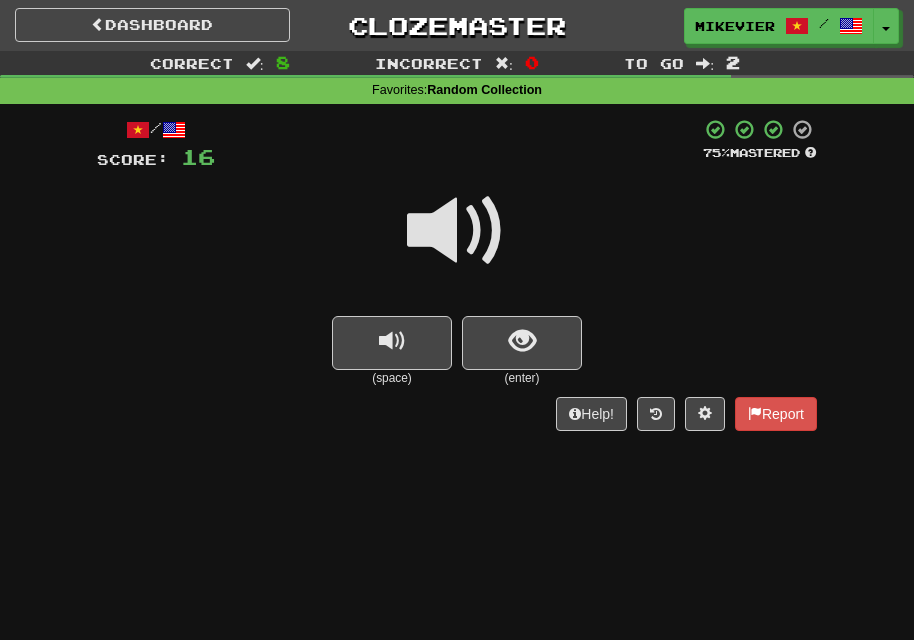 click at bounding box center (457, 231) 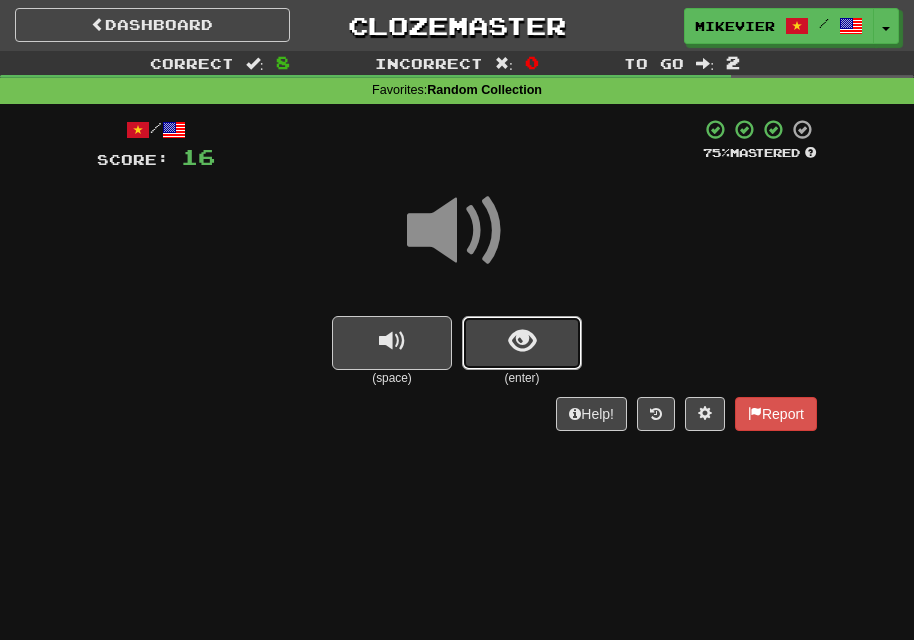 click at bounding box center (522, 343) 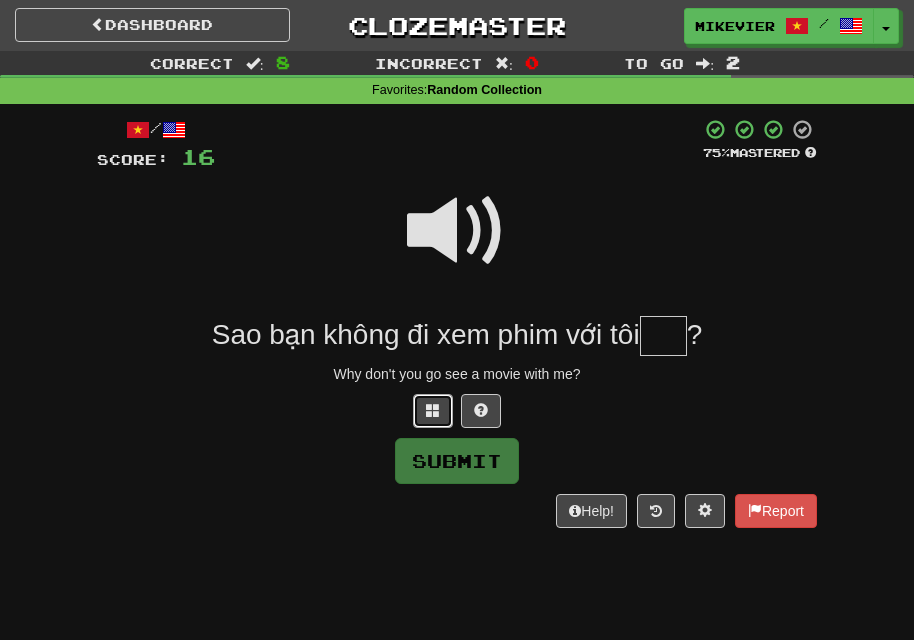 click at bounding box center [433, 411] 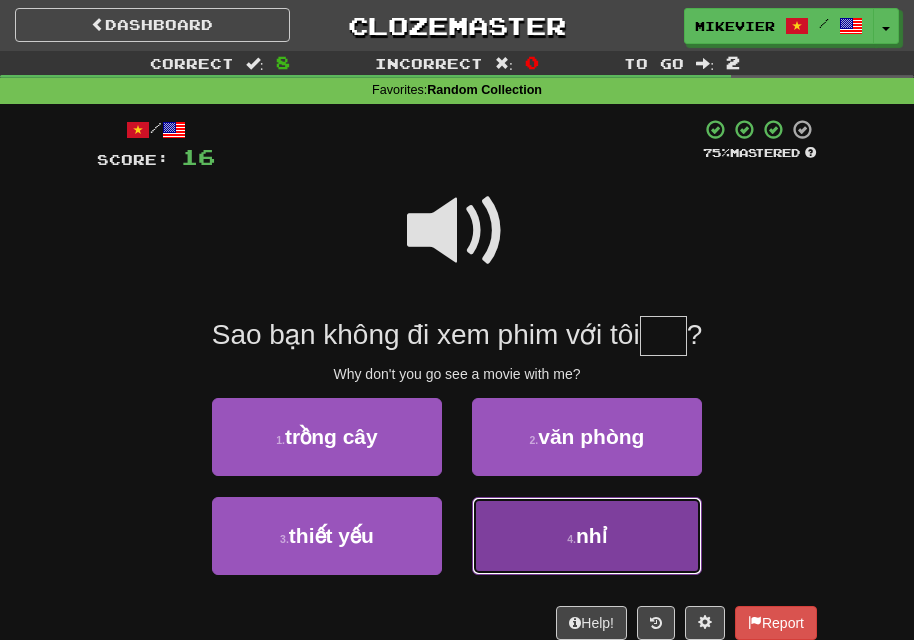 click on "4 .  nhỉ" at bounding box center (587, 536) 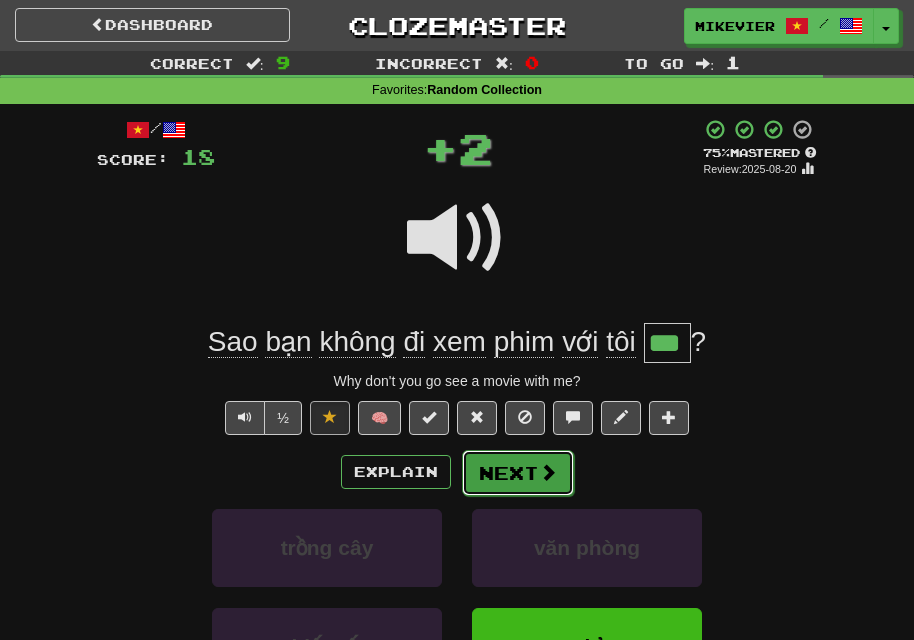 click at bounding box center (548, 472) 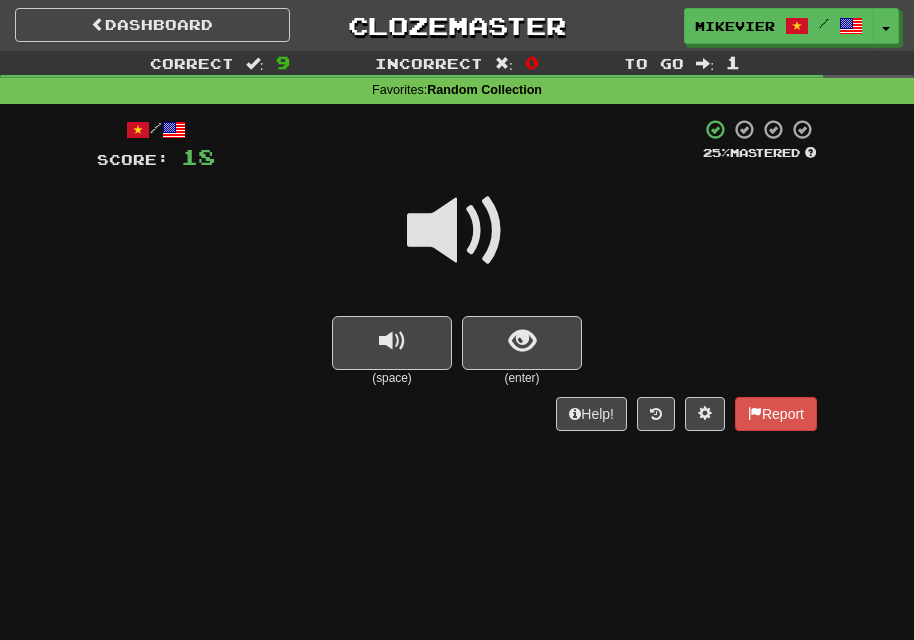 click at bounding box center (457, 231) 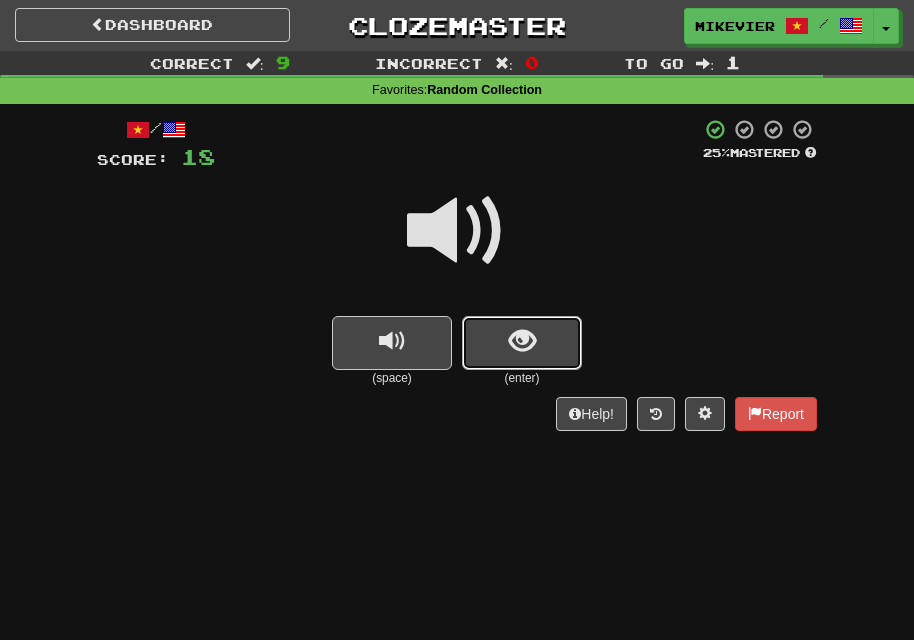 click at bounding box center [522, 341] 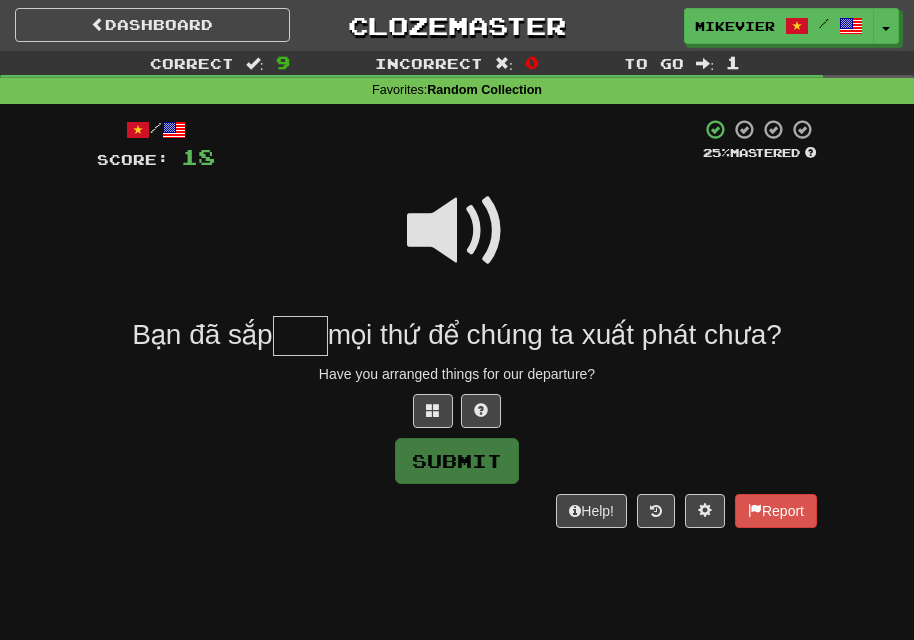 click at bounding box center (457, 231) 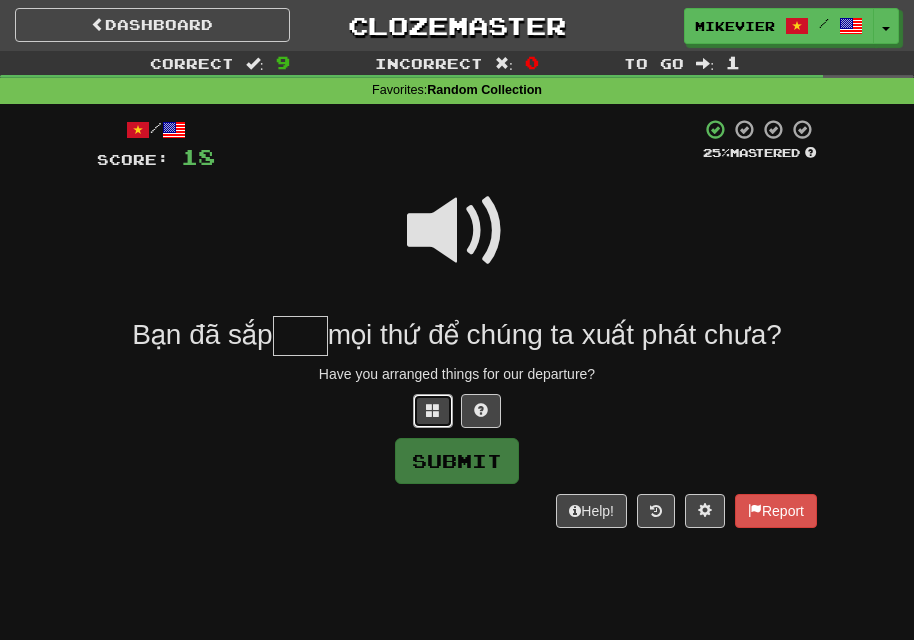 click at bounding box center (433, 410) 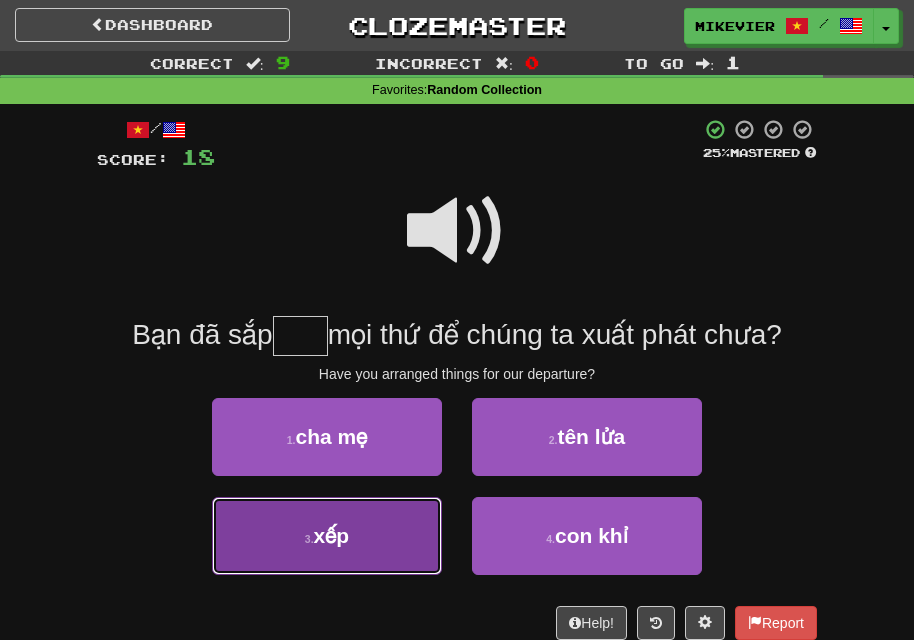 click on "3 .  xếp" at bounding box center [327, 536] 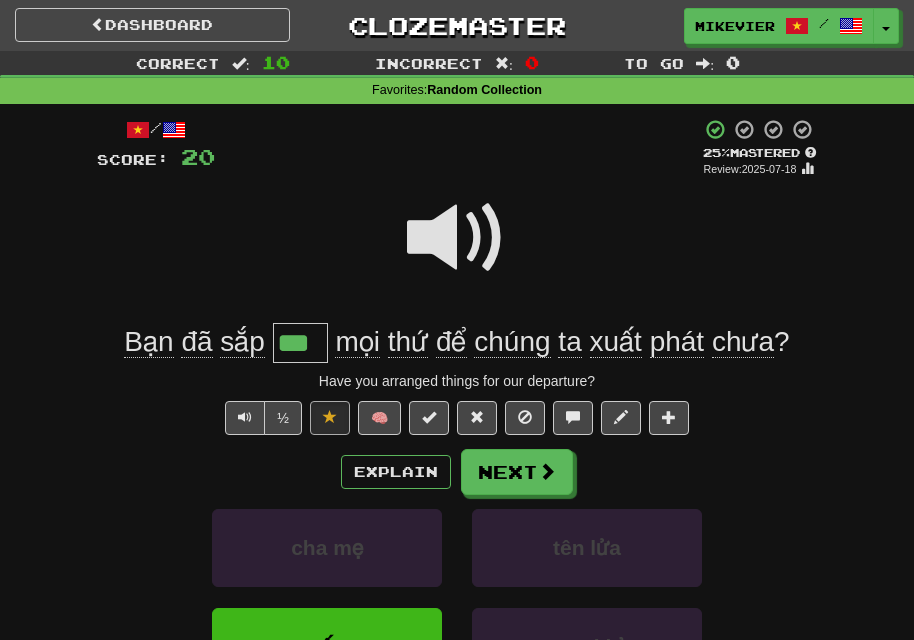click at bounding box center (457, 238) 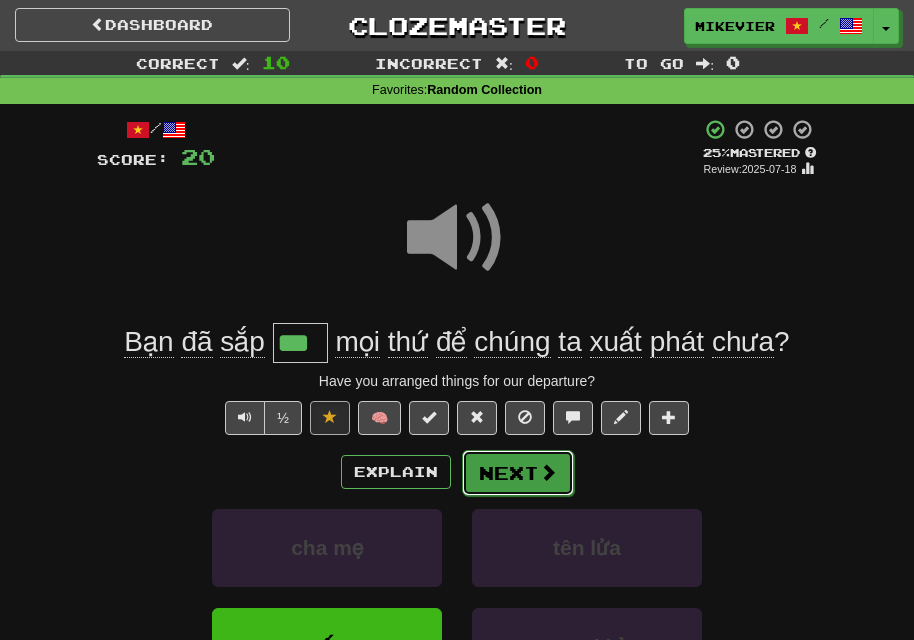 click at bounding box center [548, 472] 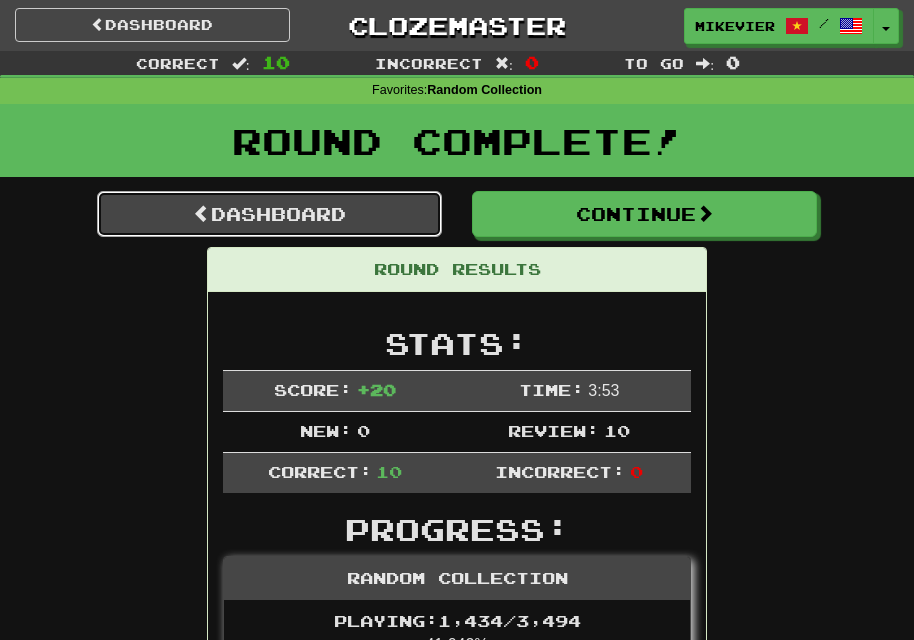 click on "Dashboard" at bounding box center [269, 214] 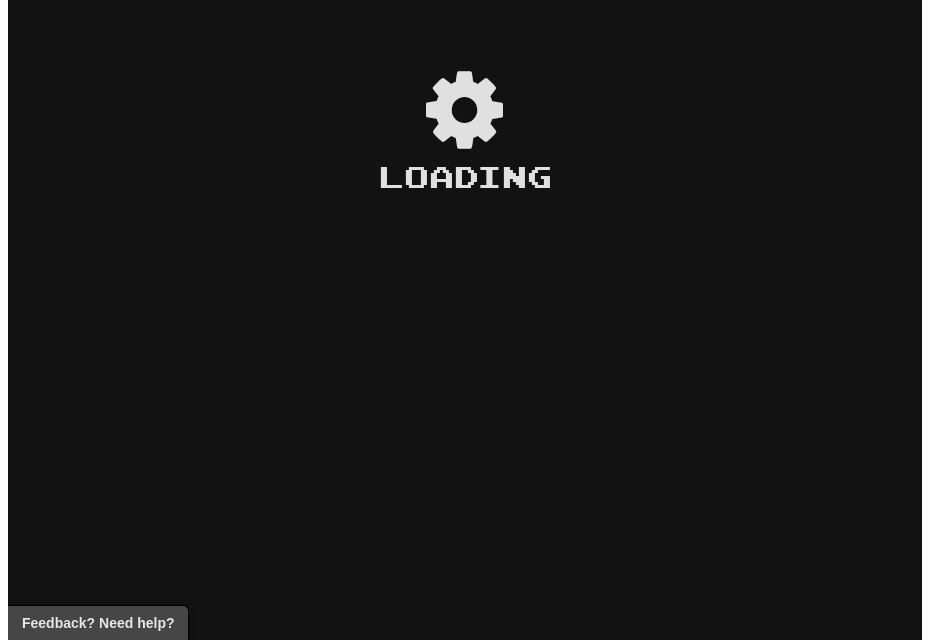 scroll, scrollTop: 0, scrollLeft: 0, axis: both 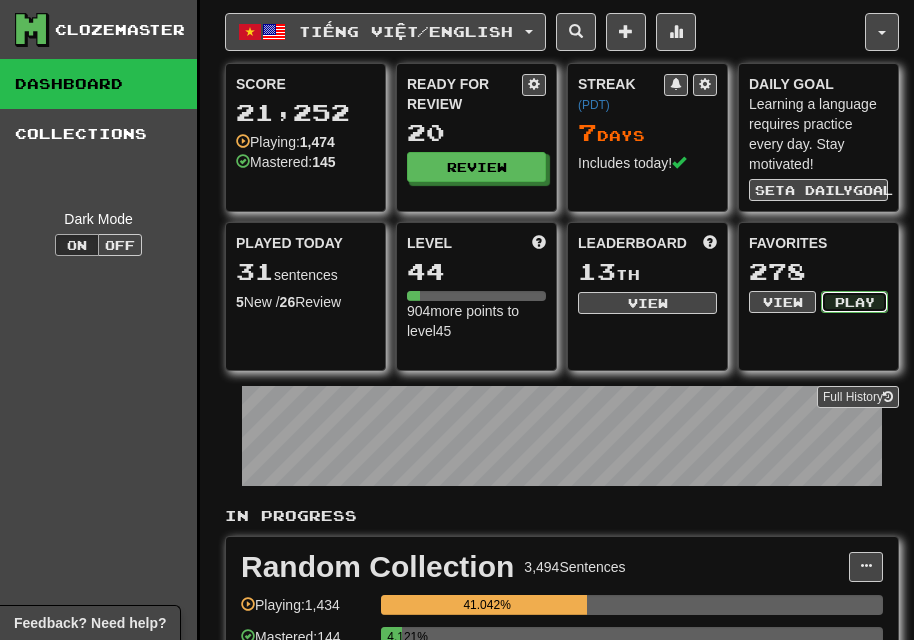 click on "Play" at bounding box center [854, 302] 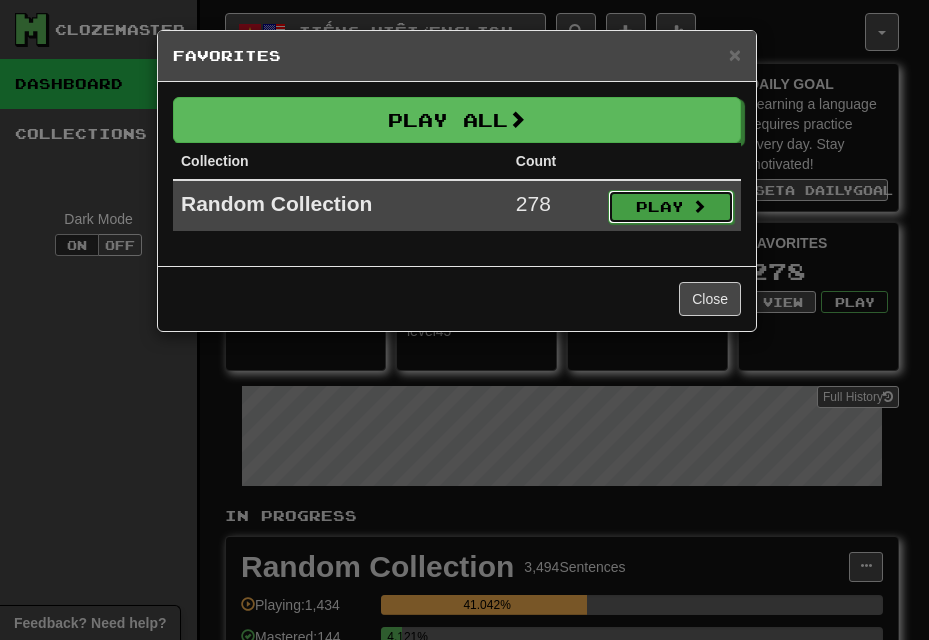 click on "Play" at bounding box center (671, 207) 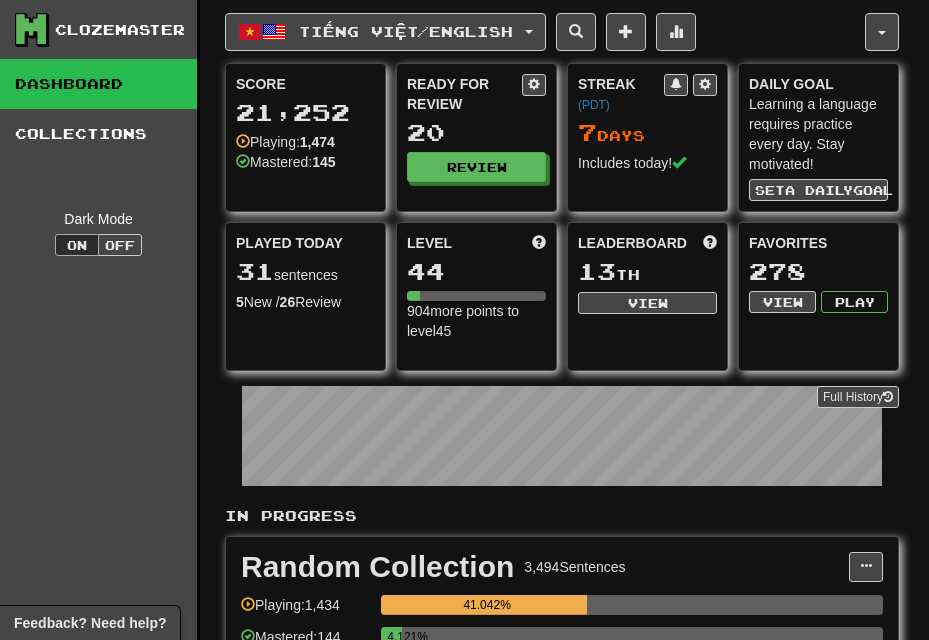 select on "**" 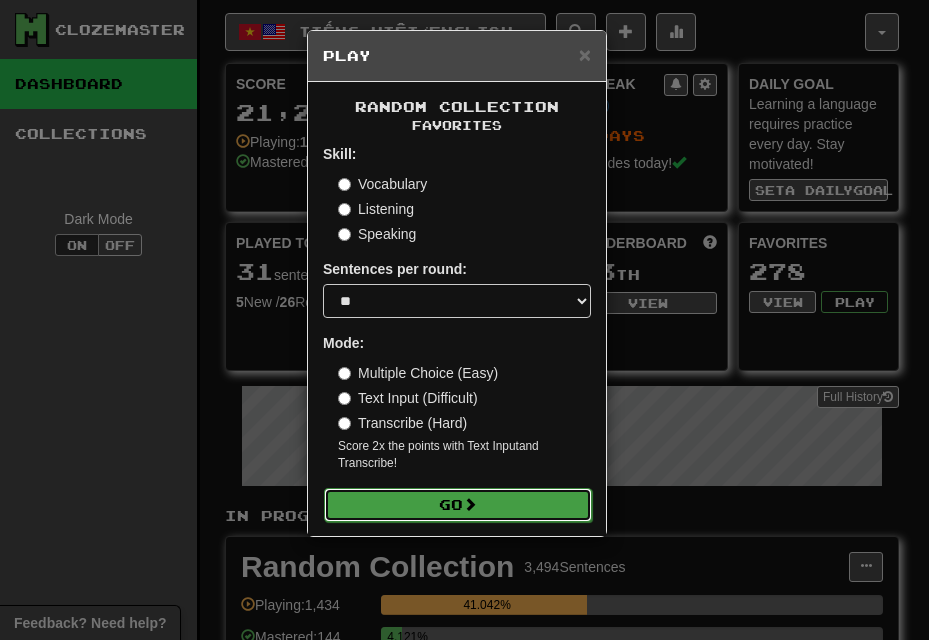 click on "Go" at bounding box center (458, 505) 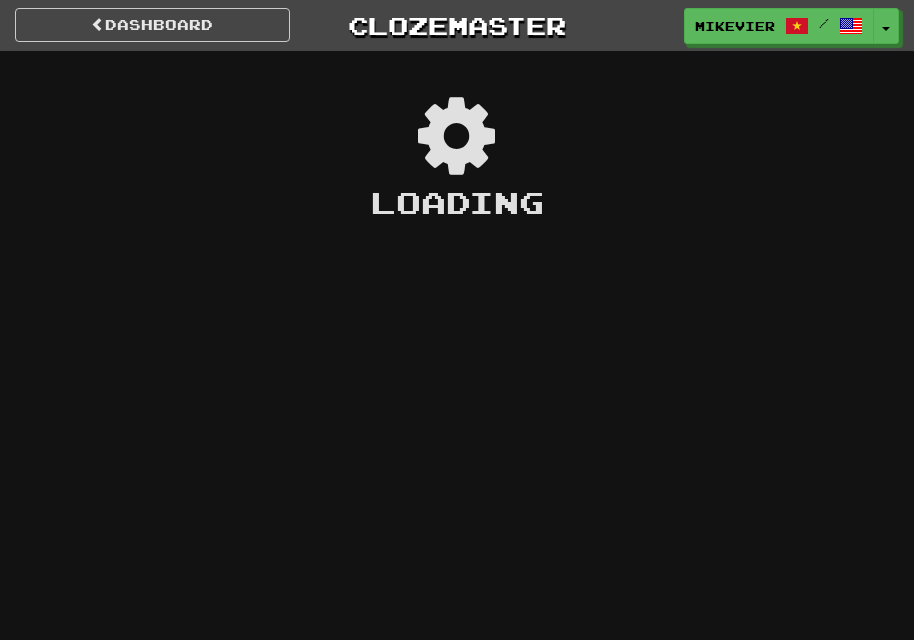 scroll, scrollTop: 0, scrollLeft: 0, axis: both 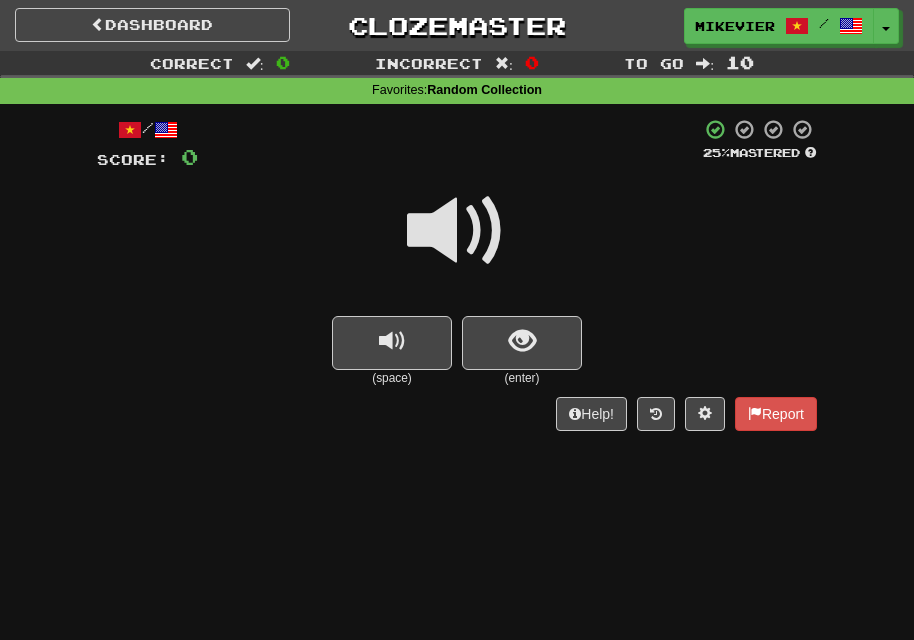 click at bounding box center [457, 231] 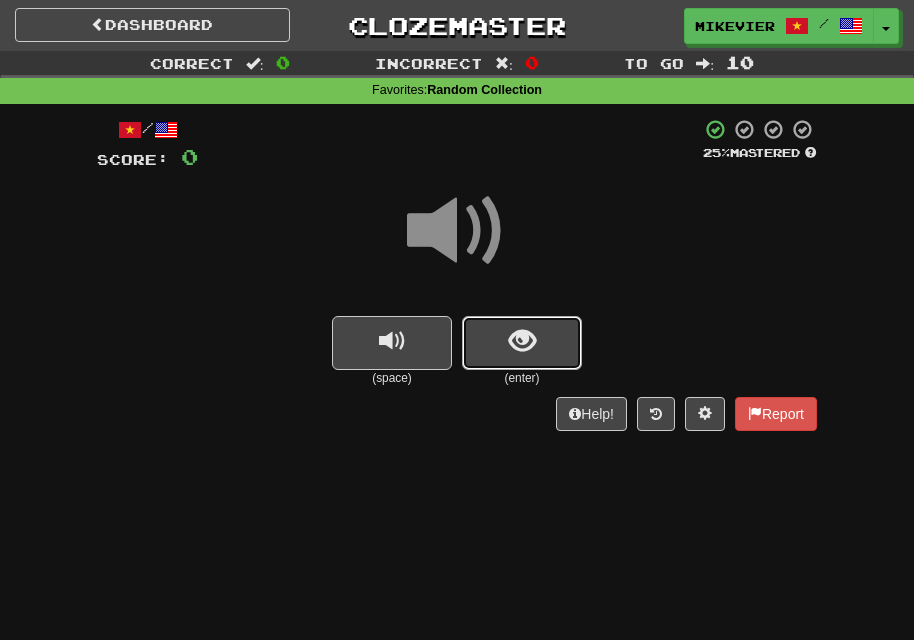 click at bounding box center (522, 343) 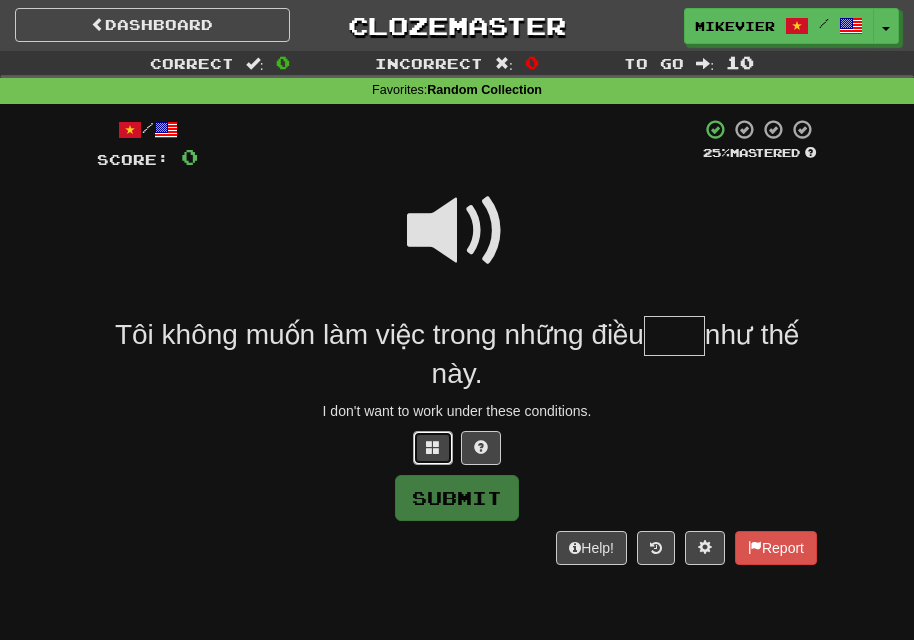 click at bounding box center [433, 448] 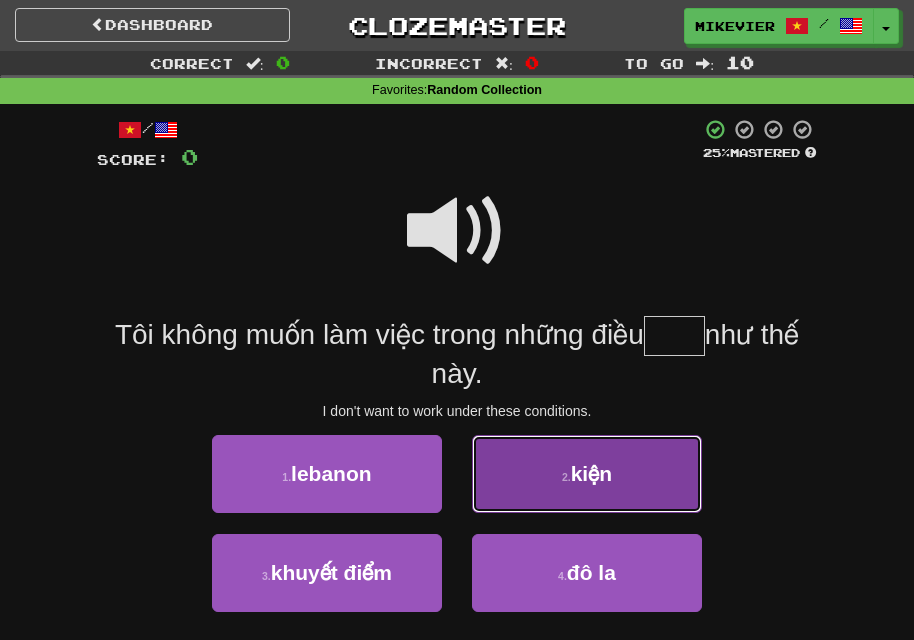 click on "2 .  kiện" at bounding box center [587, 474] 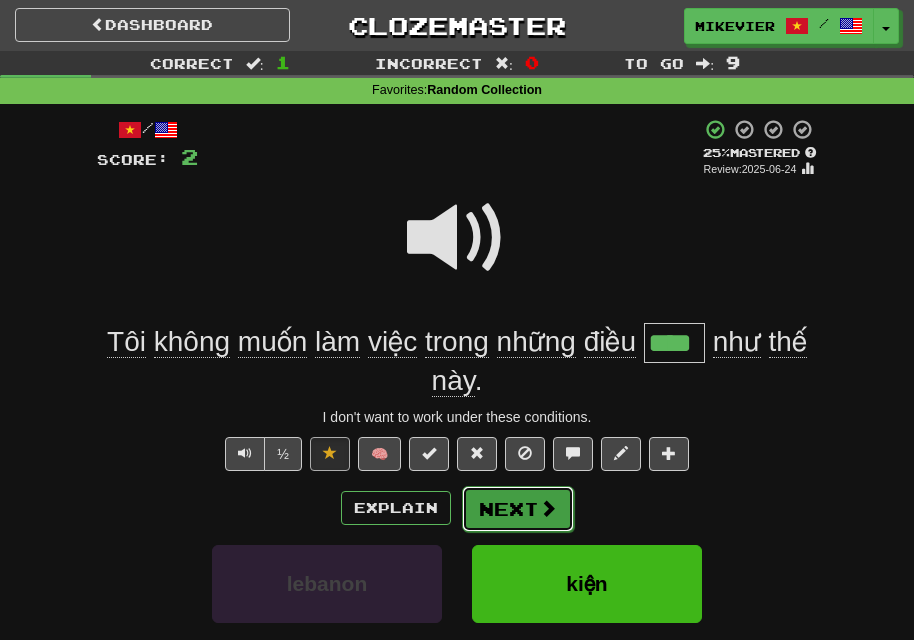 click on "Next" at bounding box center (518, 509) 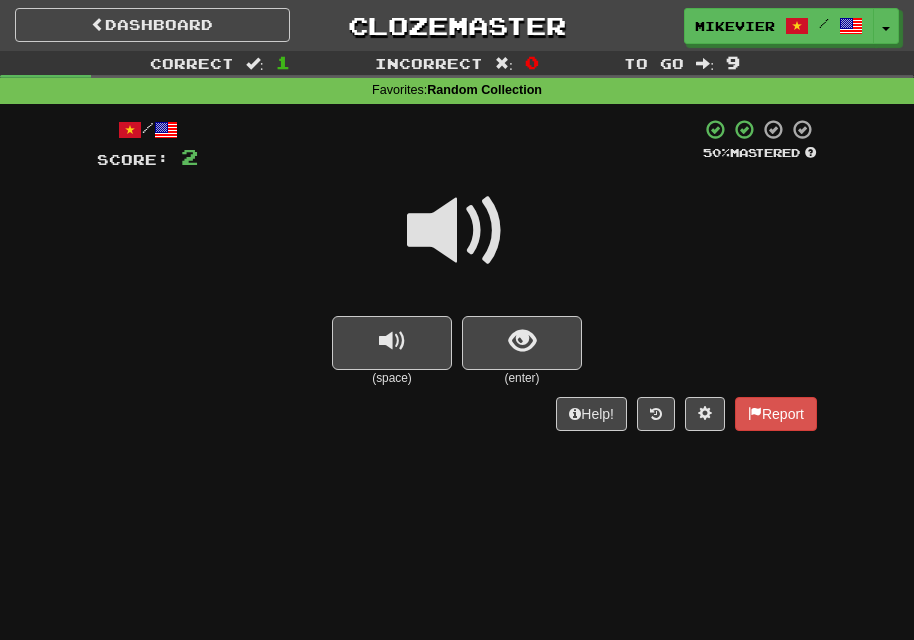 click at bounding box center (457, 231) 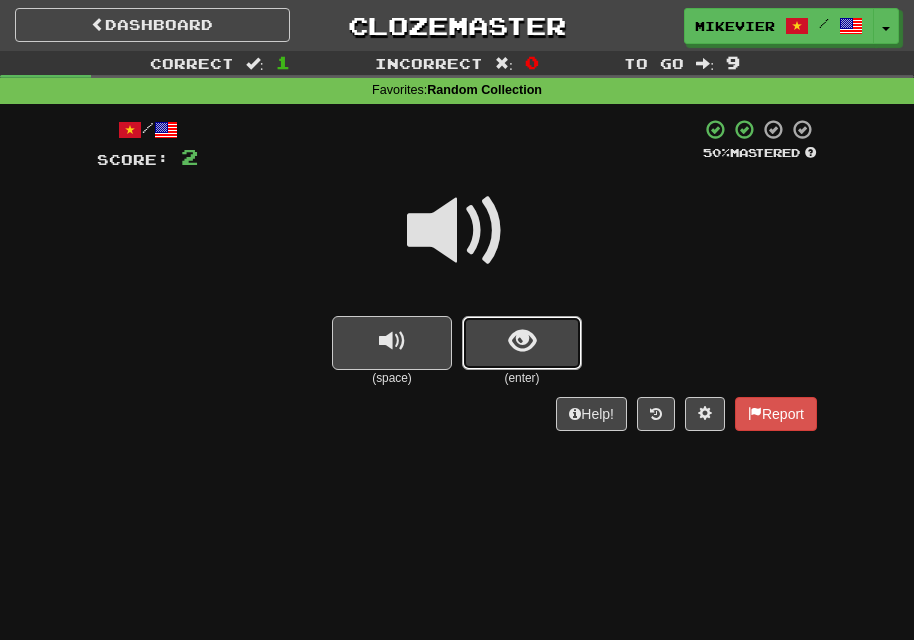 click at bounding box center (522, 343) 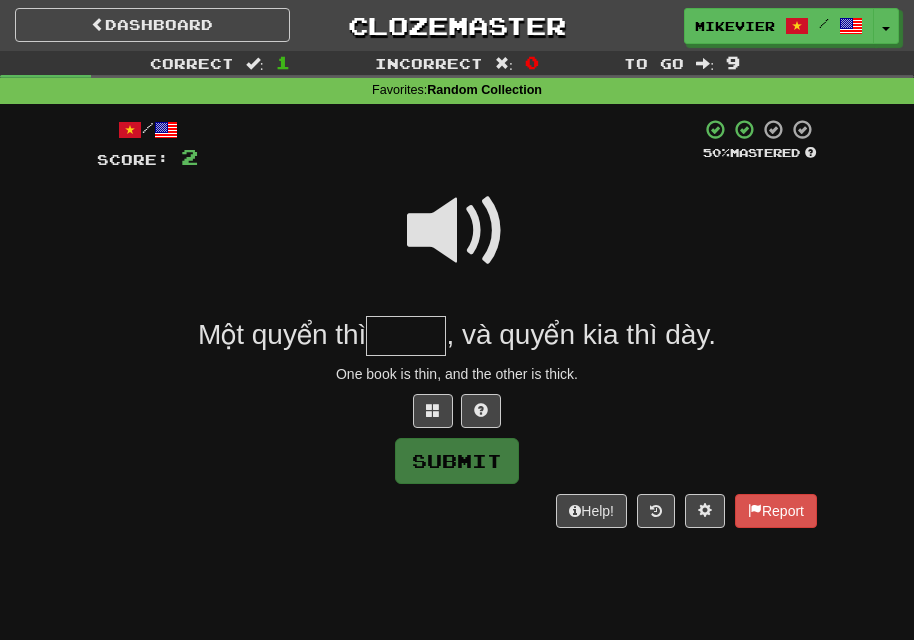 click at bounding box center [457, 231] 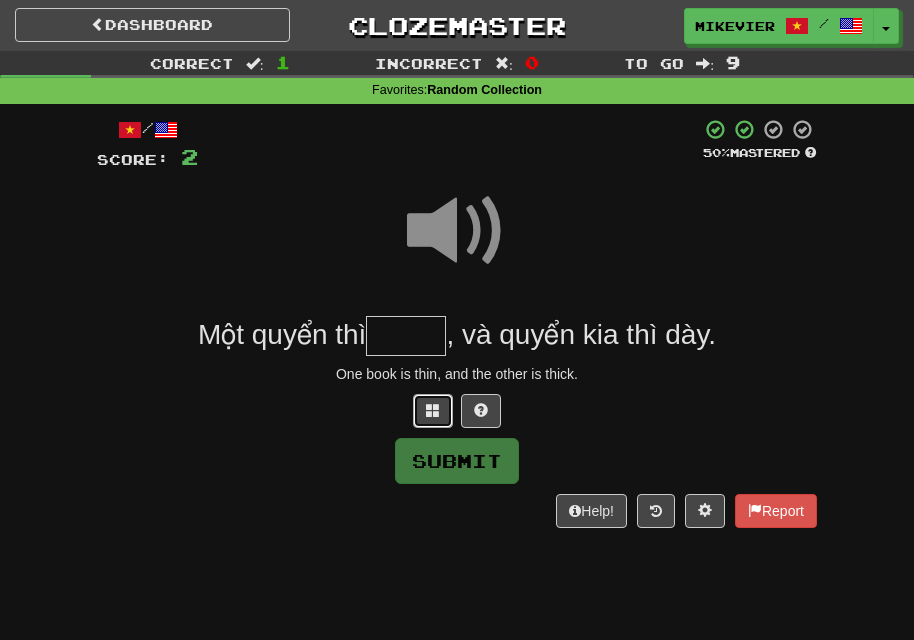 click at bounding box center (433, 410) 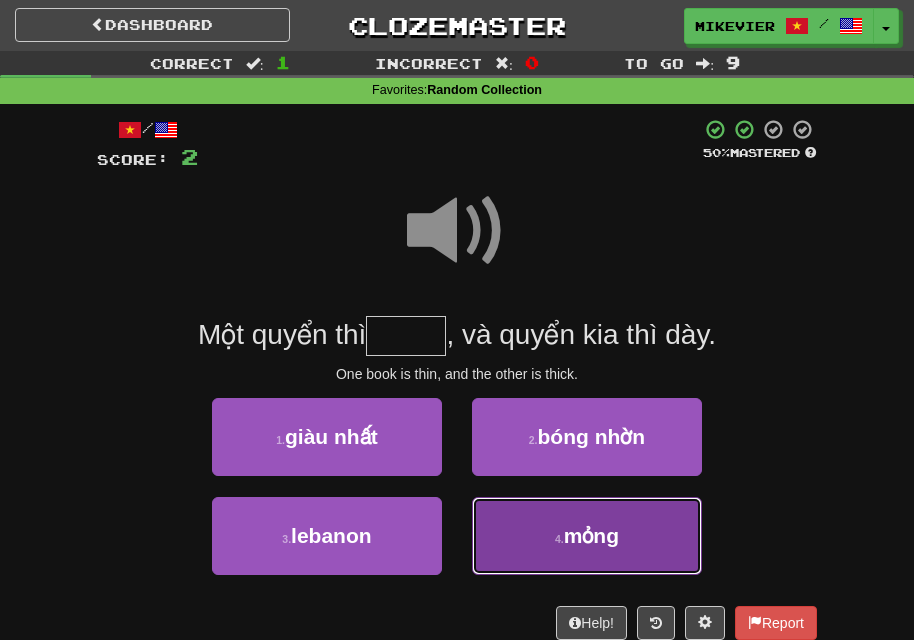 click on "4 .  mỏng" at bounding box center (587, 536) 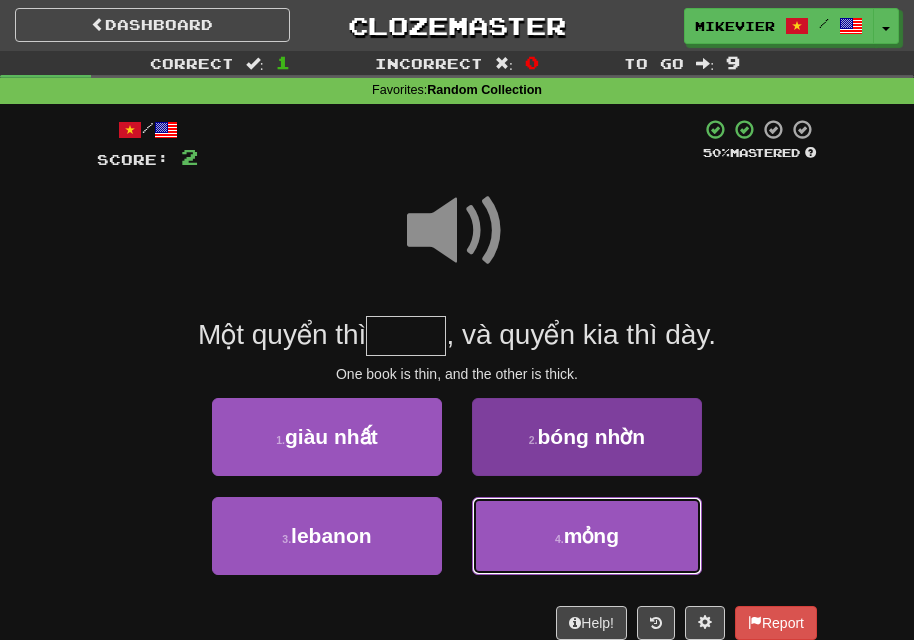 type on "****" 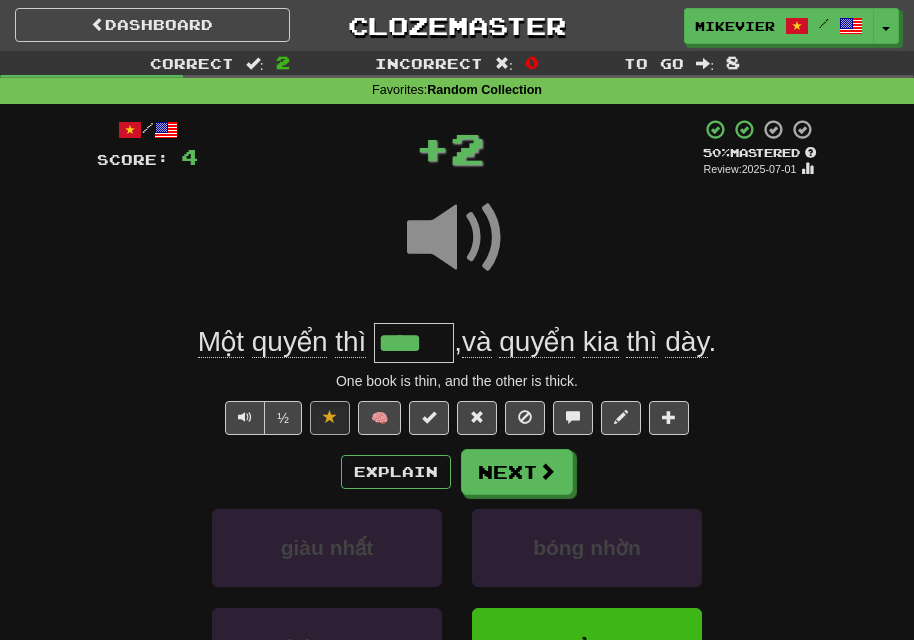click at bounding box center [457, 238] 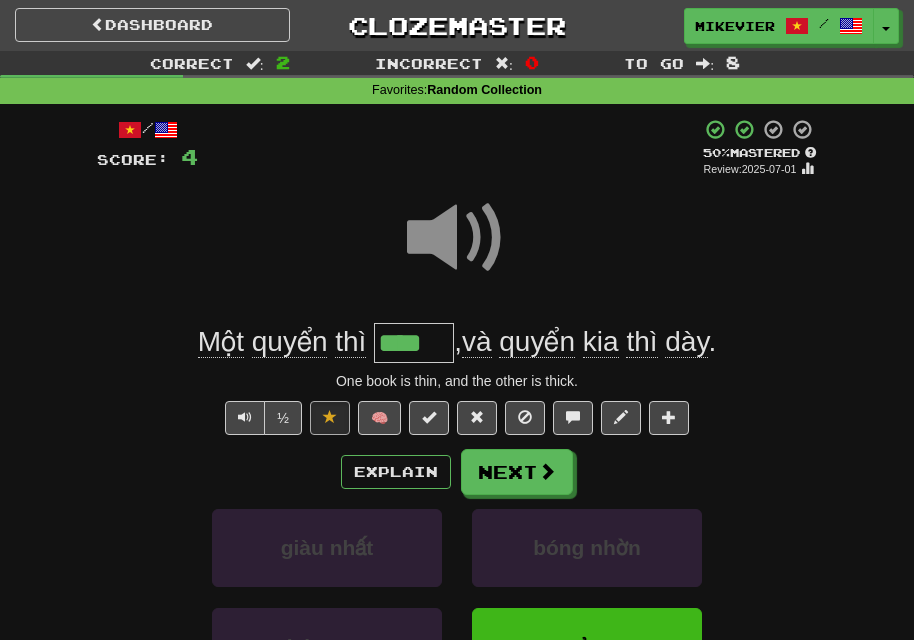 click at bounding box center [457, 238] 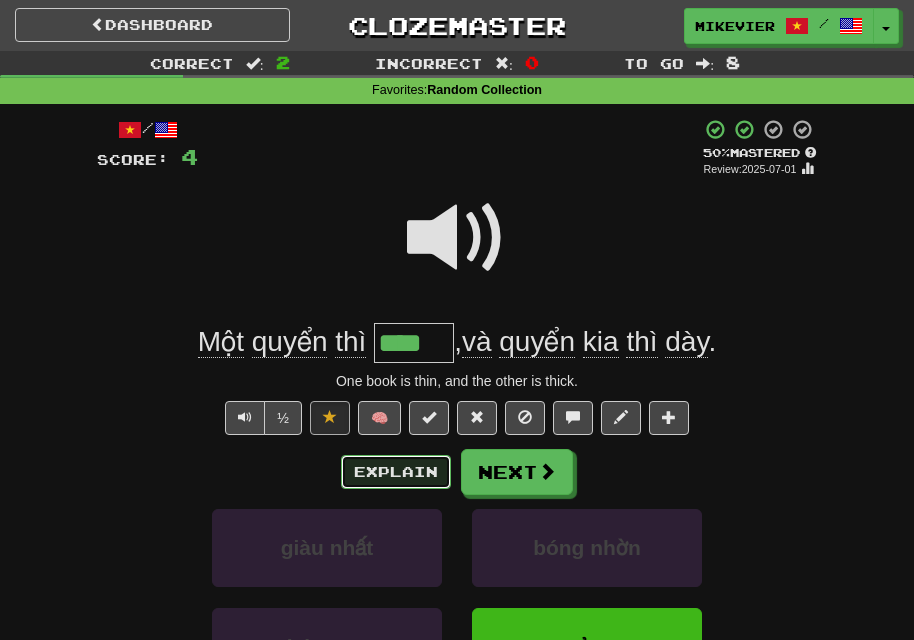 click on "Explain" at bounding box center (396, 472) 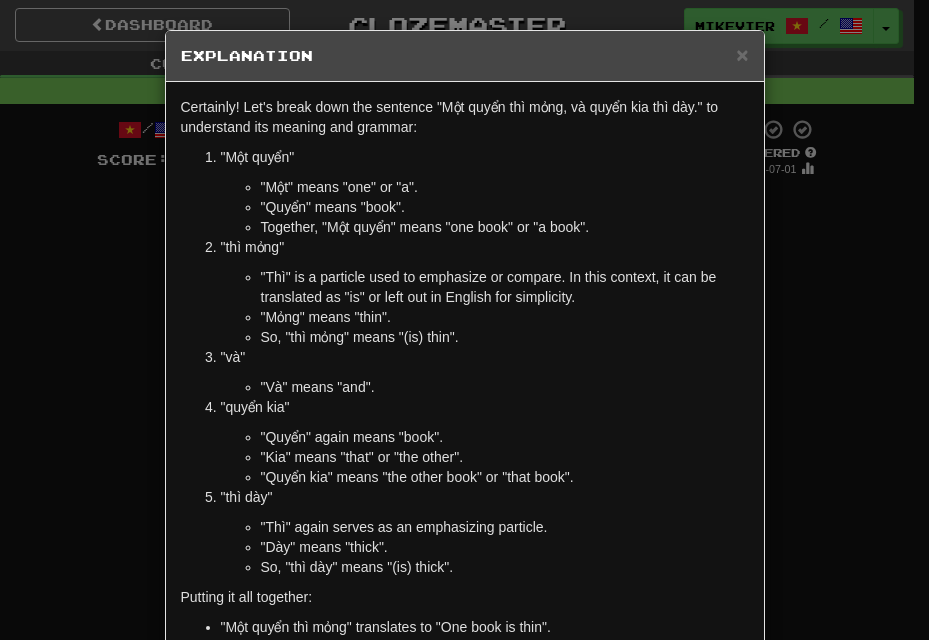 click on "× Explanation Certainly! Let's break down the sentence "Một quyển thì mỏng, và quyển kia thì dày." to understand its meaning and grammar:
"Một quyển"
"Một" means "one" or "a".
"Quyển" means "book".
Together, "Một quyển" means "one book" or "a book".
"thì mỏng"
"Thì" is a particle used to emphasize or compare. In this context, it can be translated as "is" or left out in English for simplicity.
"Mỏng" means "thin".
So, "thì mỏng" means "(is) thin".
"và"
"Và" means "and".
"quyển kia"
"Quyển" again means "book".
"Kia" means "that" or "the other".
"Quyển kia" means "the other book" or "that book".
"thì dày"
"Thì" again serves as an emphasizing particle.
"Dày" means "thick".
So, "thì dày" means "(is) thick".
Putting it all together:
"Một quyển thì mỏng" translates to "One book is thin".
"Quyển kia thì dày" translates to "The other book is thick".
Let us know !" at bounding box center [464, 320] 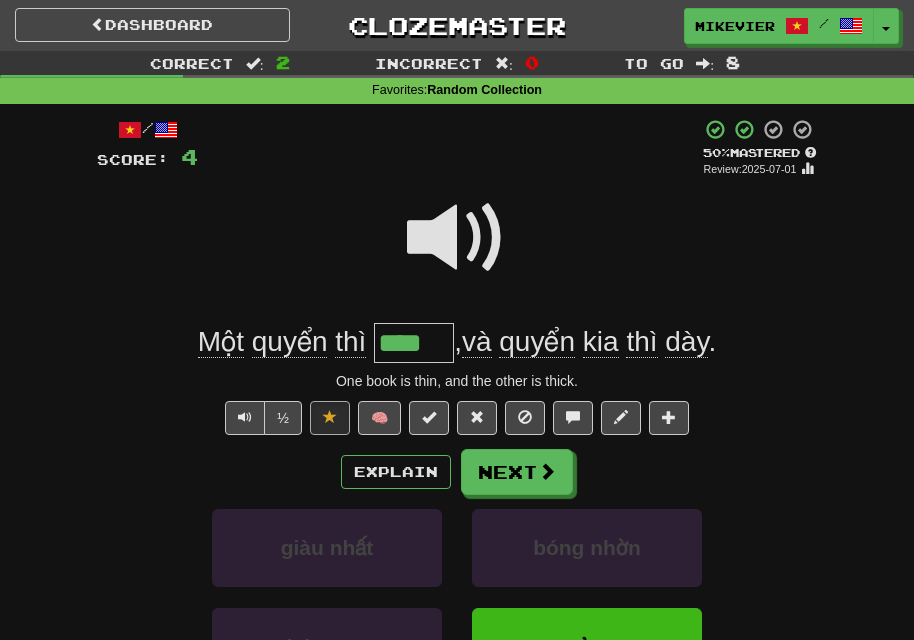 click at bounding box center [457, 238] 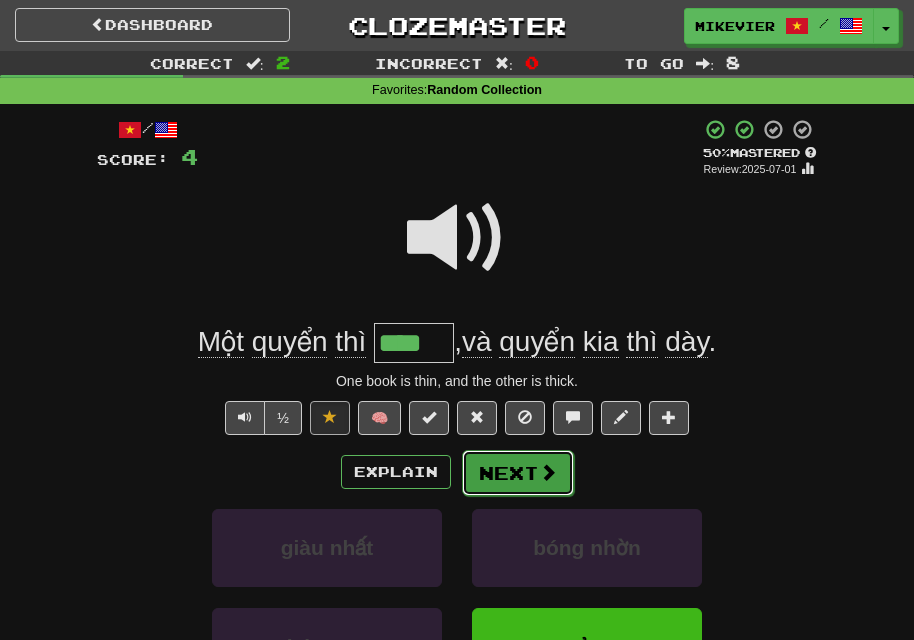 click on "Next" at bounding box center [518, 473] 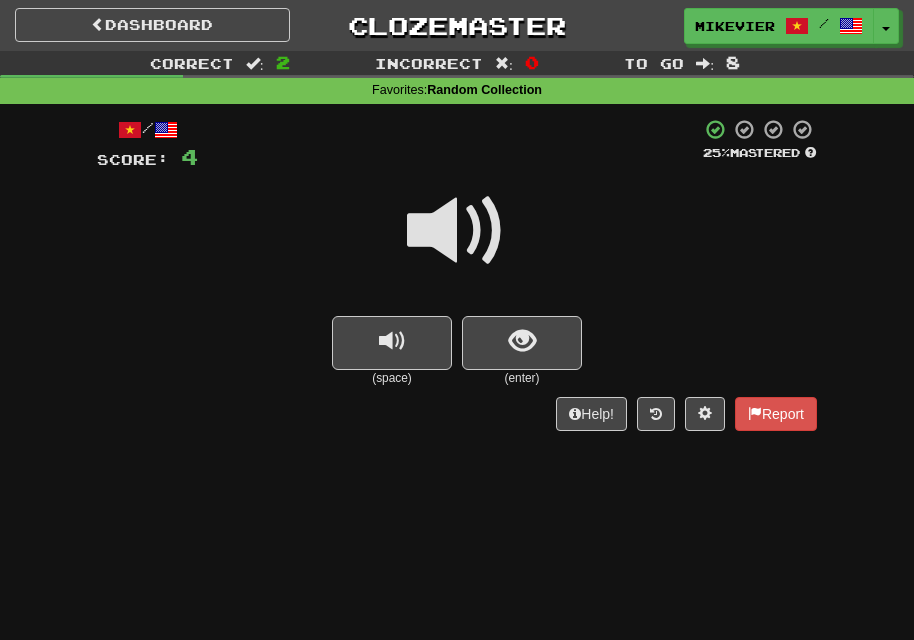 click at bounding box center [457, 231] 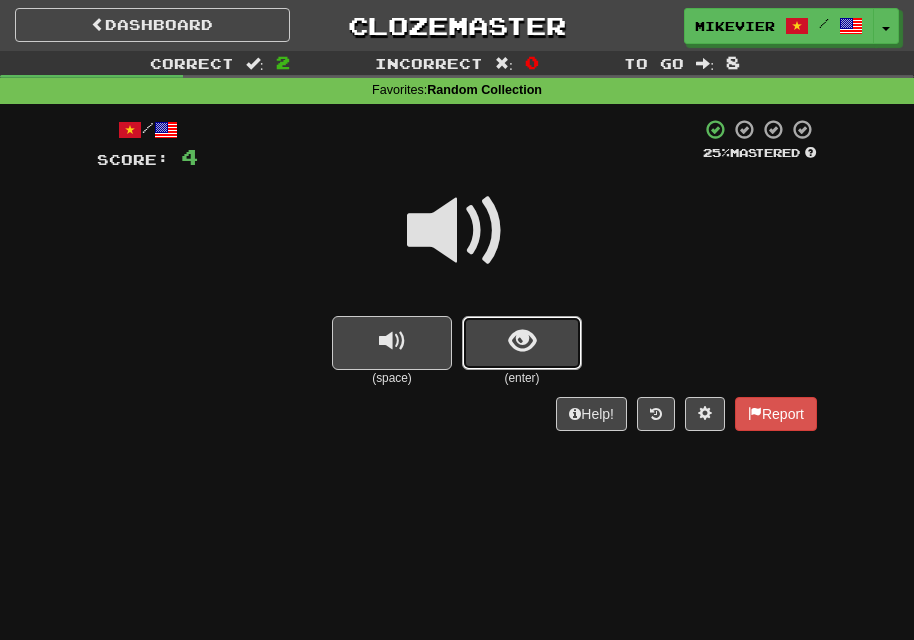 click at bounding box center (522, 341) 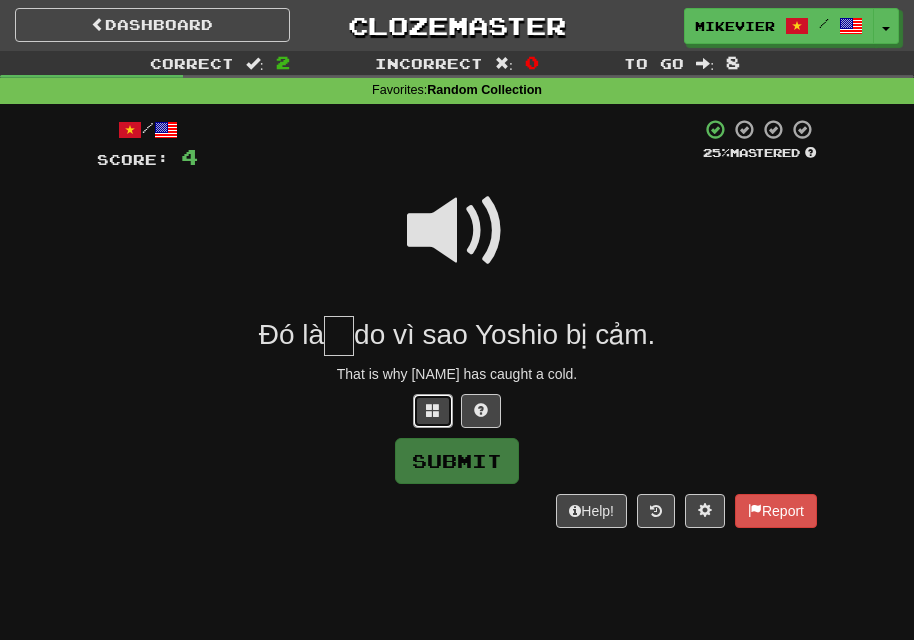 click at bounding box center [433, 410] 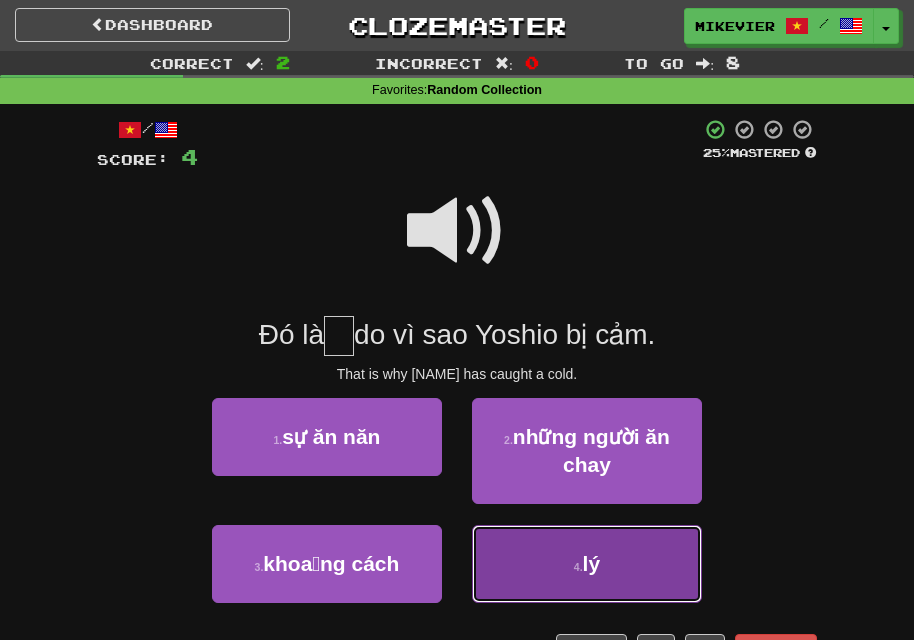 click on "4 .  lý" at bounding box center [587, 564] 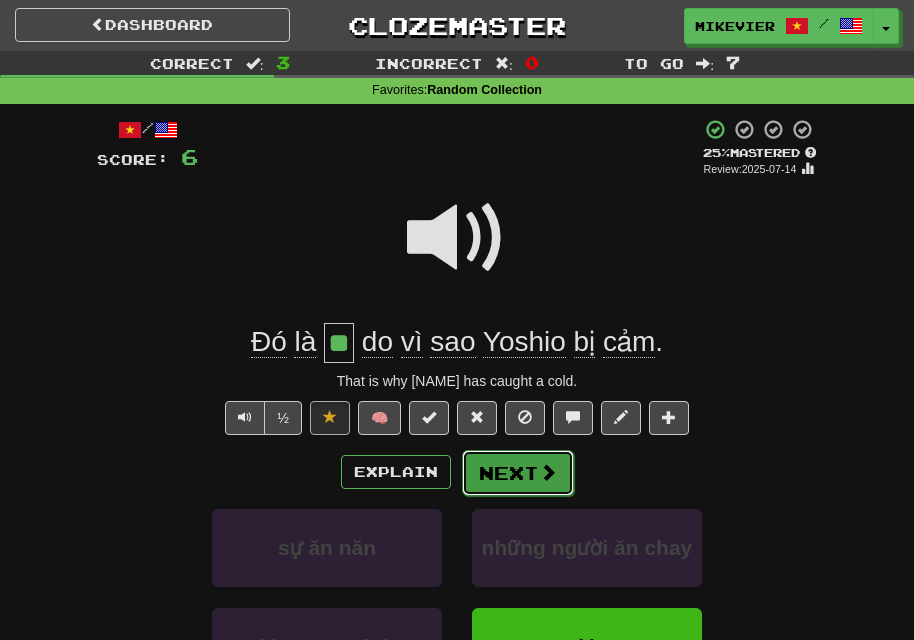 click on "Next" at bounding box center (518, 473) 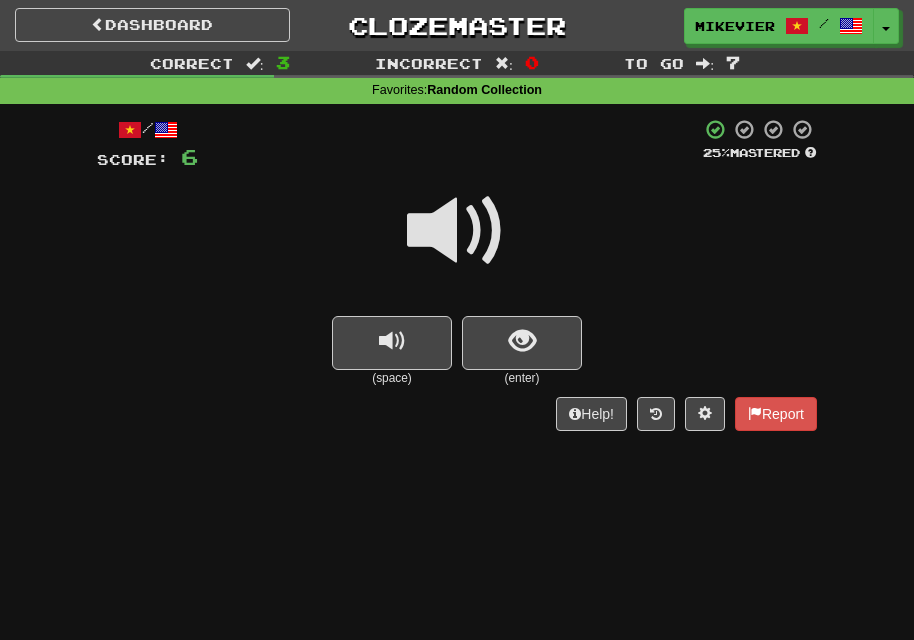 click at bounding box center (457, 231) 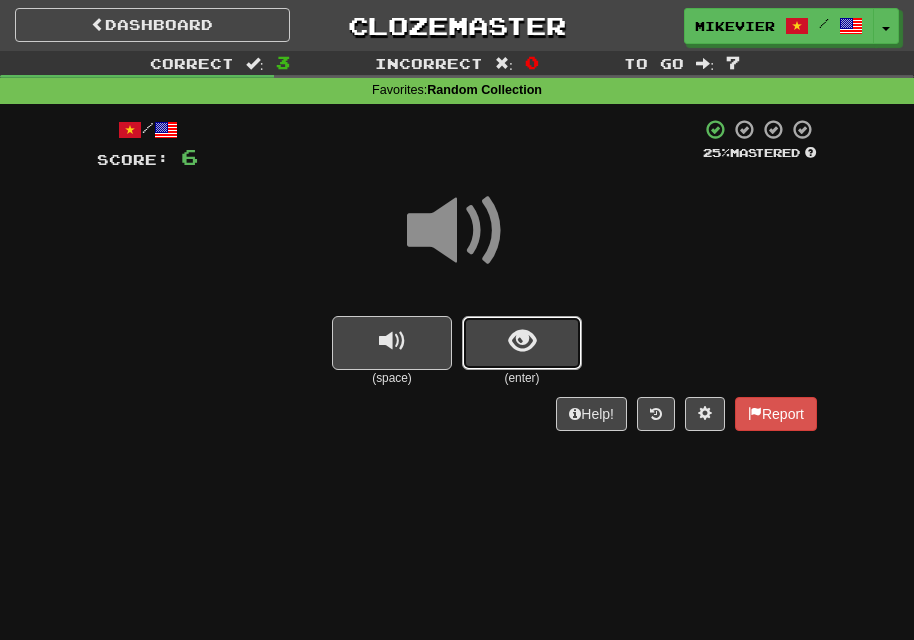 click at bounding box center [522, 341] 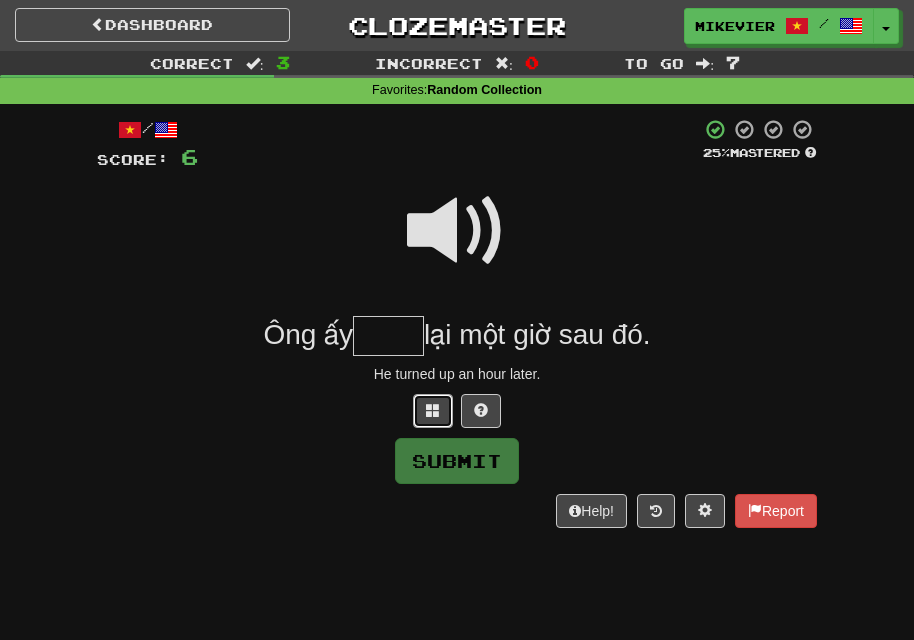 click at bounding box center [433, 410] 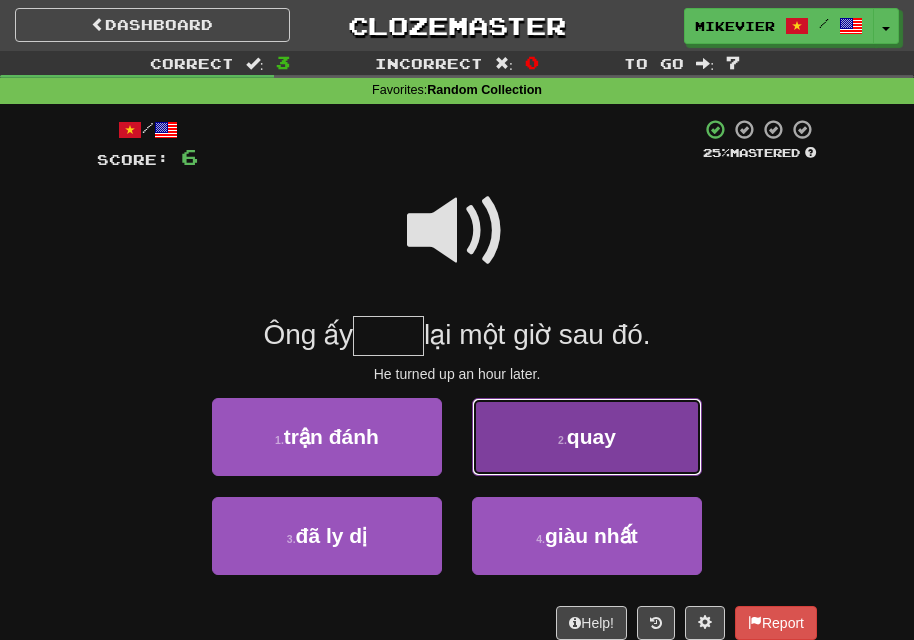 click on "2 .  quay" at bounding box center [587, 437] 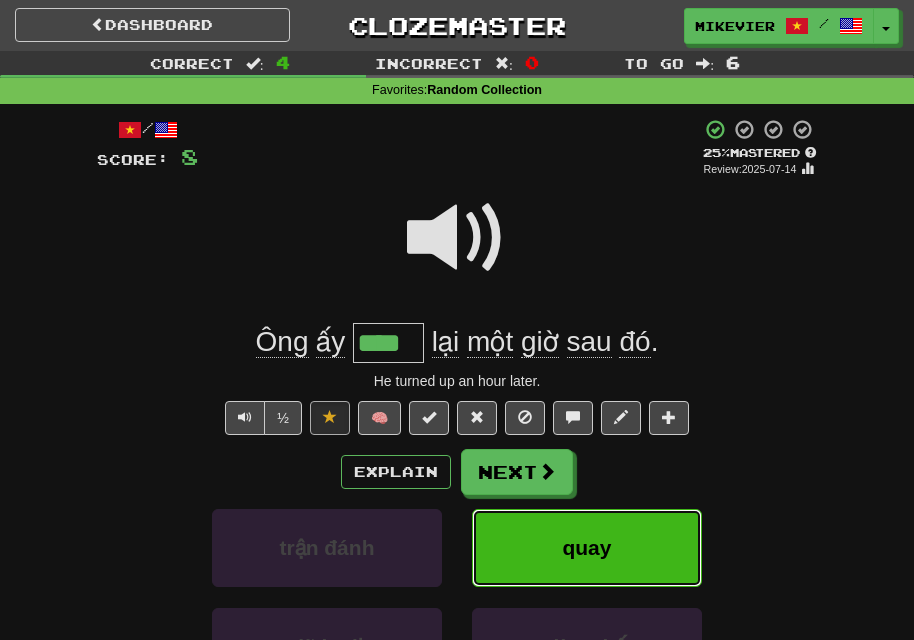 click on "quay" at bounding box center [586, 547] 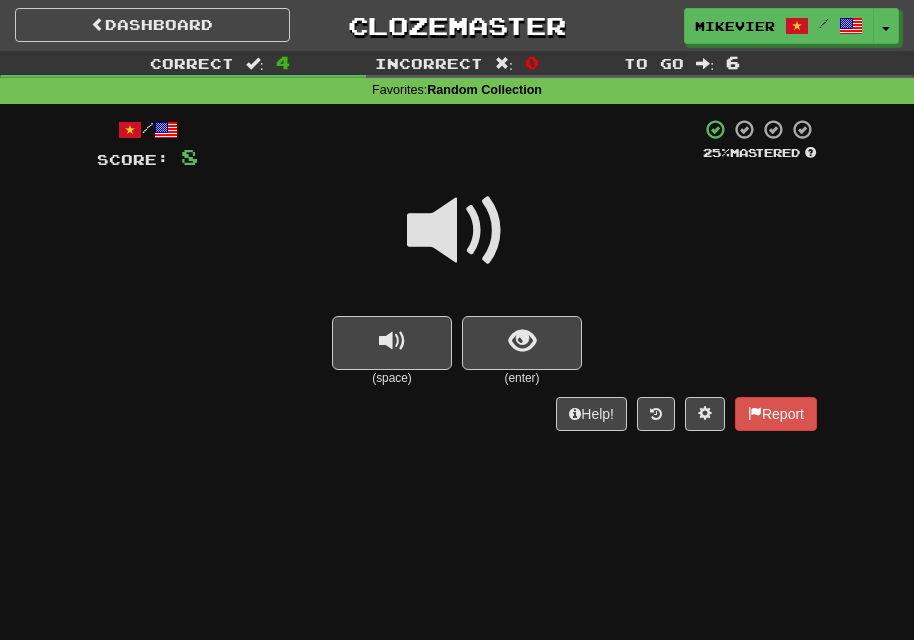 click at bounding box center (457, 231) 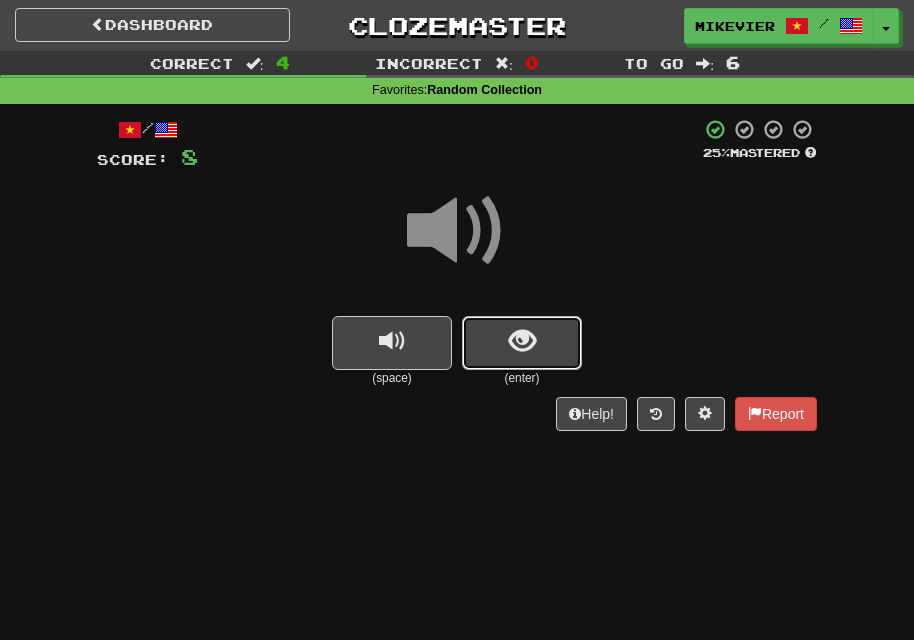 click at bounding box center [522, 343] 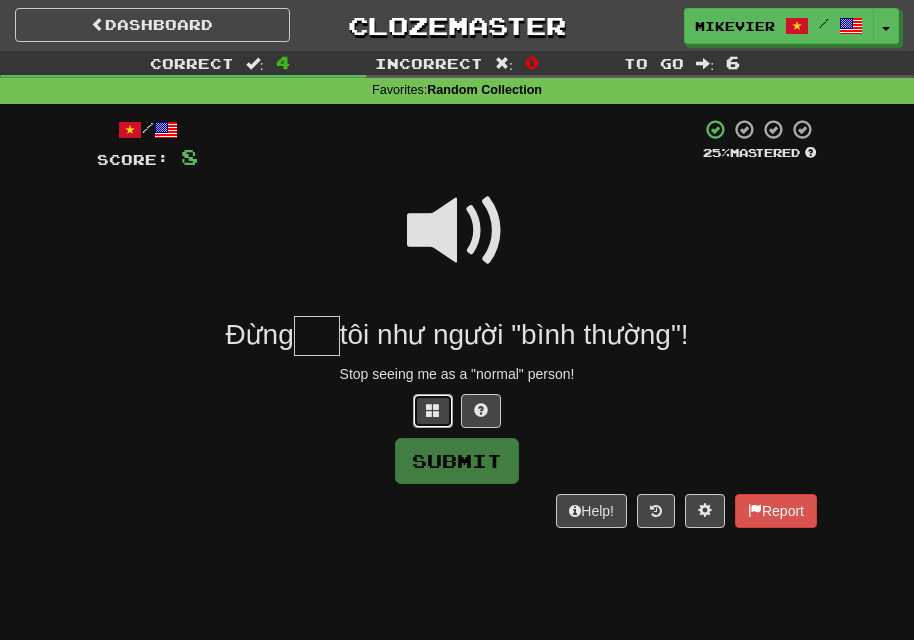 click at bounding box center (433, 411) 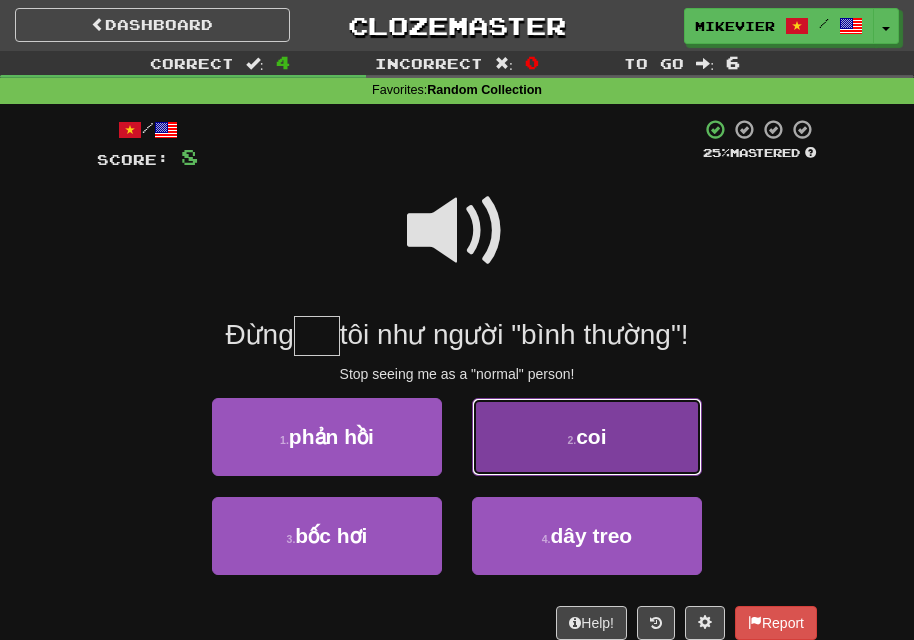 click on "2 .  coi" at bounding box center [587, 437] 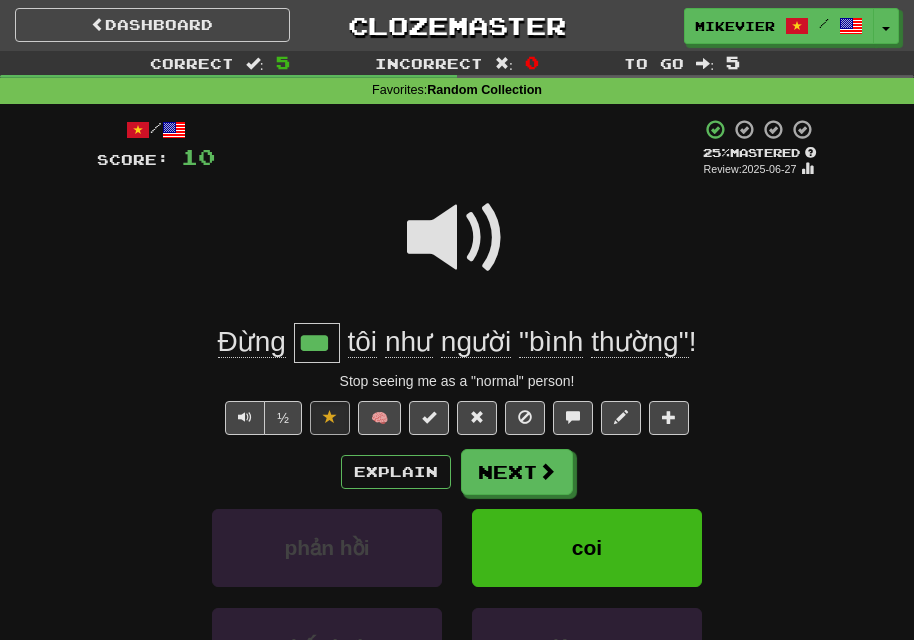 click at bounding box center (457, 238) 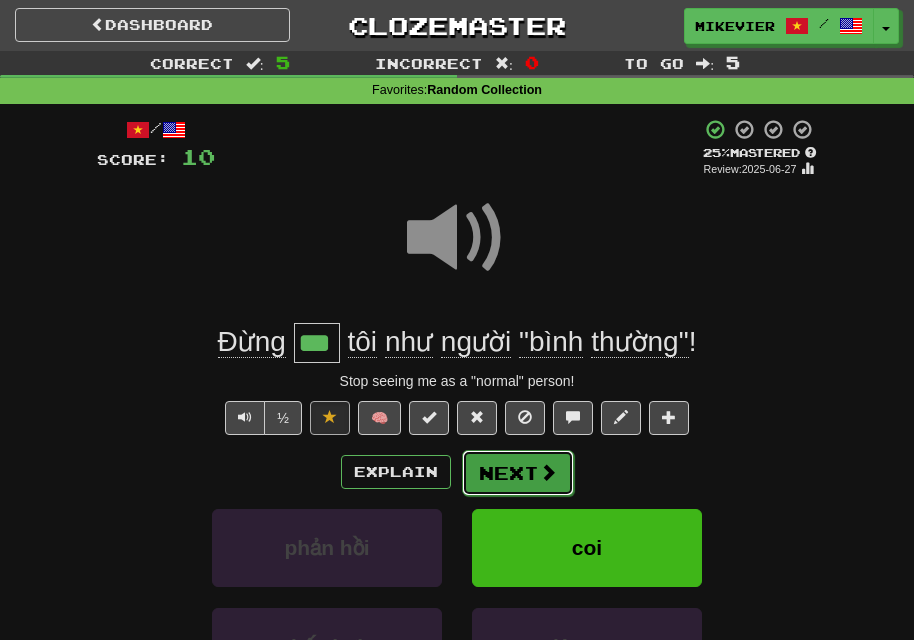 click on "Next" at bounding box center [518, 473] 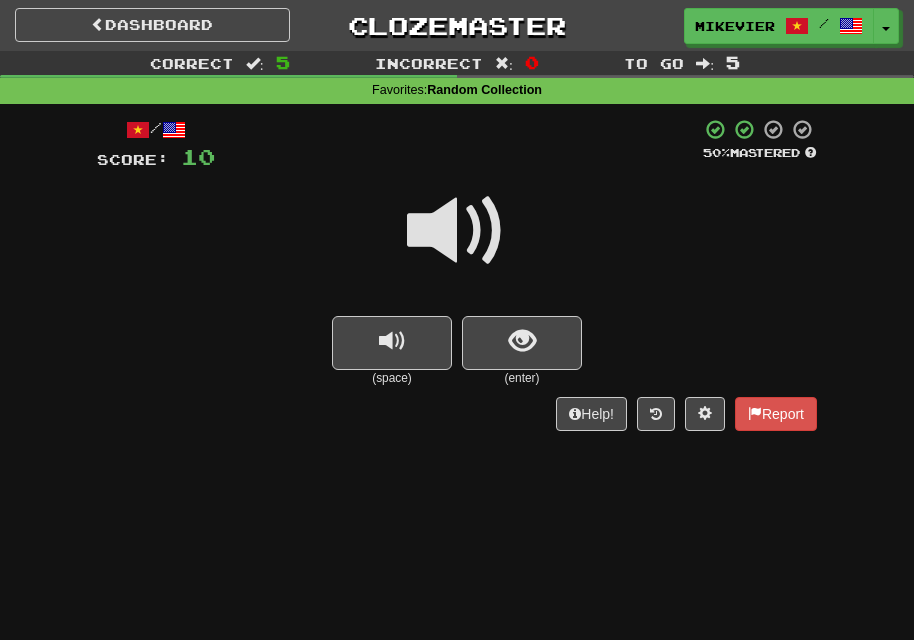 click at bounding box center (457, 231) 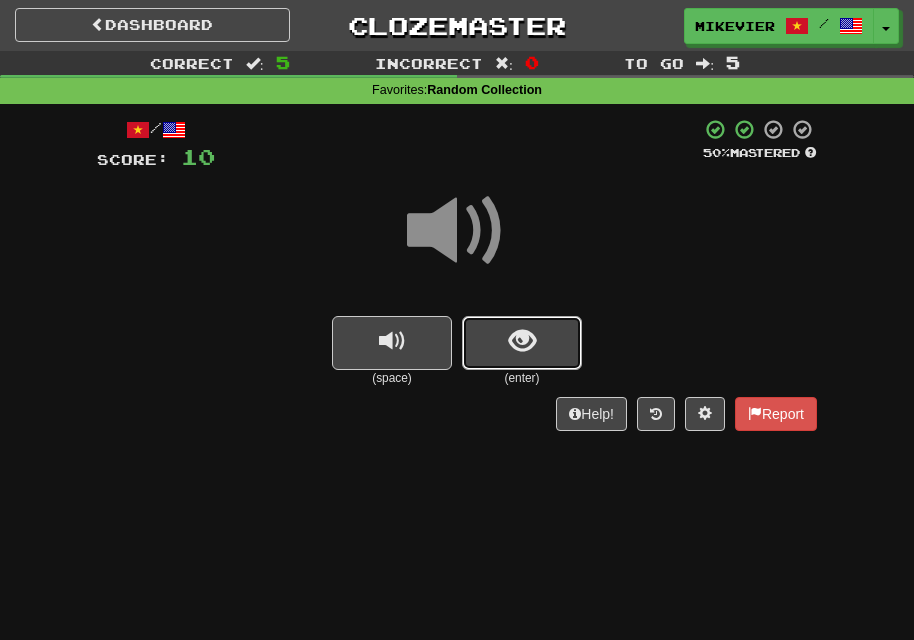 click at bounding box center (522, 343) 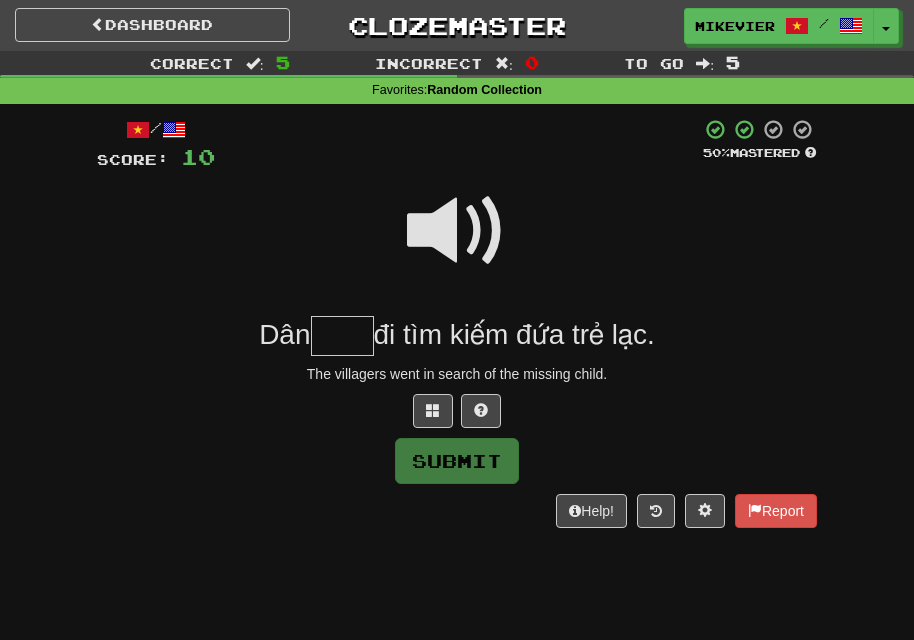 click on "Score: 10 50 % Mastered [NAME] đi tìm kiếm đứa trẻ lạc. The villagers went in search of the missing child. Submit Help! Report" at bounding box center (457, 323) 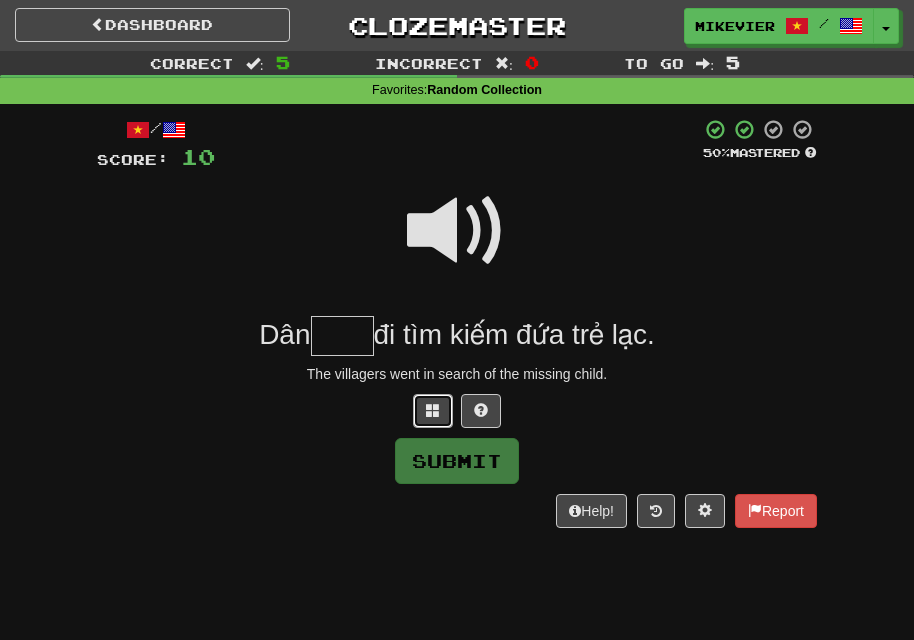 click at bounding box center [433, 410] 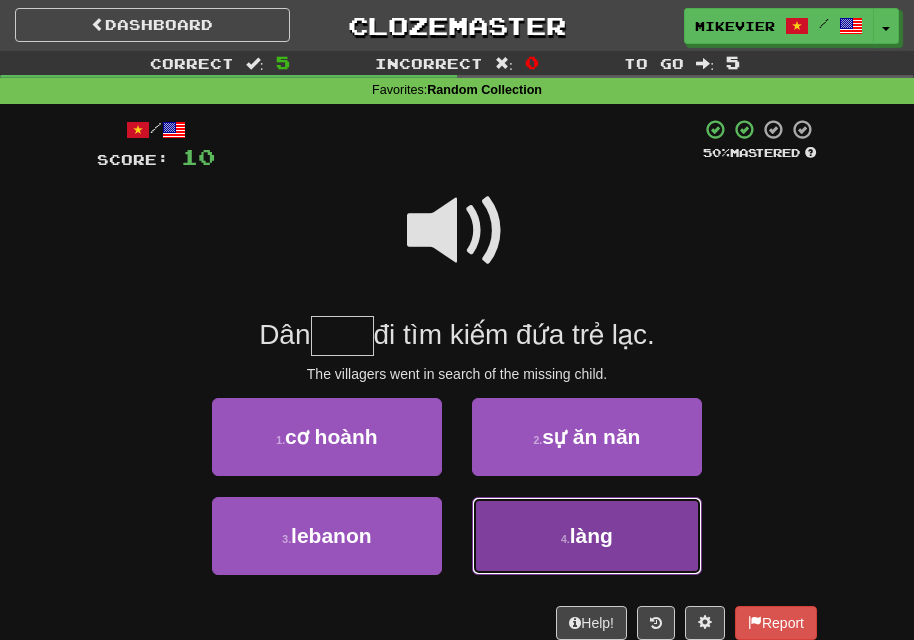 click on "4 .  làng" at bounding box center (587, 536) 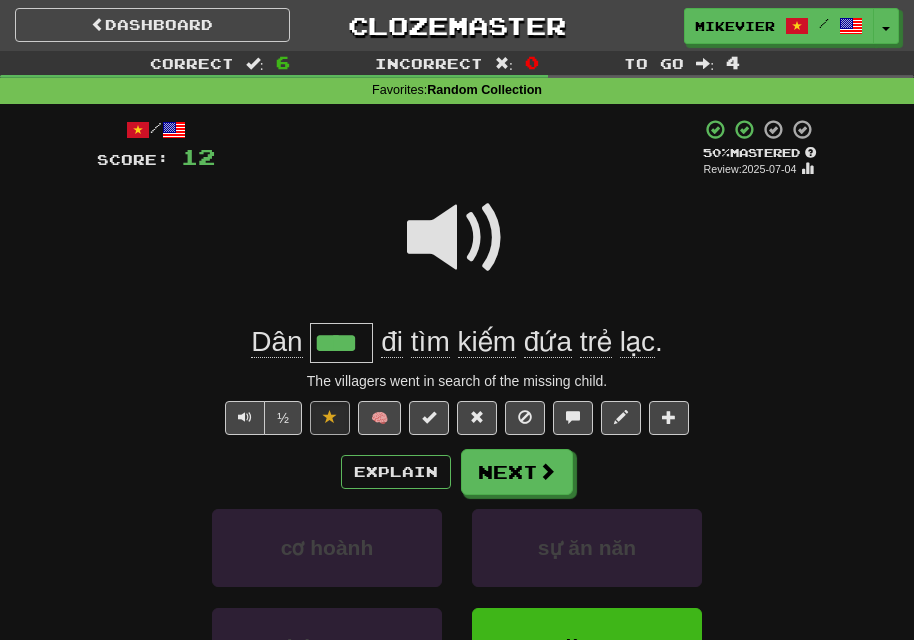 click at bounding box center [457, 238] 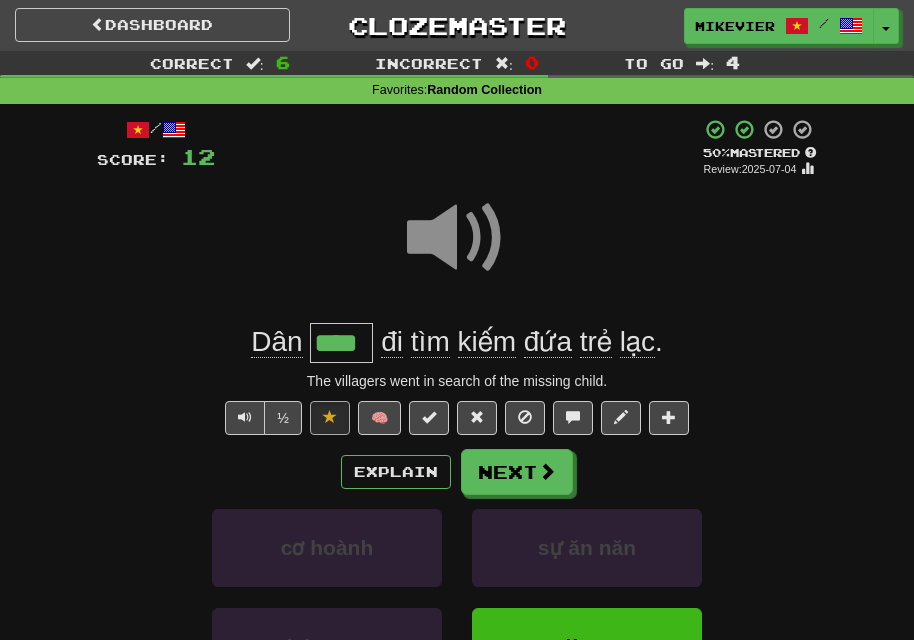 click at bounding box center (457, 238) 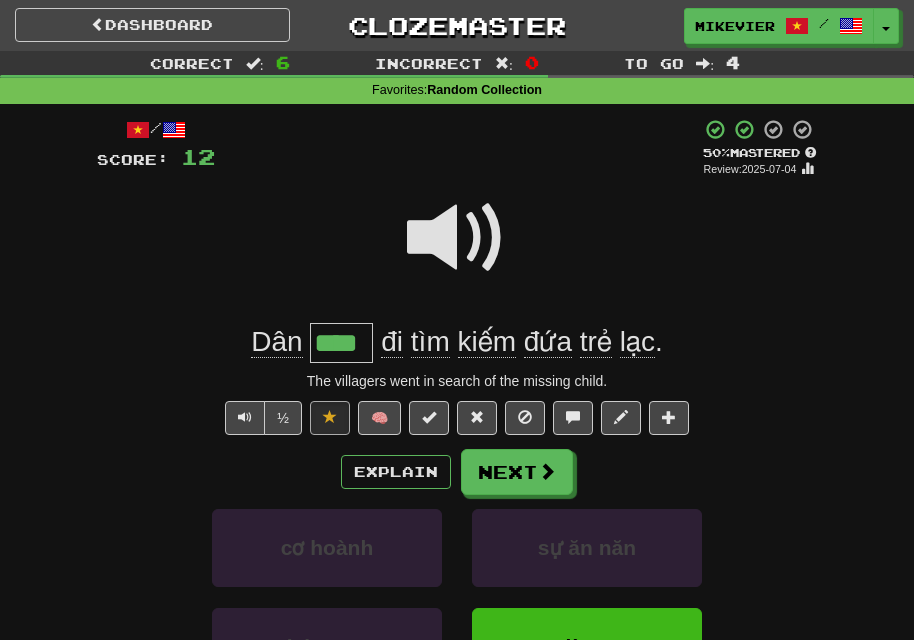 click at bounding box center (457, 238) 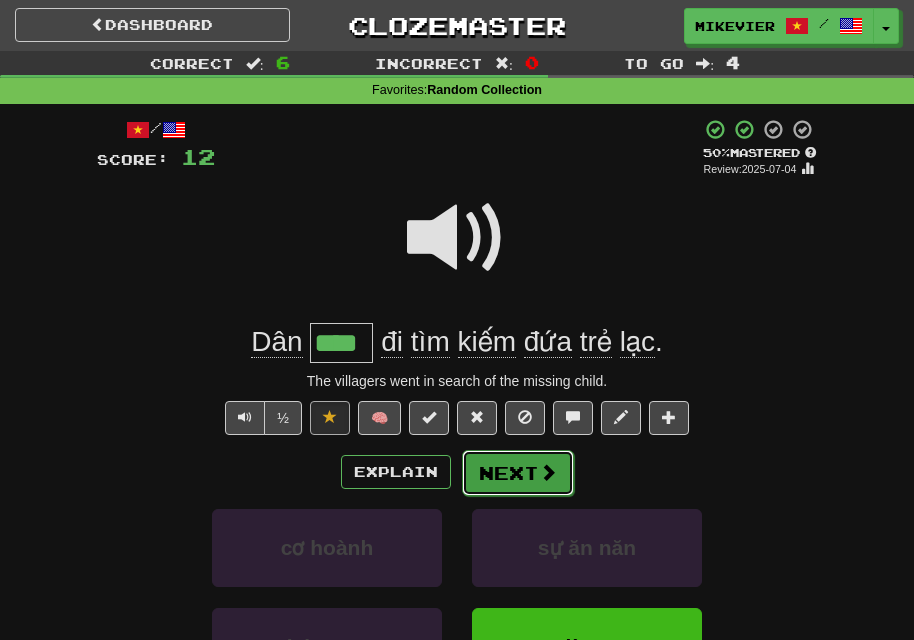click on "Next" at bounding box center (518, 473) 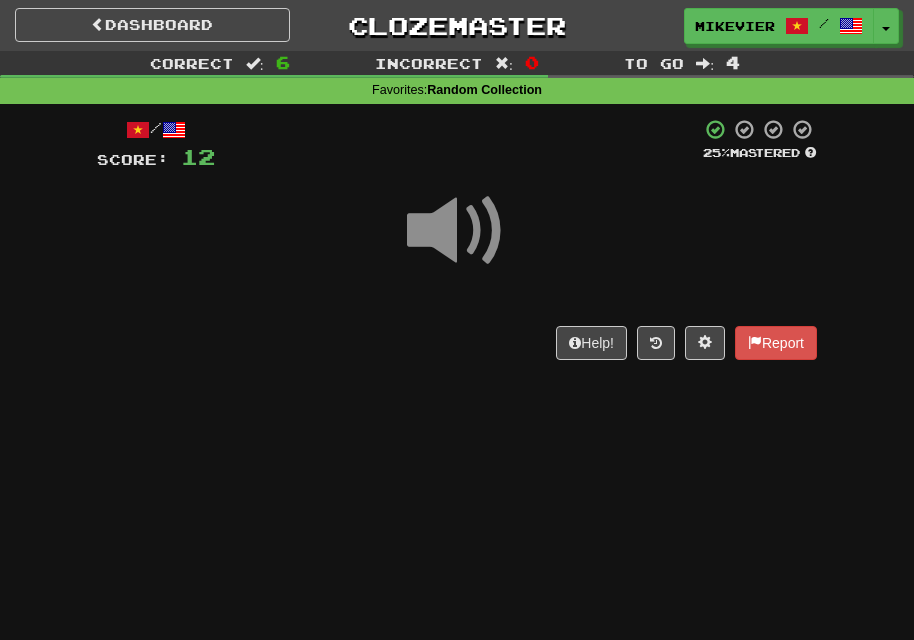 click at bounding box center (457, 231) 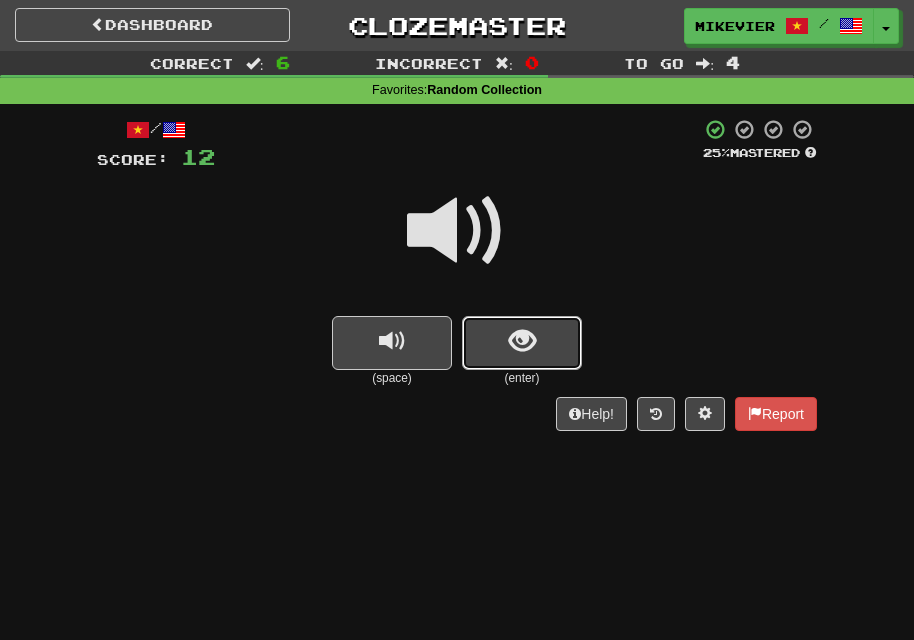 click at bounding box center (522, 343) 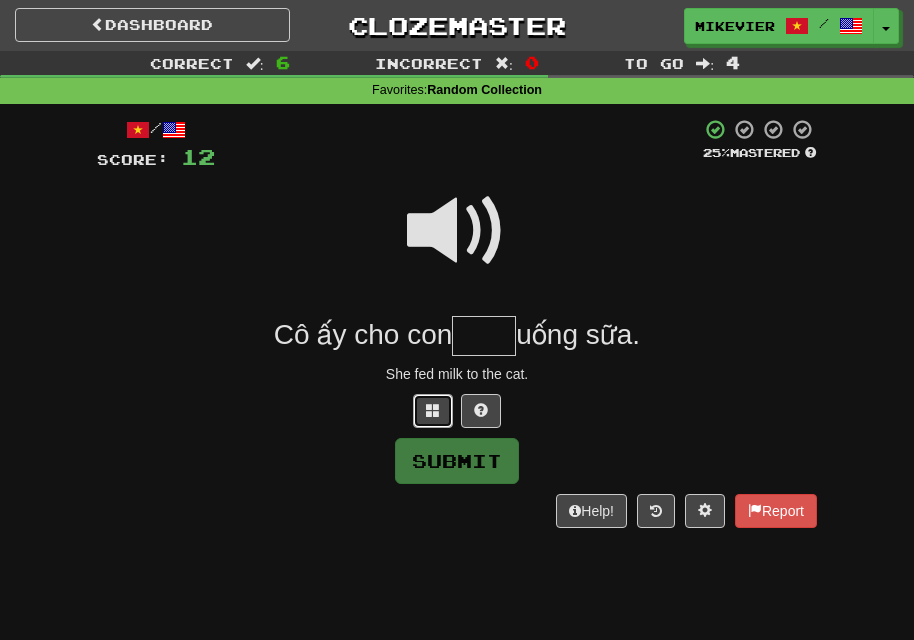 click at bounding box center [433, 411] 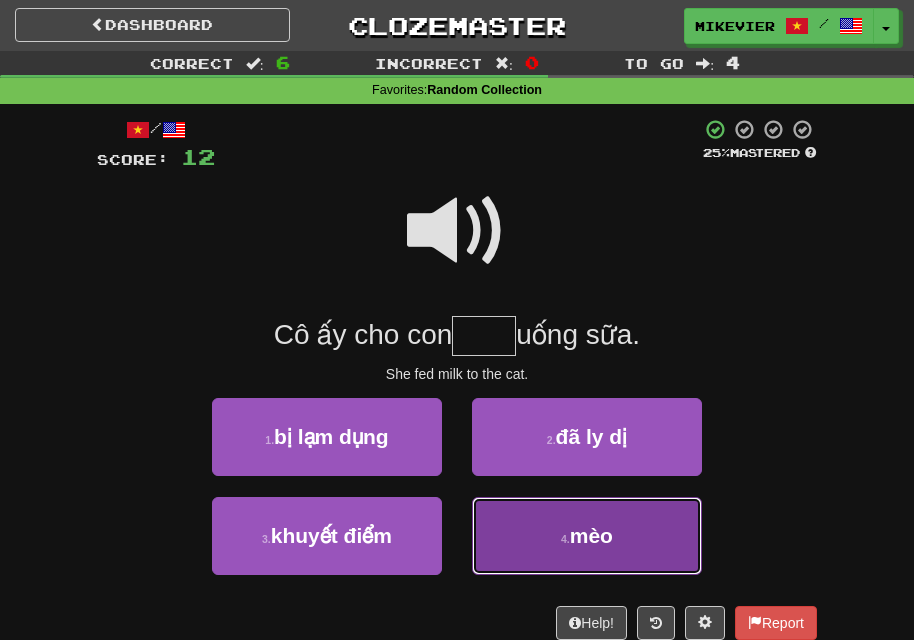 click on "4 .  mèo" at bounding box center (587, 536) 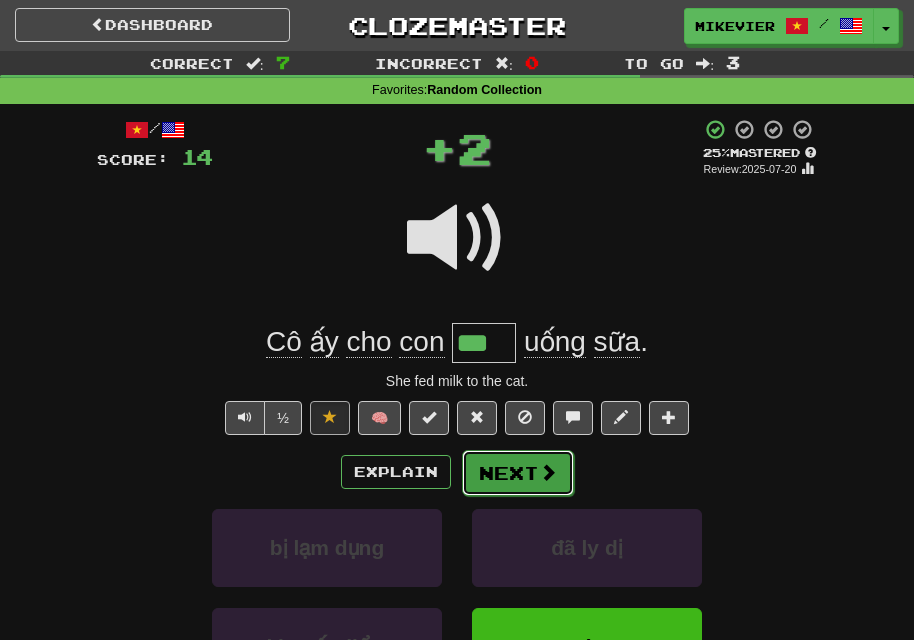click on "Next" at bounding box center (518, 473) 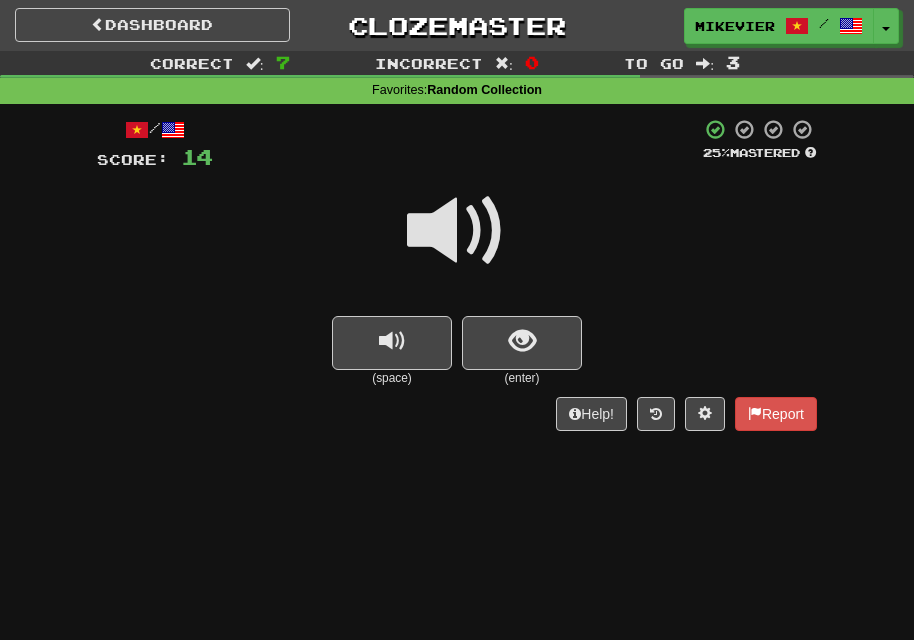 click at bounding box center (457, 231) 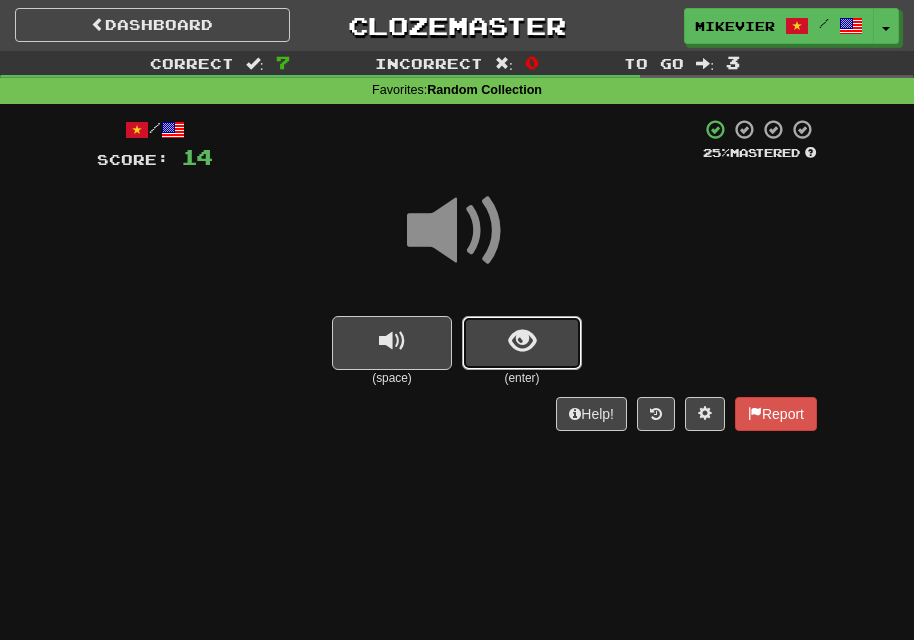click at bounding box center [522, 343] 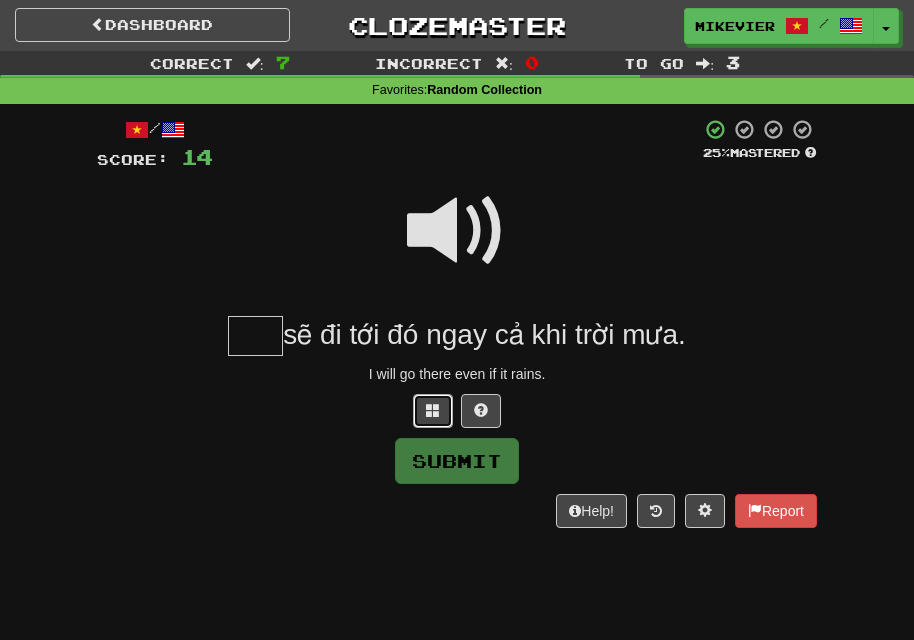 click at bounding box center (433, 411) 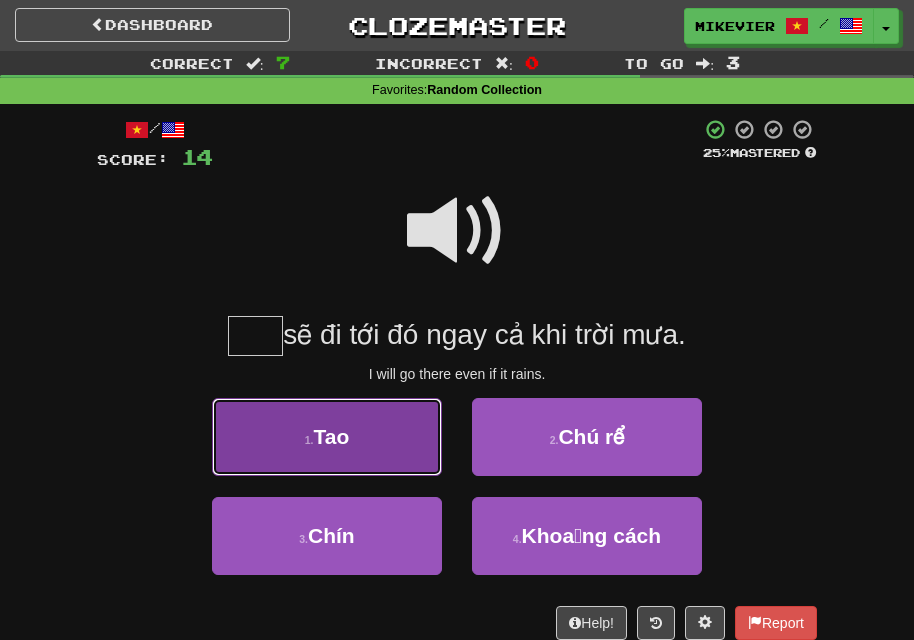 click on "1 .  Tao" at bounding box center (327, 437) 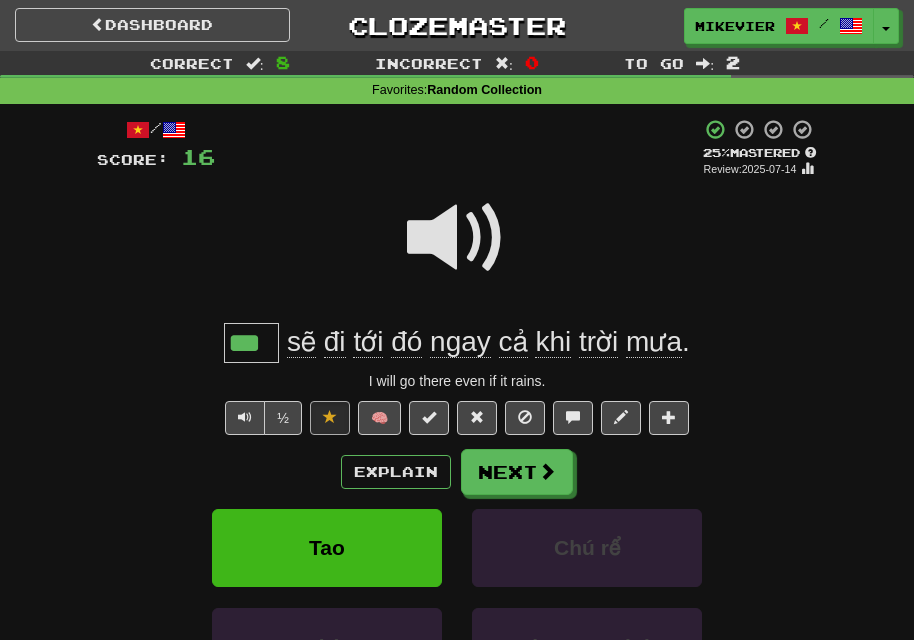 click at bounding box center [457, 238] 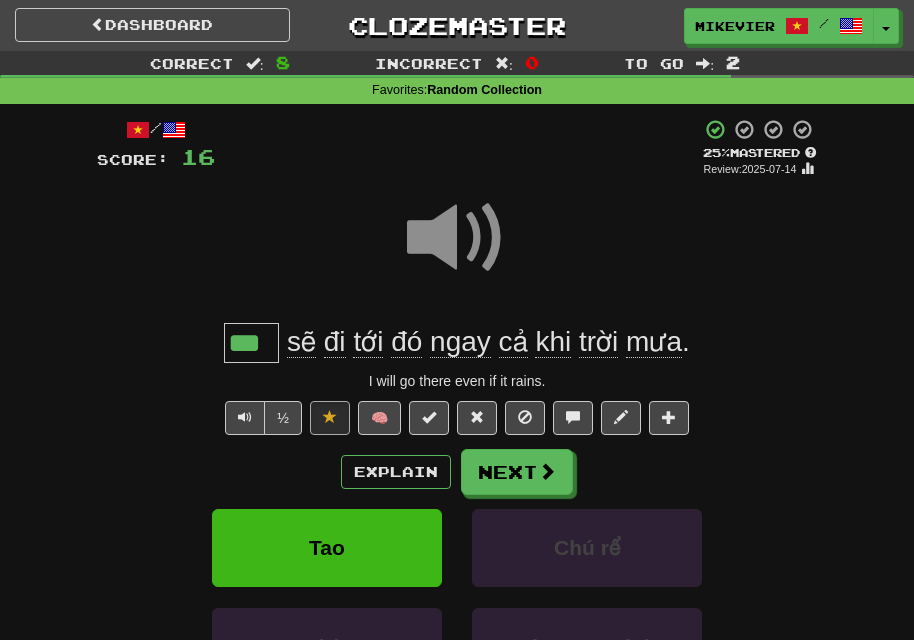 click at bounding box center [457, 238] 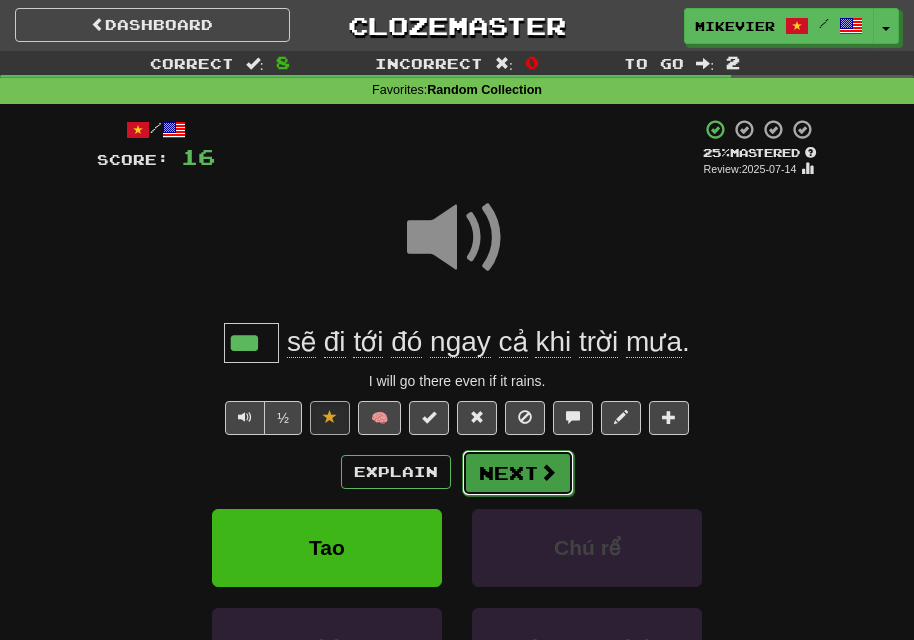 click on "Next" at bounding box center [518, 473] 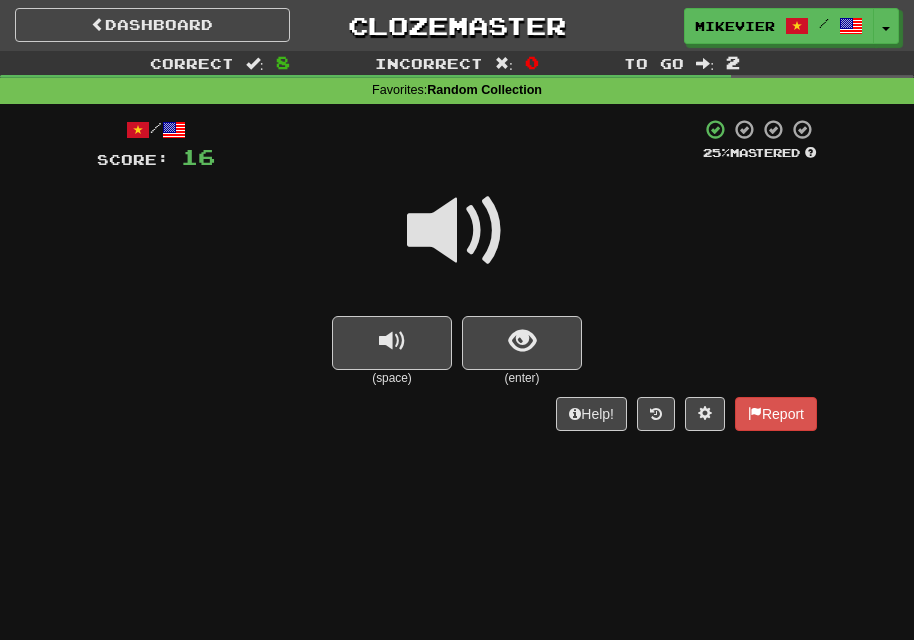 click at bounding box center (457, 231) 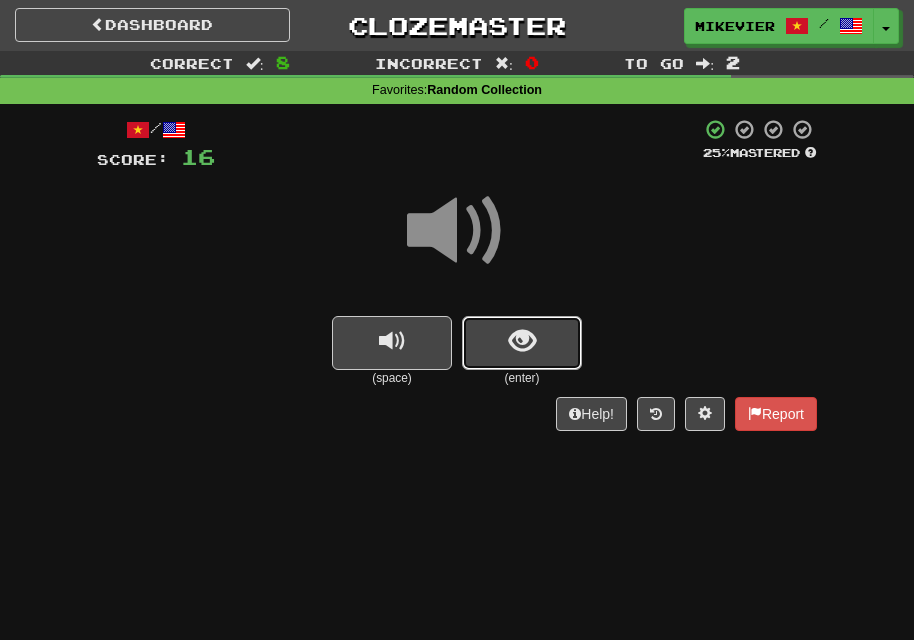 click at bounding box center (522, 343) 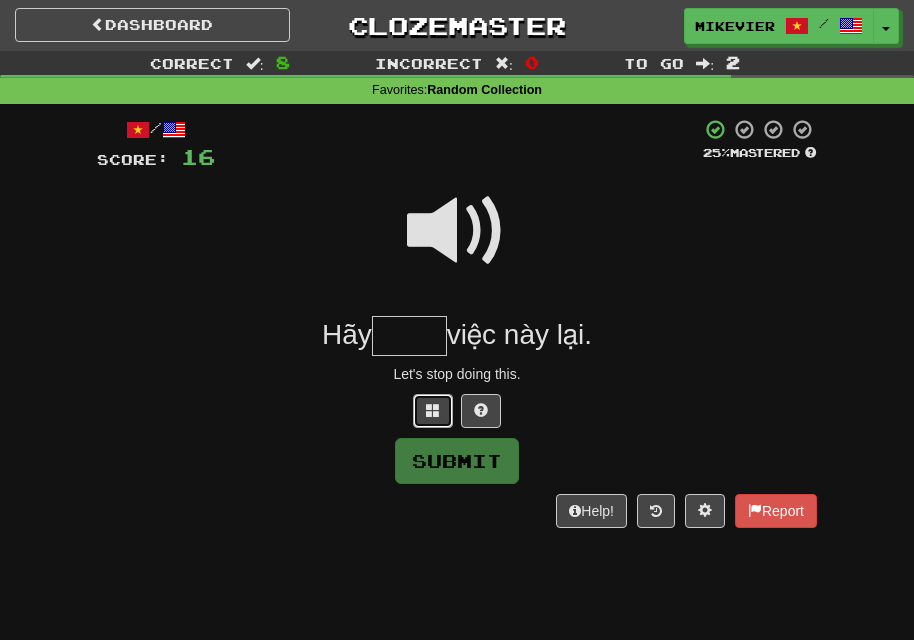 click at bounding box center (433, 410) 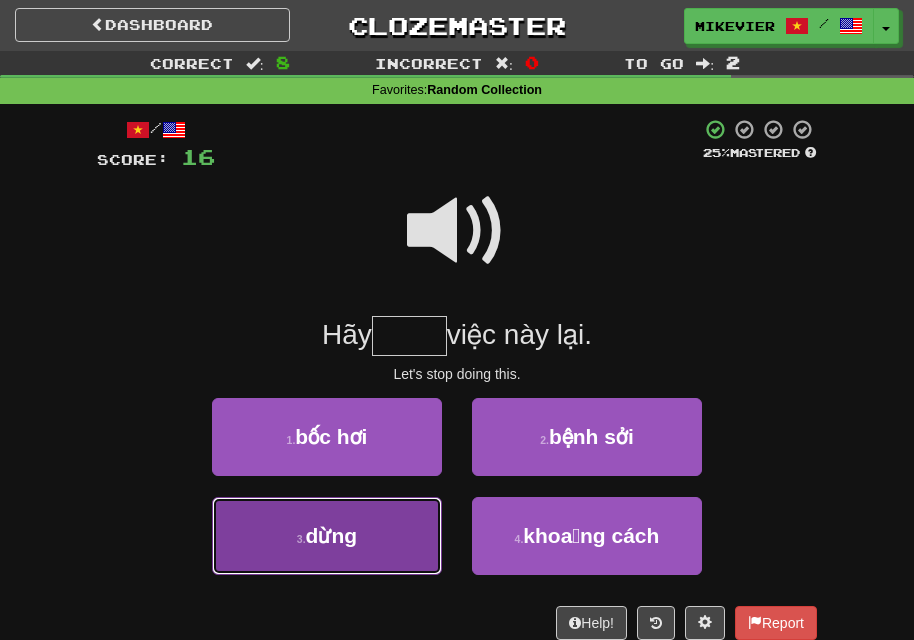 click on "3 .  dừng" at bounding box center [327, 536] 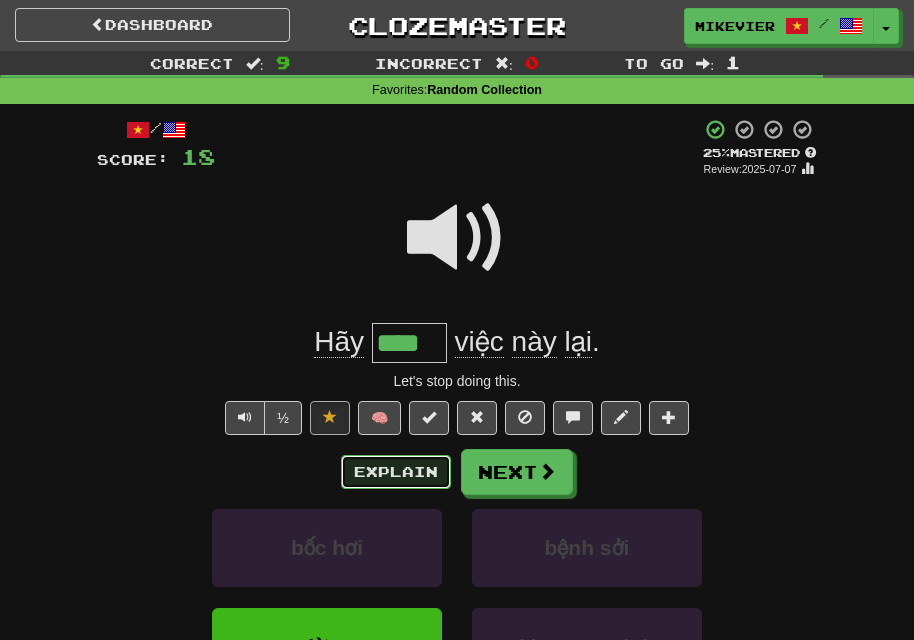 click on "Explain" at bounding box center (396, 472) 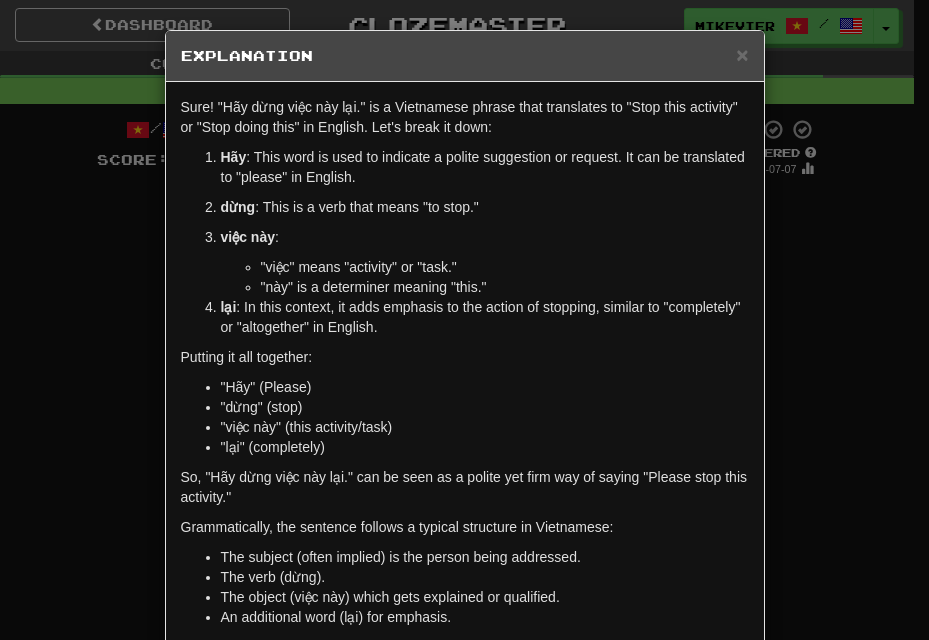 click on "× Explanation Sure! "Hãy dừng việc này lại." is a Vietnamese phrase that translates to "Stop this activity" or "Stop doing this" in English. Let's break it down:
Hãy : This word is used to indicate a polite suggestion or request. It can be translated to "please" in English.
dừng : This is a verb that means "to stop."
việc này :
"việc" means "activity" or "task."
"này" is a determiner meaning "this."
lại : In this context, it adds emphasis to the action of stopping, similar to "completely" or "altogether" in English.
Putting it all together:
"Hãy" (Please)
"dừng" (stop)
"việc này" (this activity/task)
"lại" (completely)
So, "Hãy dừng việc này lại." can be seen as a polite yet firm way of saying "Please stop this activity."
Grammatically, the sentence follows a typical structure in Vietnamese:
The subject (often implied) is the person being addressed.
The verb (dừng).
An additional word (lại) for emphasis." at bounding box center [464, 320] 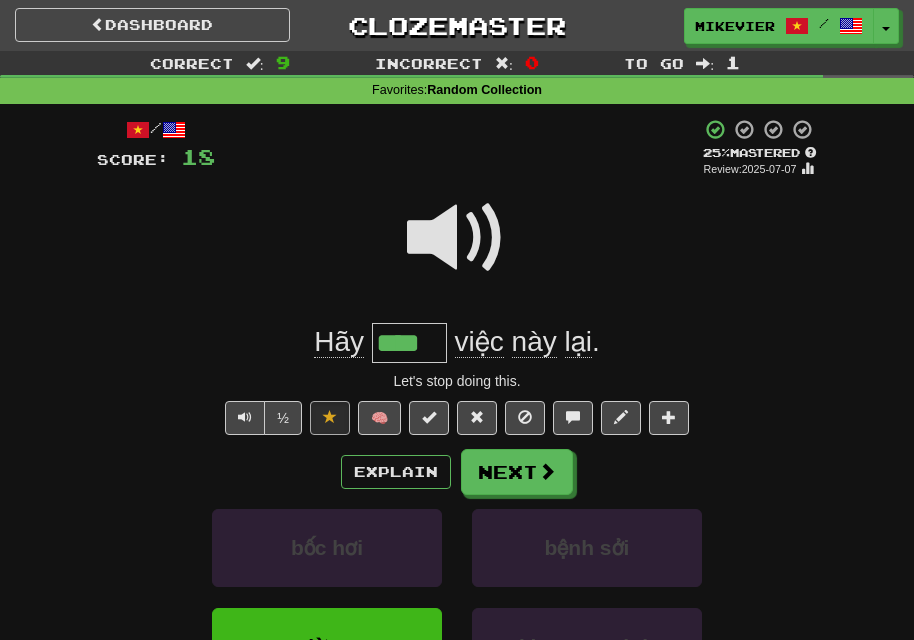click at bounding box center (457, 238) 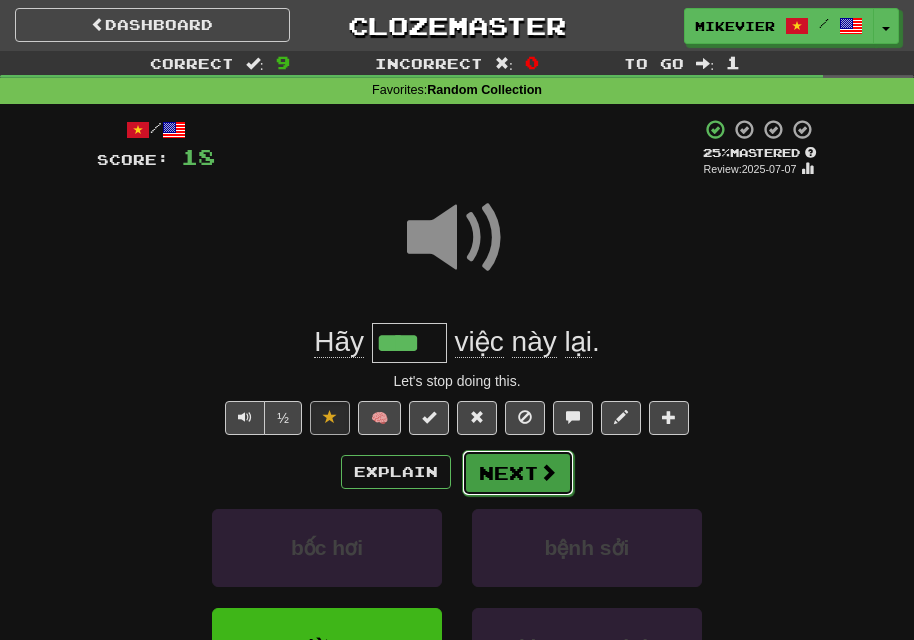 click at bounding box center (548, 472) 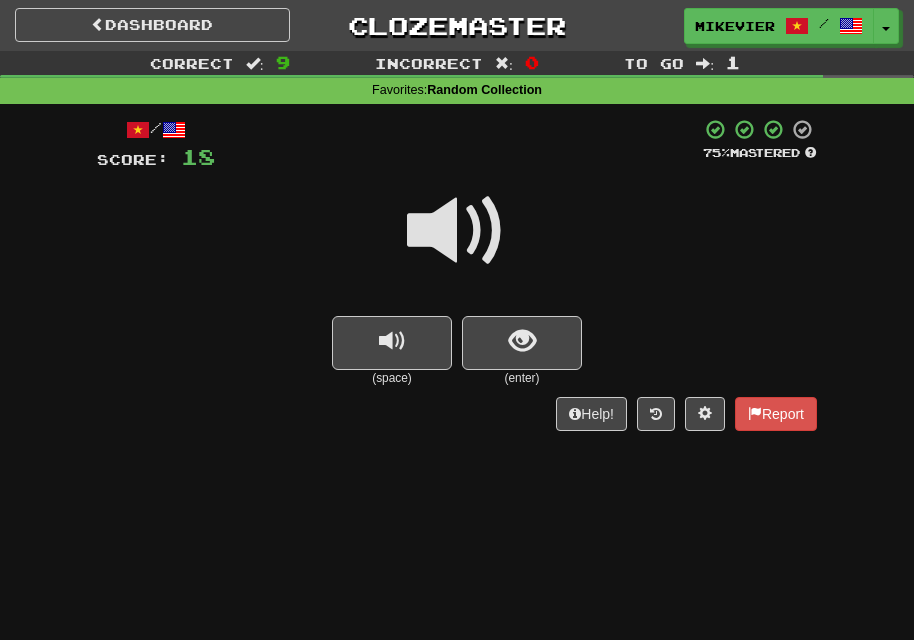click at bounding box center [457, 231] 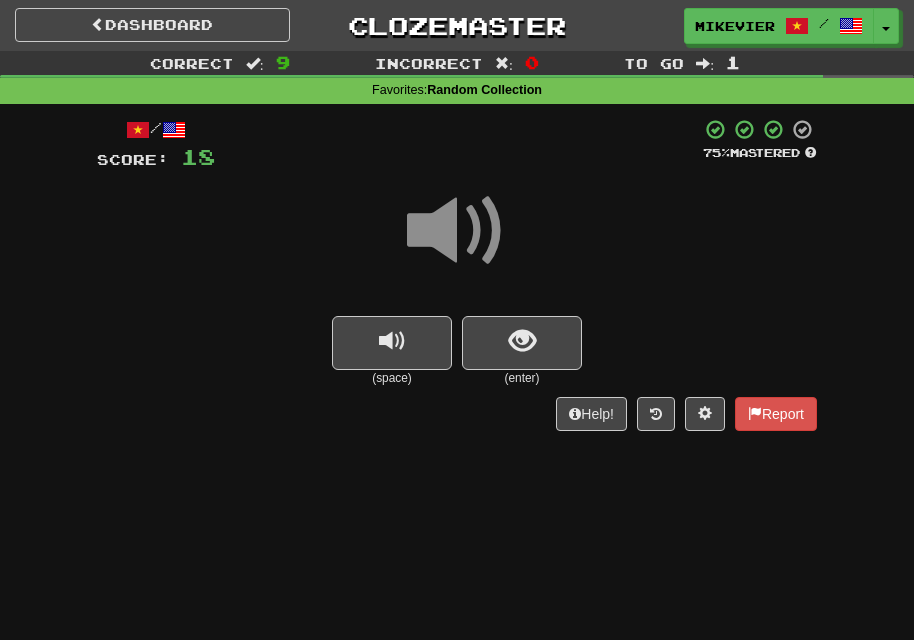 click at bounding box center [457, 231] 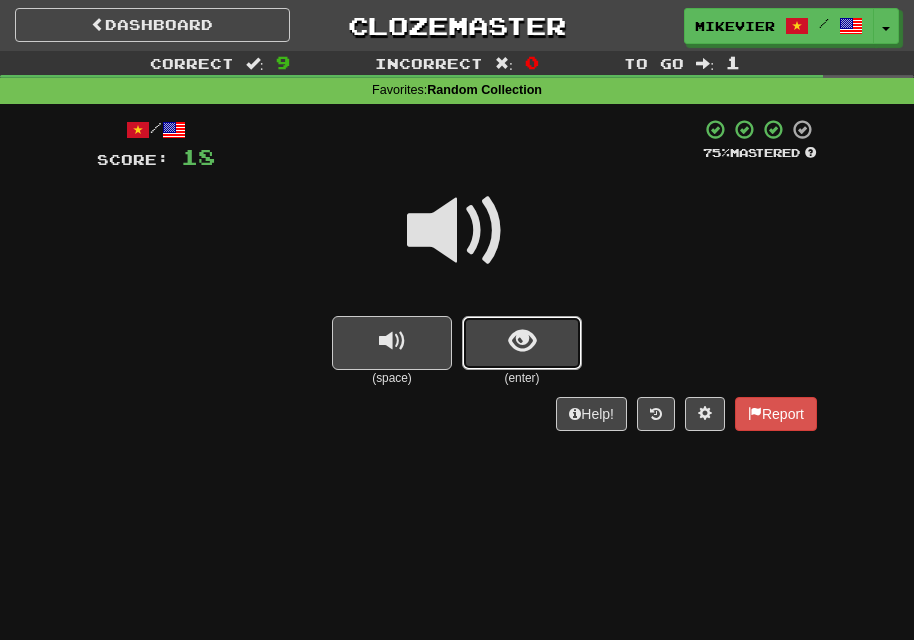 click at bounding box center [522, 341] 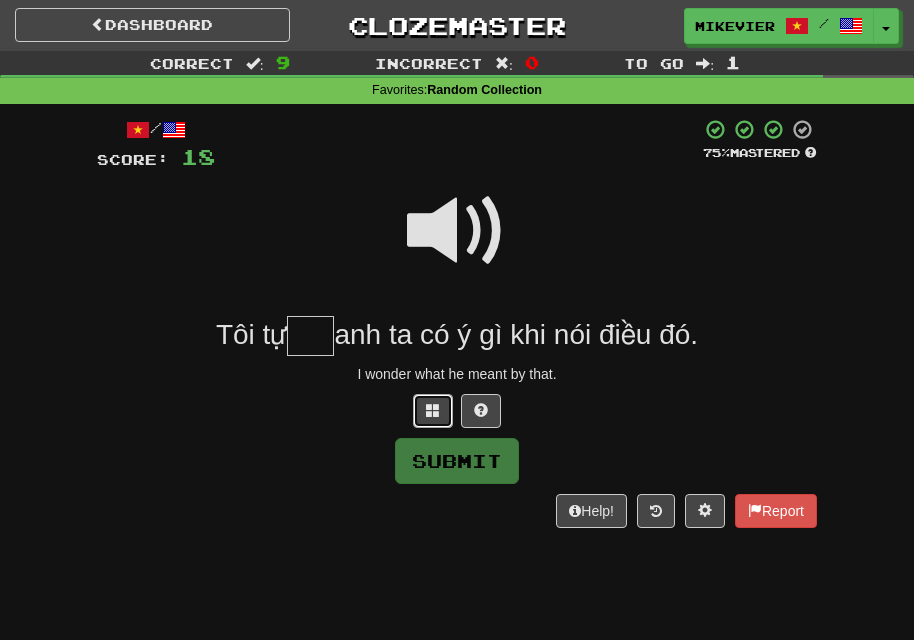 click at bounding box center (433, 411) 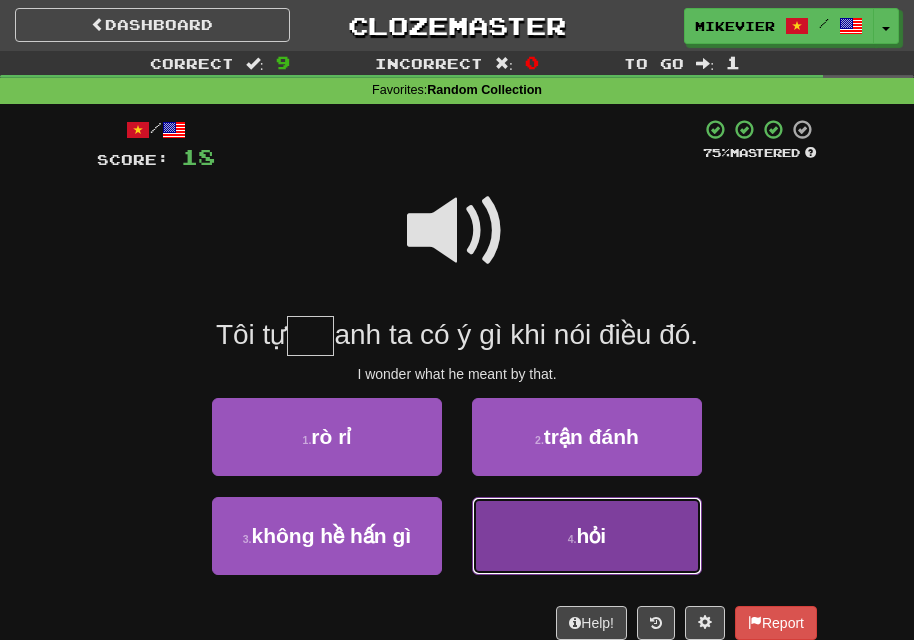 click on "4 .  hỏi" at bounding box center [587, 536] 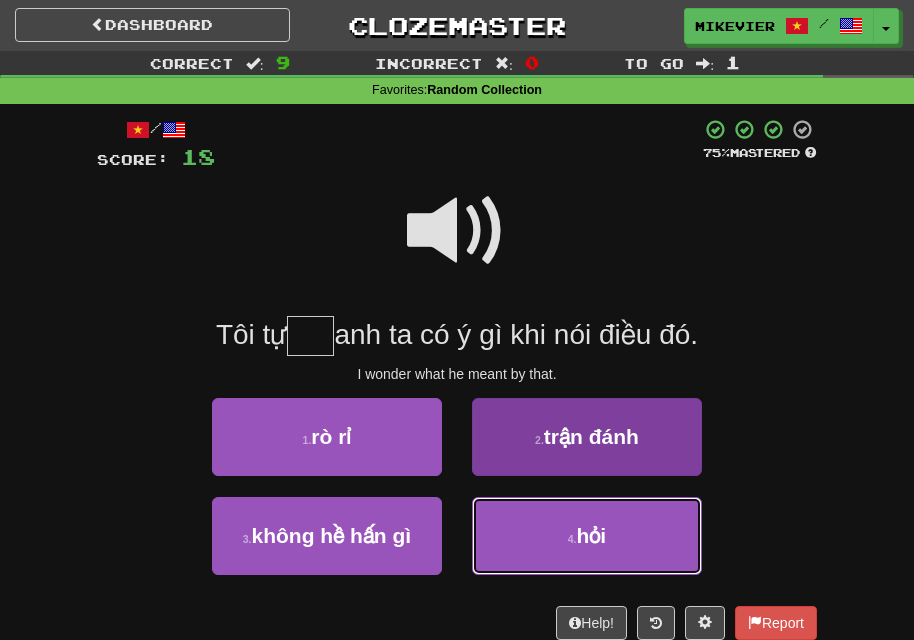 type on "***" 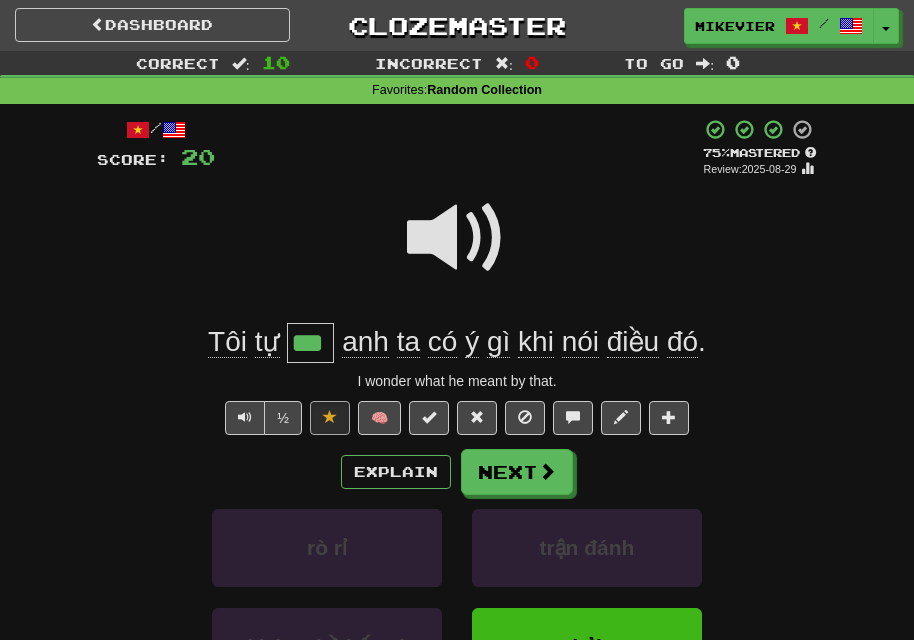click at bounding box center (457, 238) 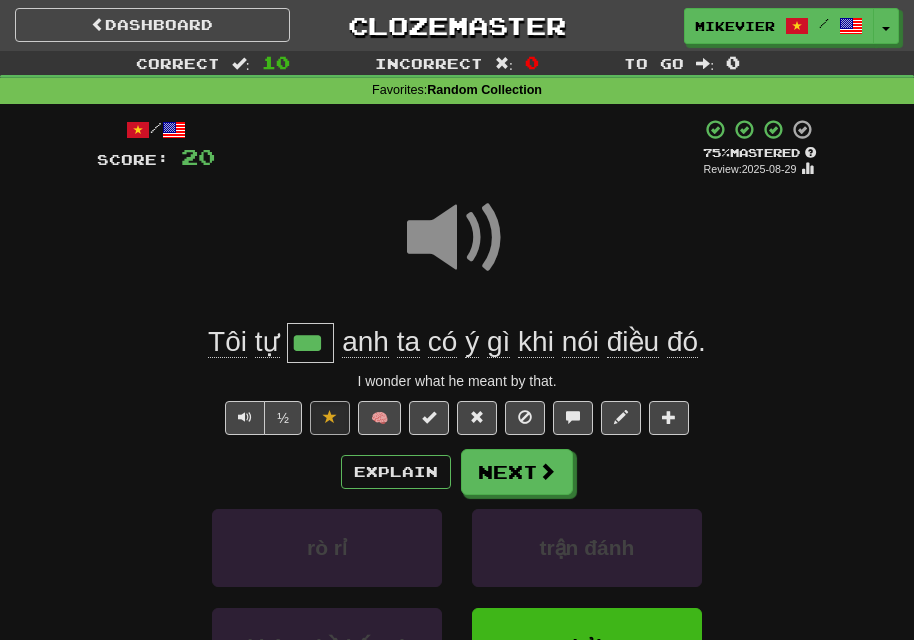 click at bounding box center (457, 238) 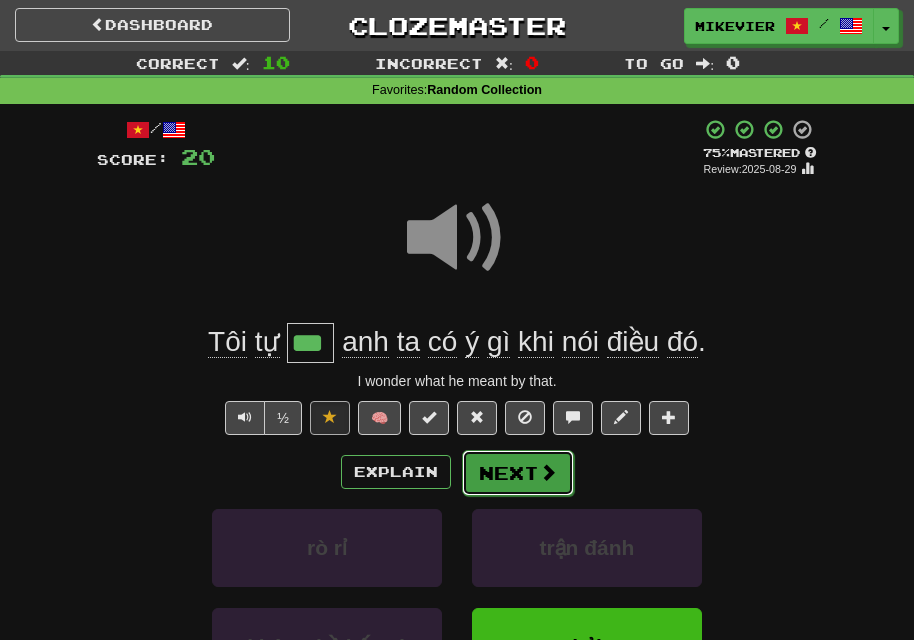 click on "Next" at bounding box center (518, 473) 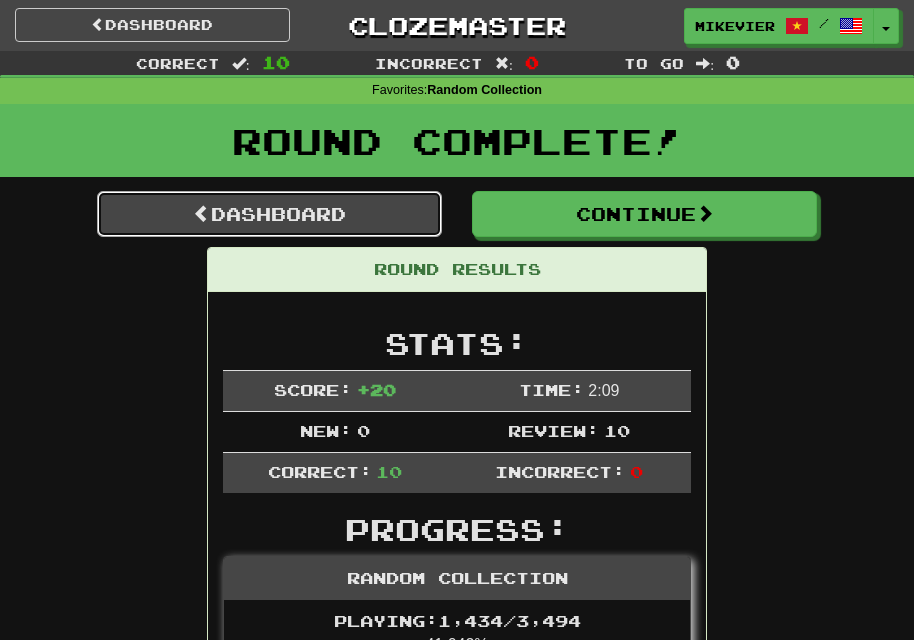 click on "Dashboard" at bounding box center (269, 214) 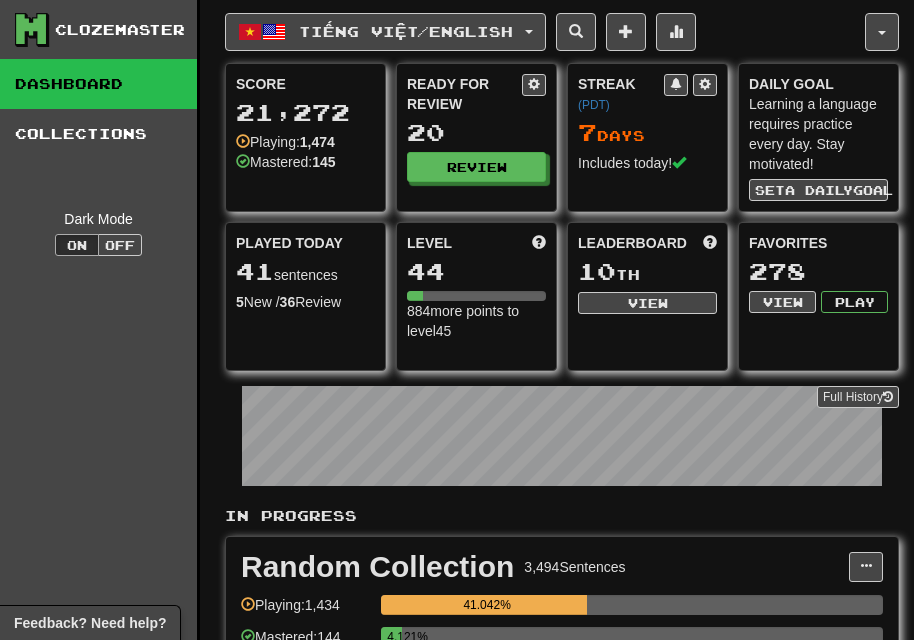 scroll, scrollTop: 0, scrollLeft: 0, axis: both 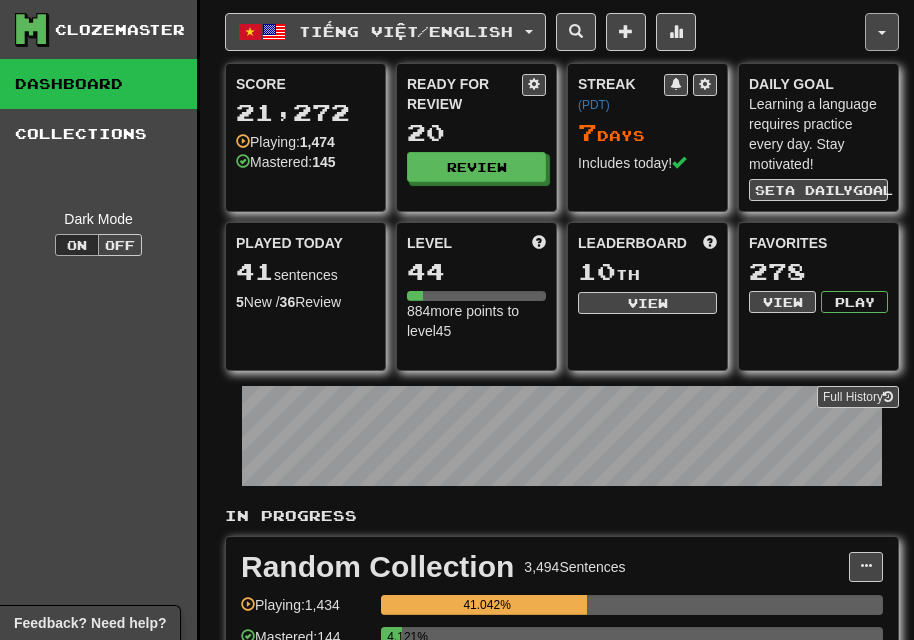 drag, startPoint x: 891, startPoint y: 24, endPoint x: 878, endPoint y: 20, distance: 13.601471 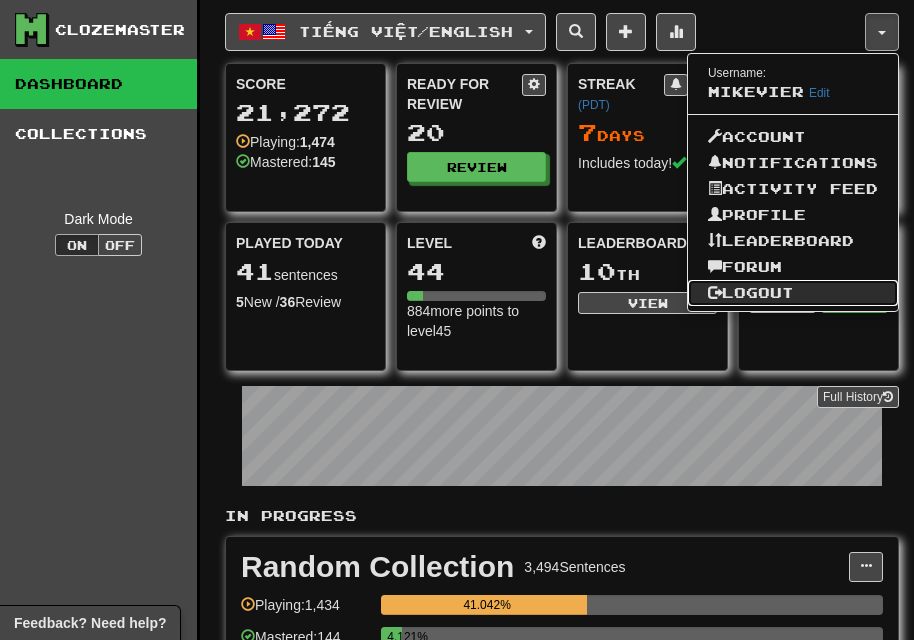 click on "Logout" at bounding box center [793, 293] 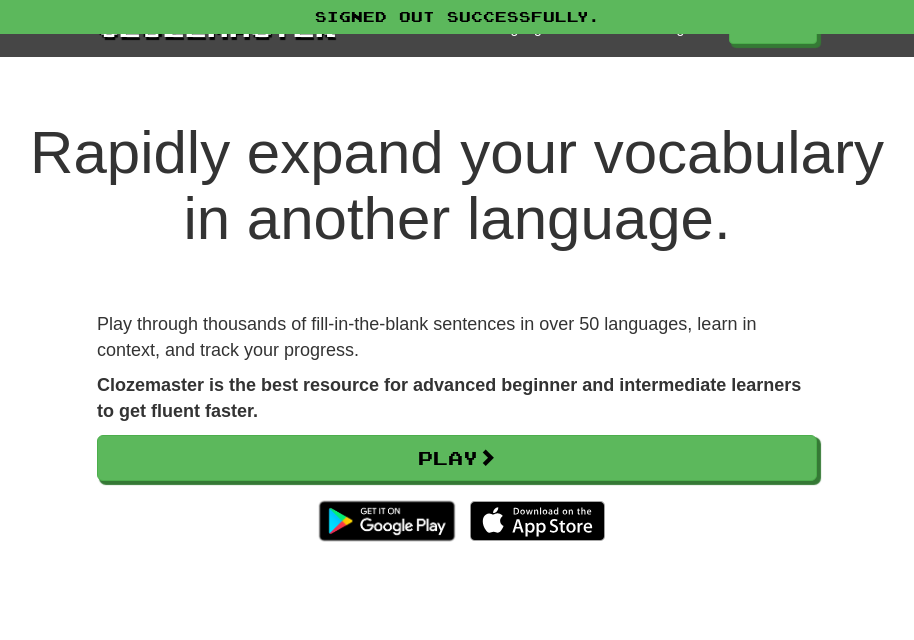 scroll, scrollTop: 0, scrollLeft: 0, axis: both 